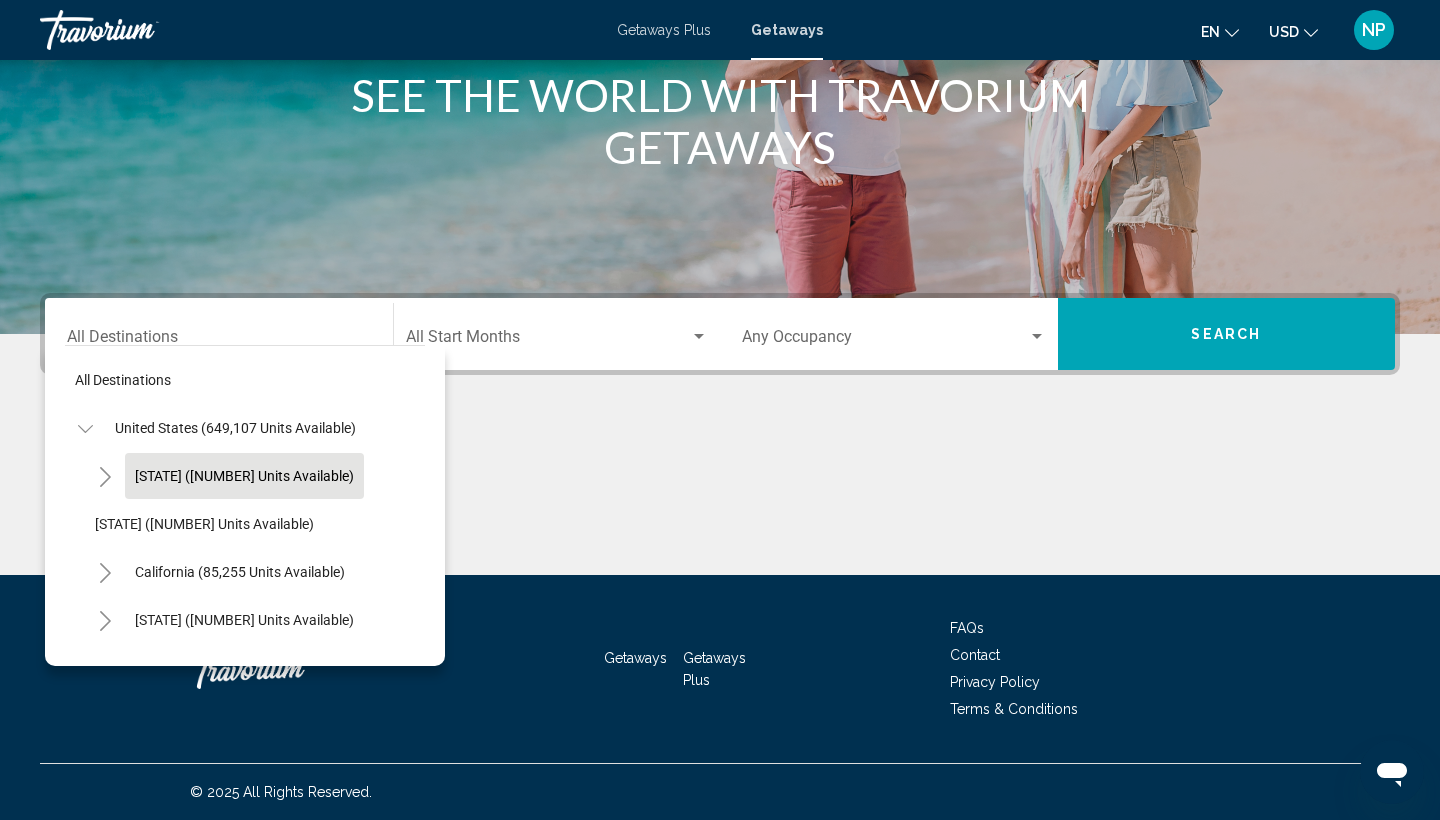 scroll, scrollTop: 0, scrollLeft: 0, axis: both 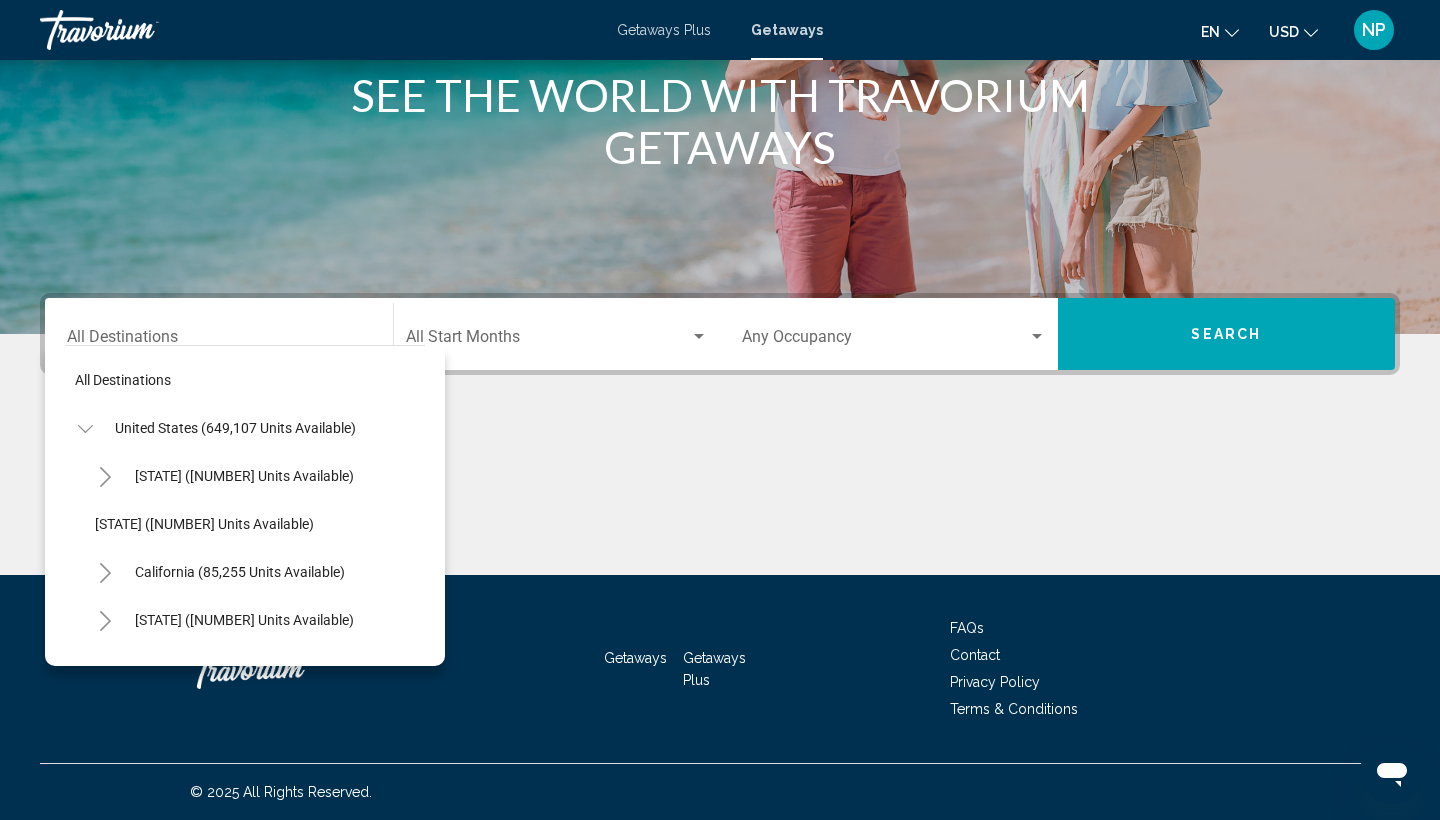 click at bounding box center (720, 500) 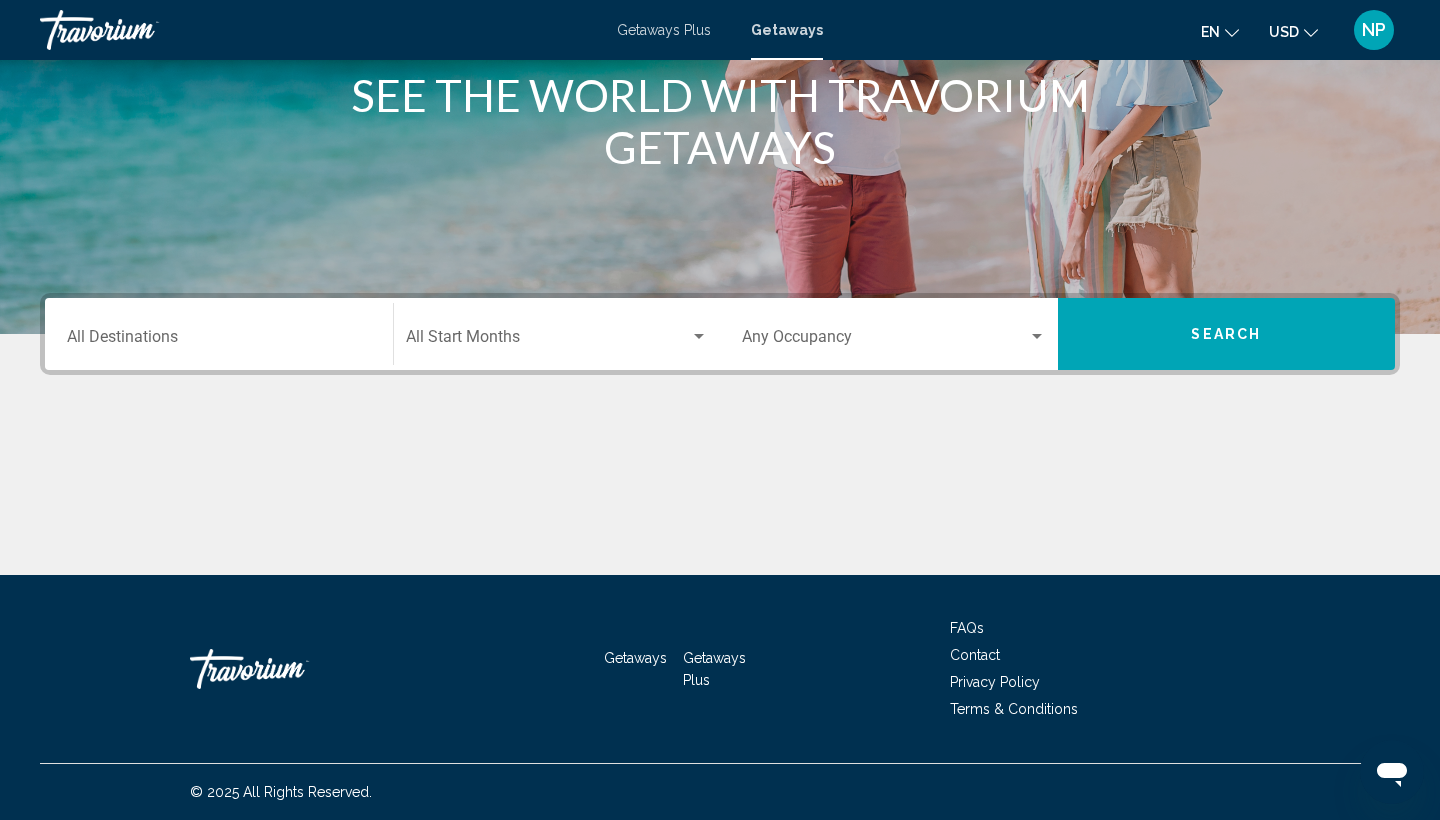 click on "Destination All Destinations" at bounding box center (219, 341) 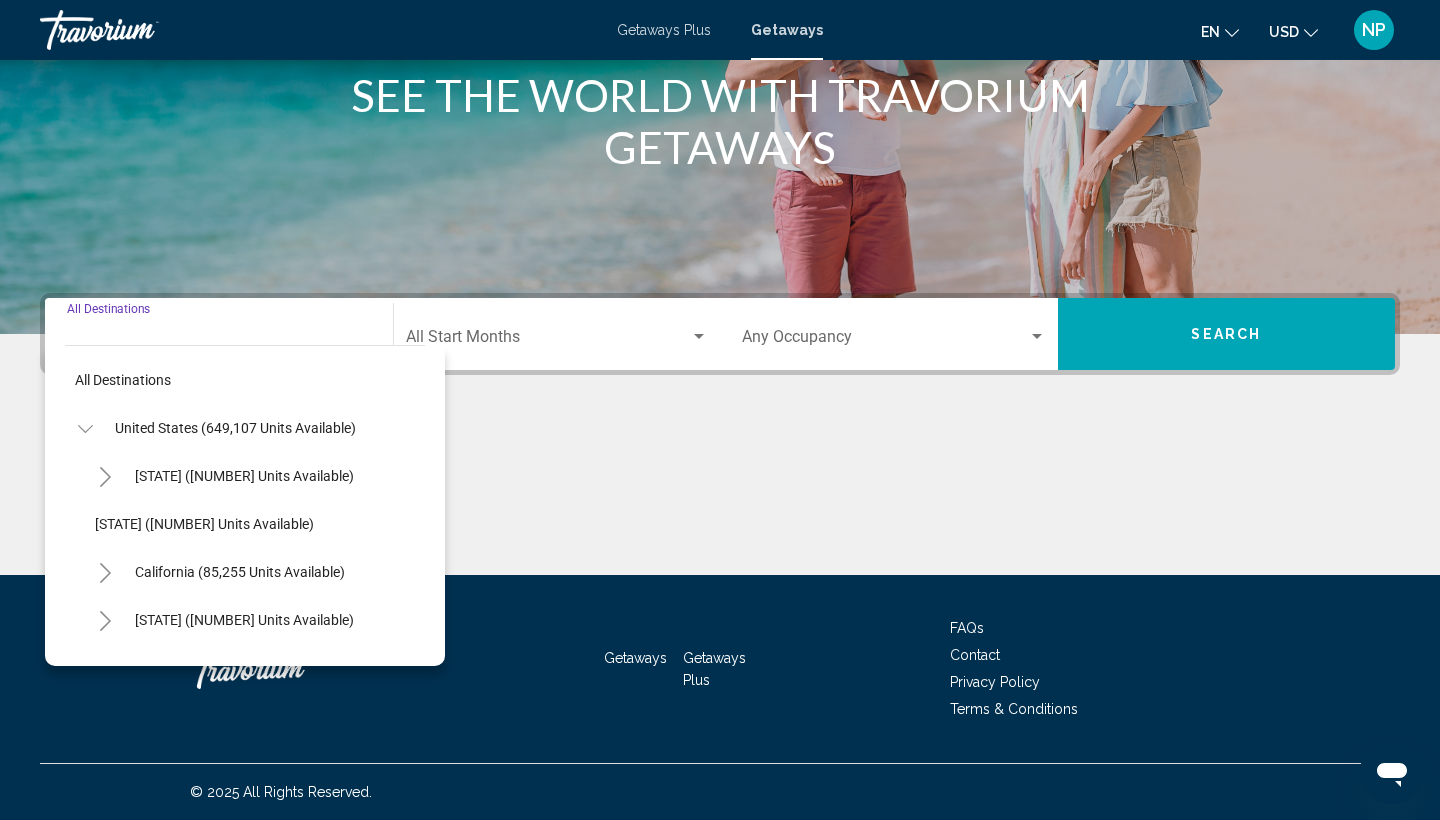 click 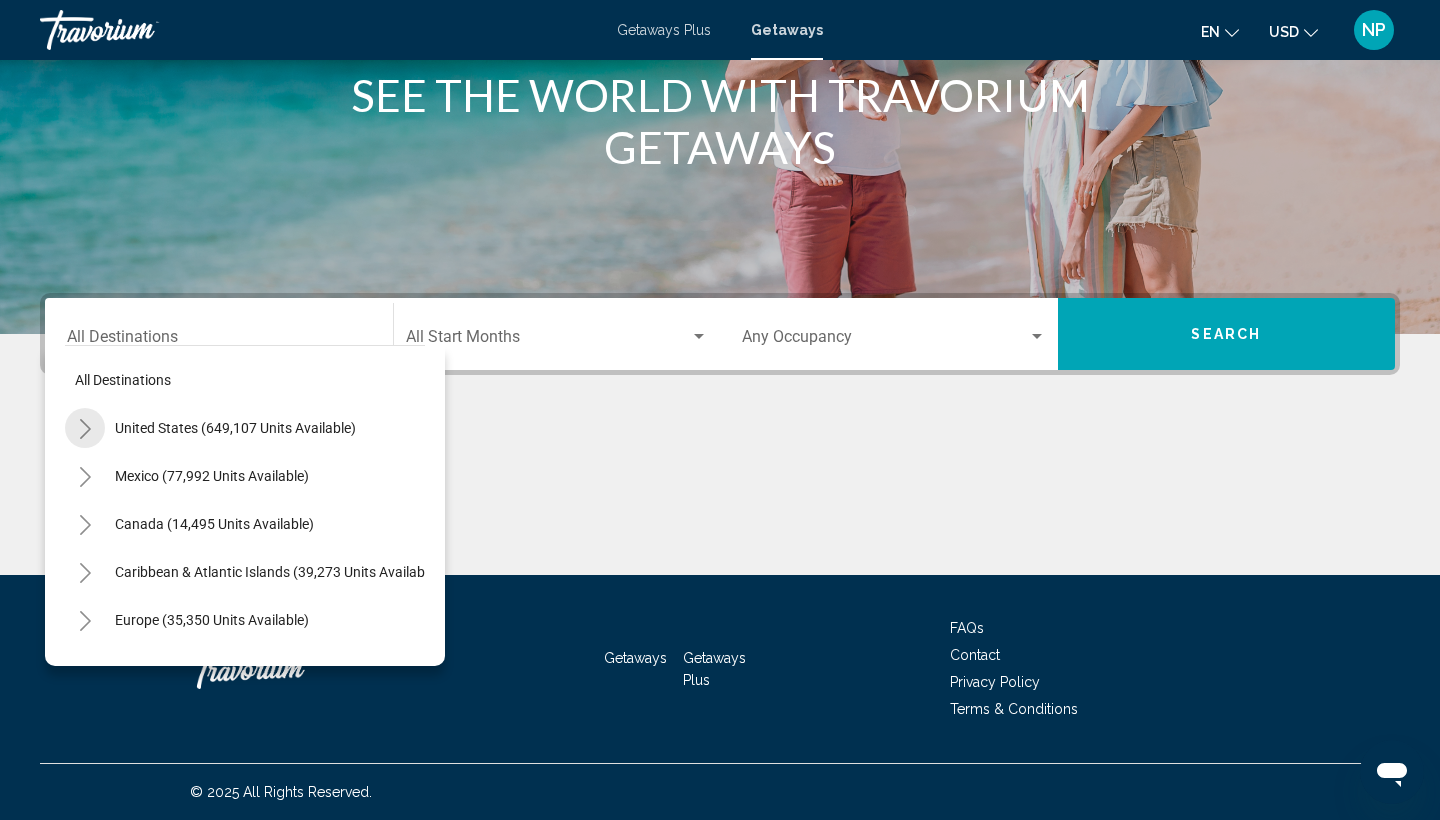 click 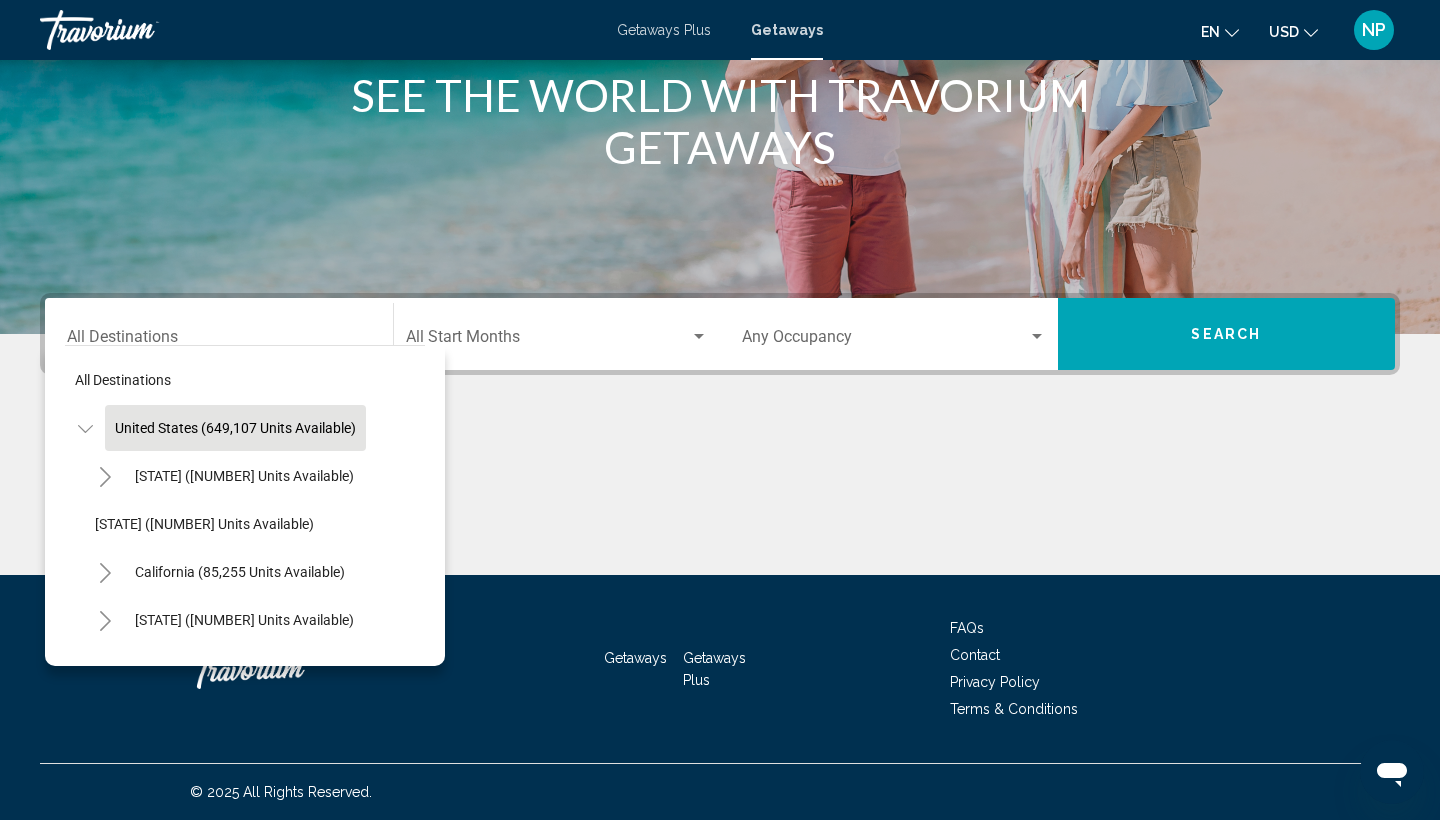 click on "United States (649,107 units available)" at bounding box center (212, 2636) 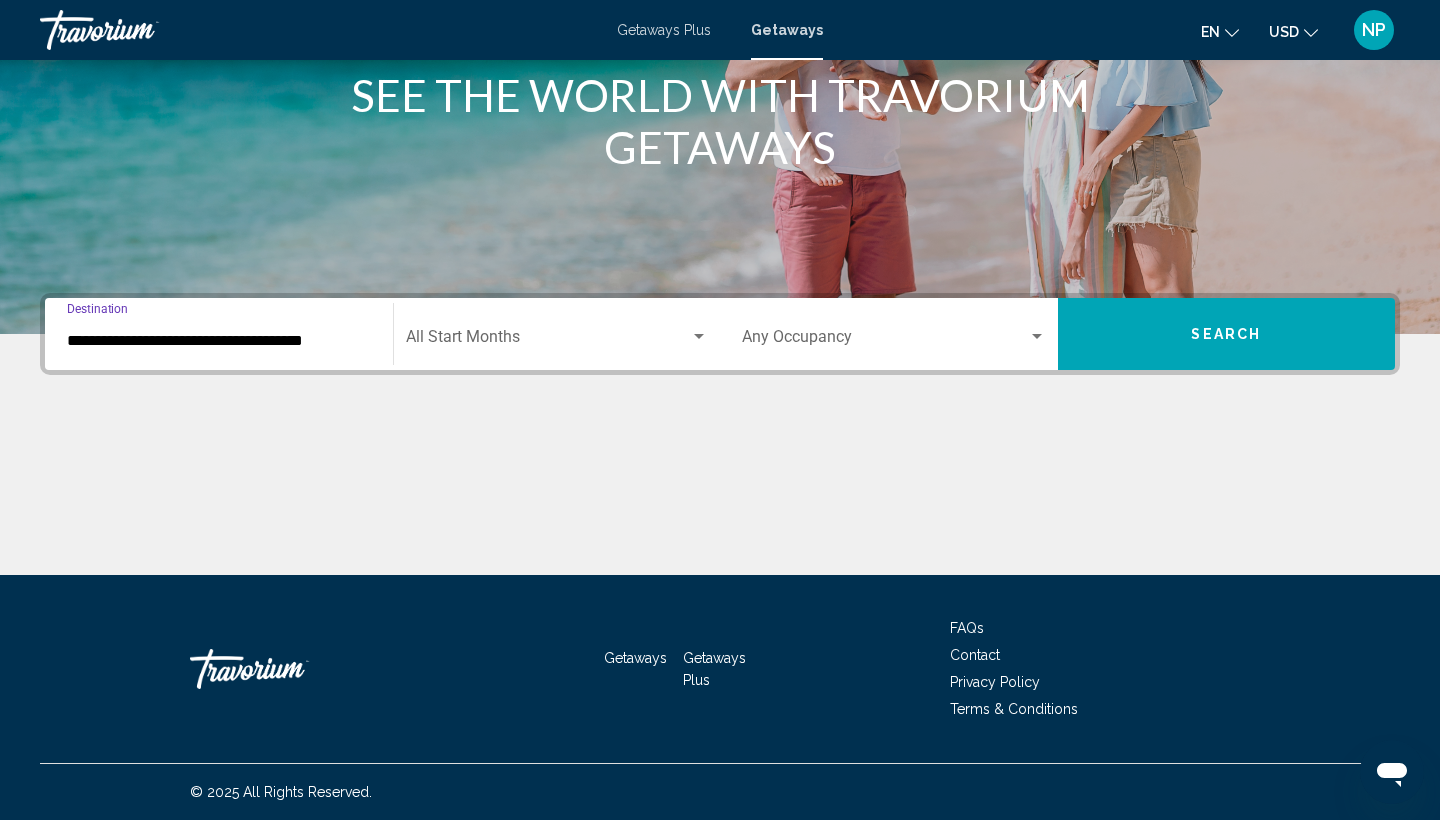 click on "Search" at bounding box center [1227, 334] 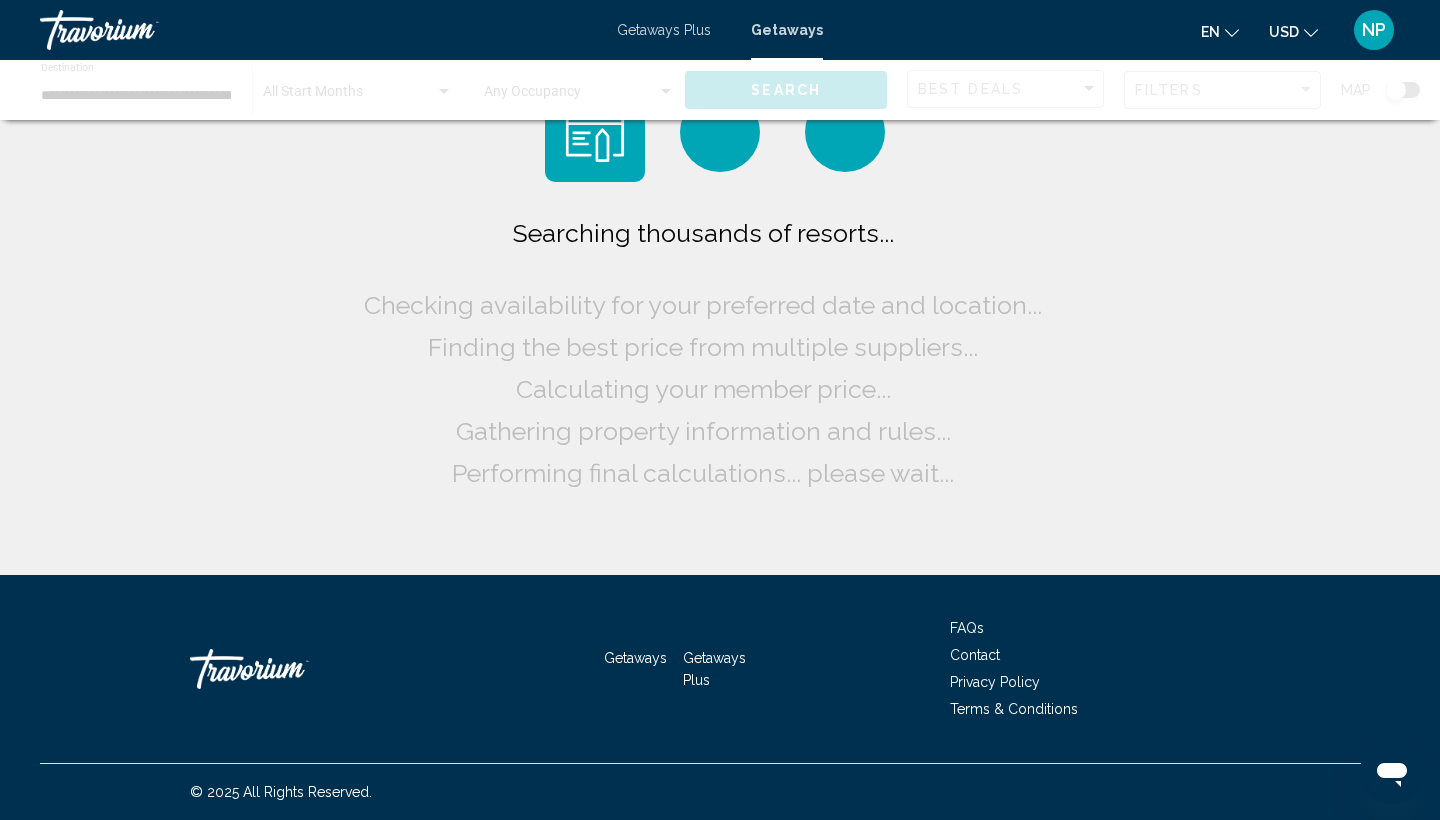 scroll, scrollTop: 0, scrollLeft: 0, axis: both 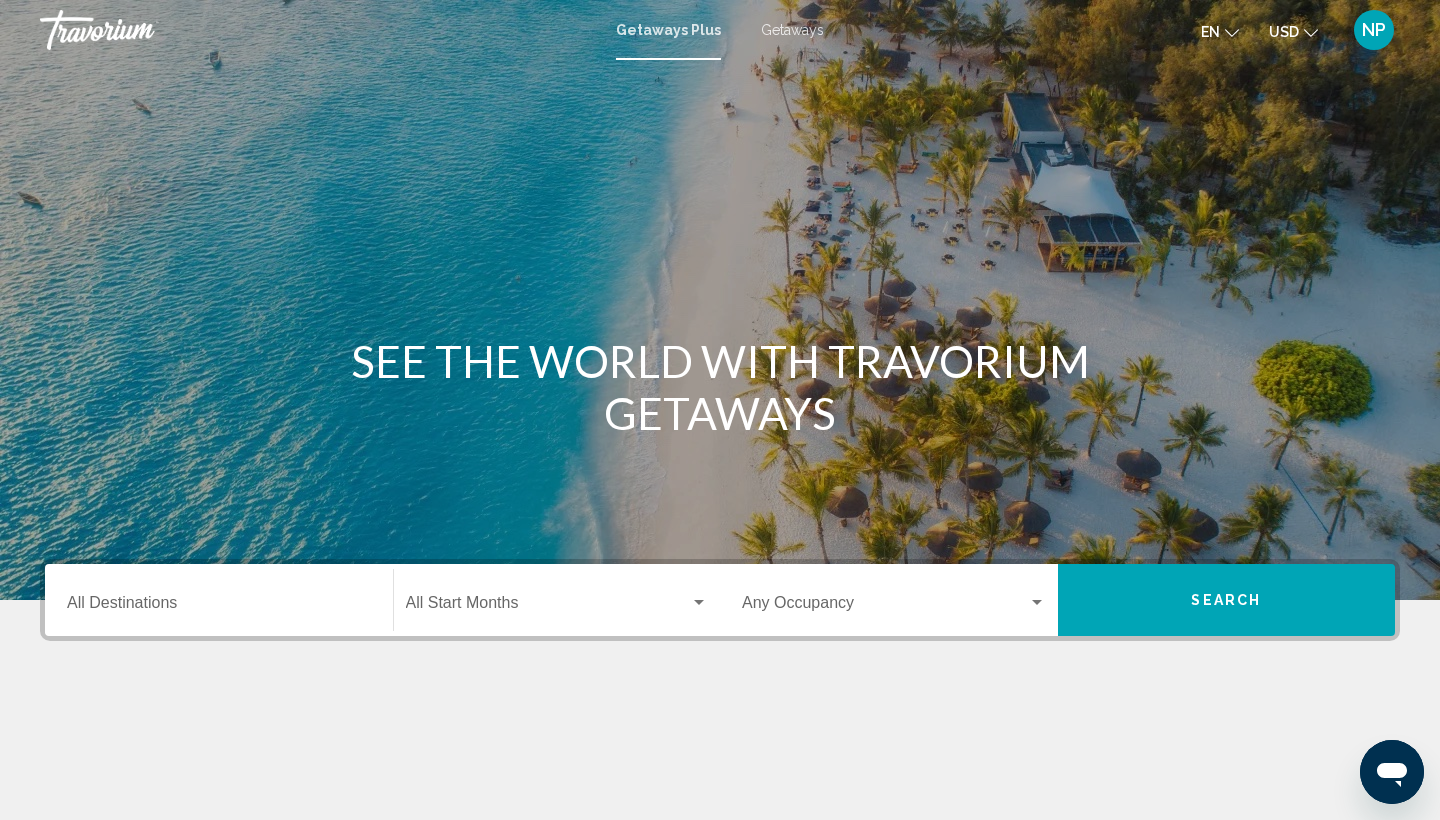 click on "Destination All Destinations" at bounding box center (219, 600) 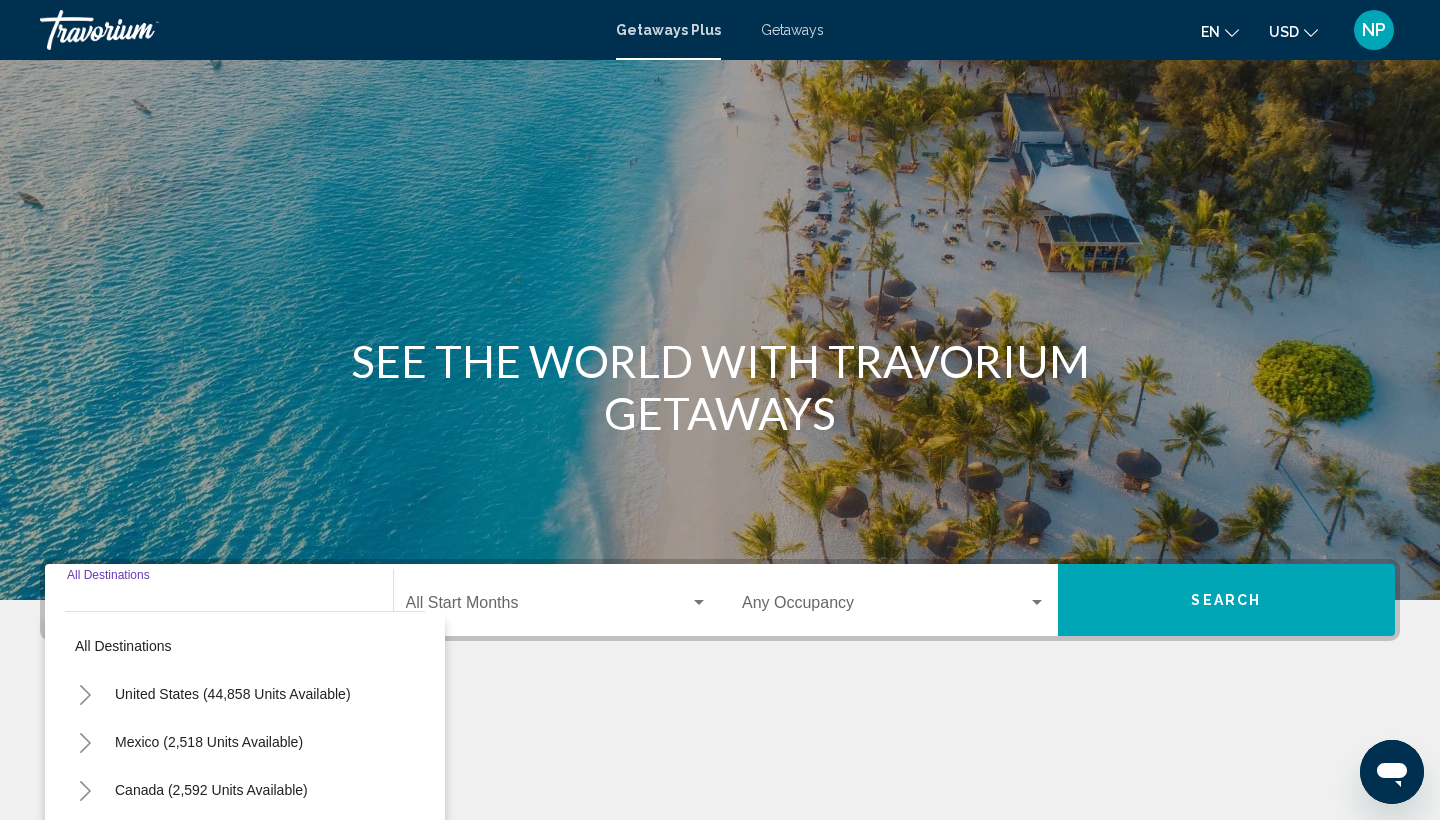 scroll, scrollTop: 266, scrollLeft: 0, axis: vertical 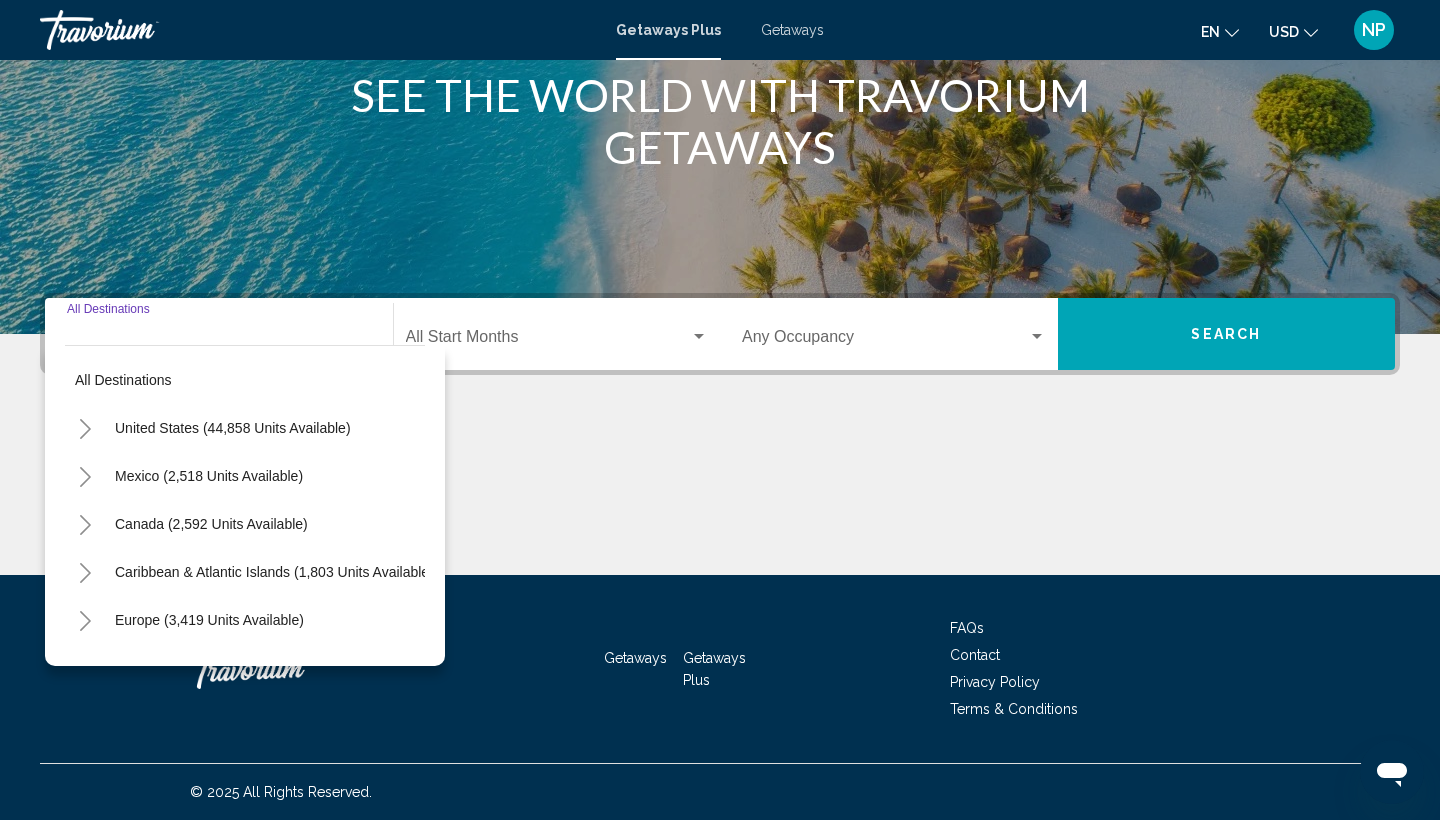 click 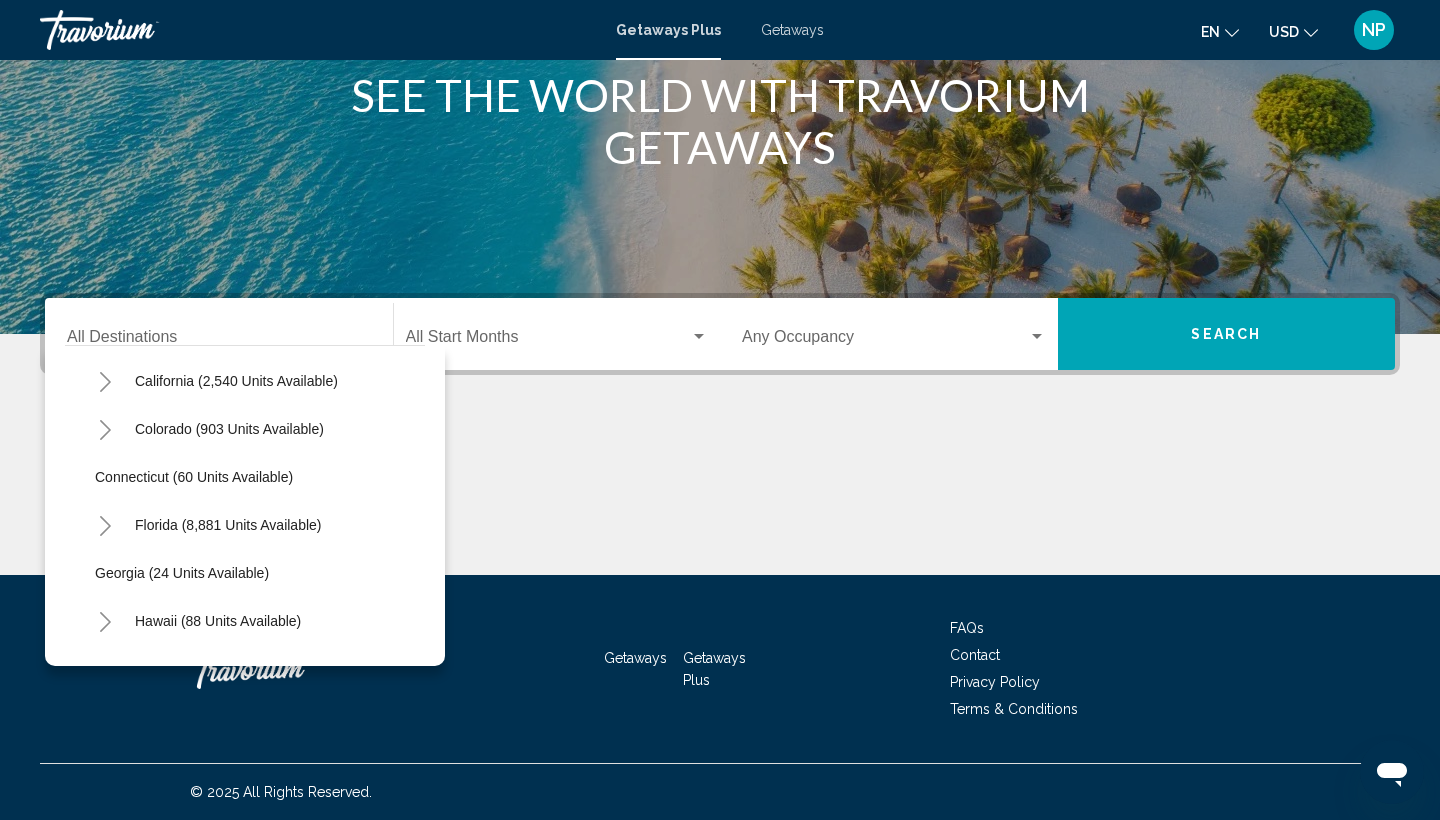 scroll, scrollTop: 190, scrollLeft: 0, axis: vertical 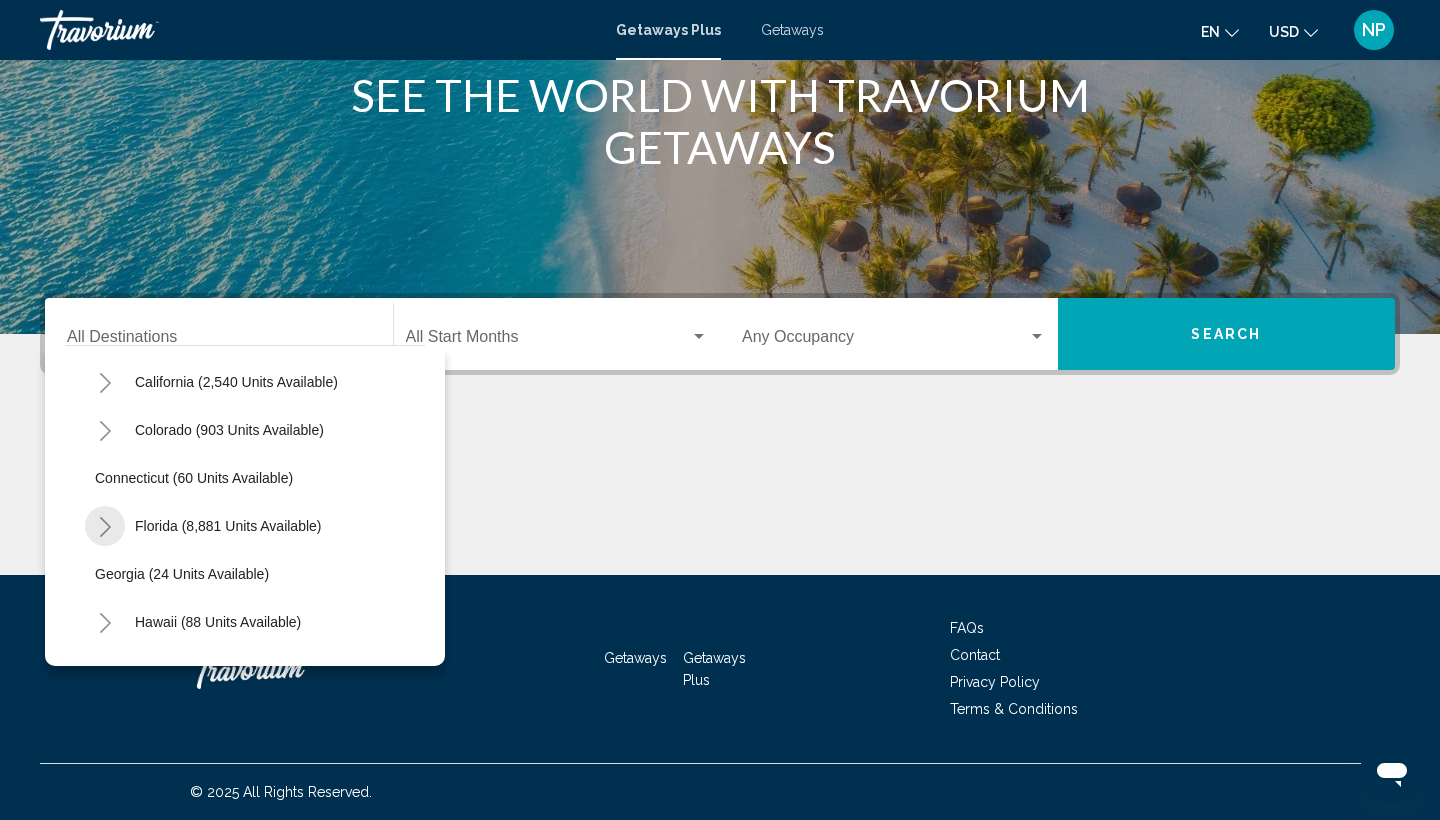 click 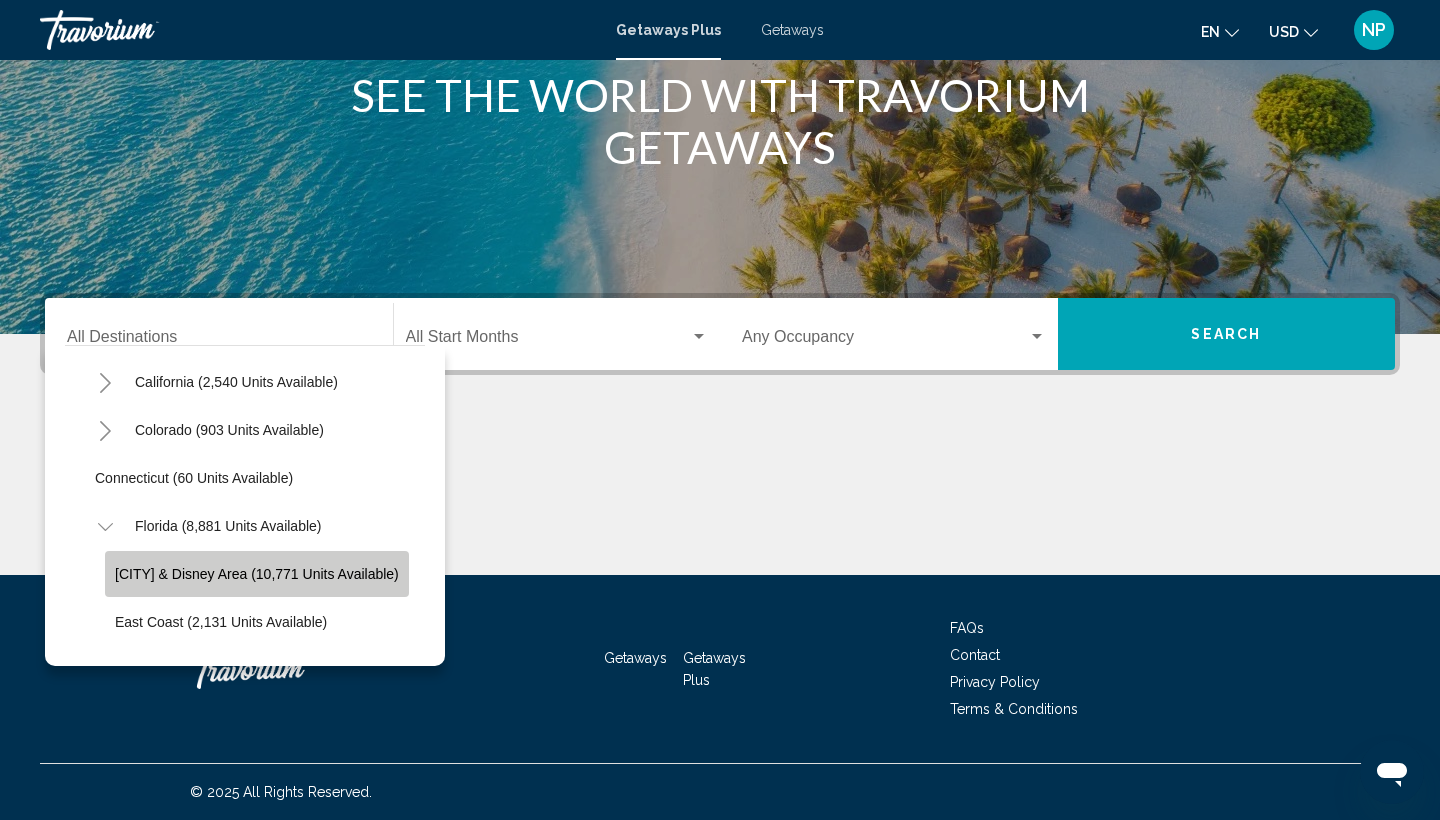 click on "Orlando & Disney Area (10,771 units available)" 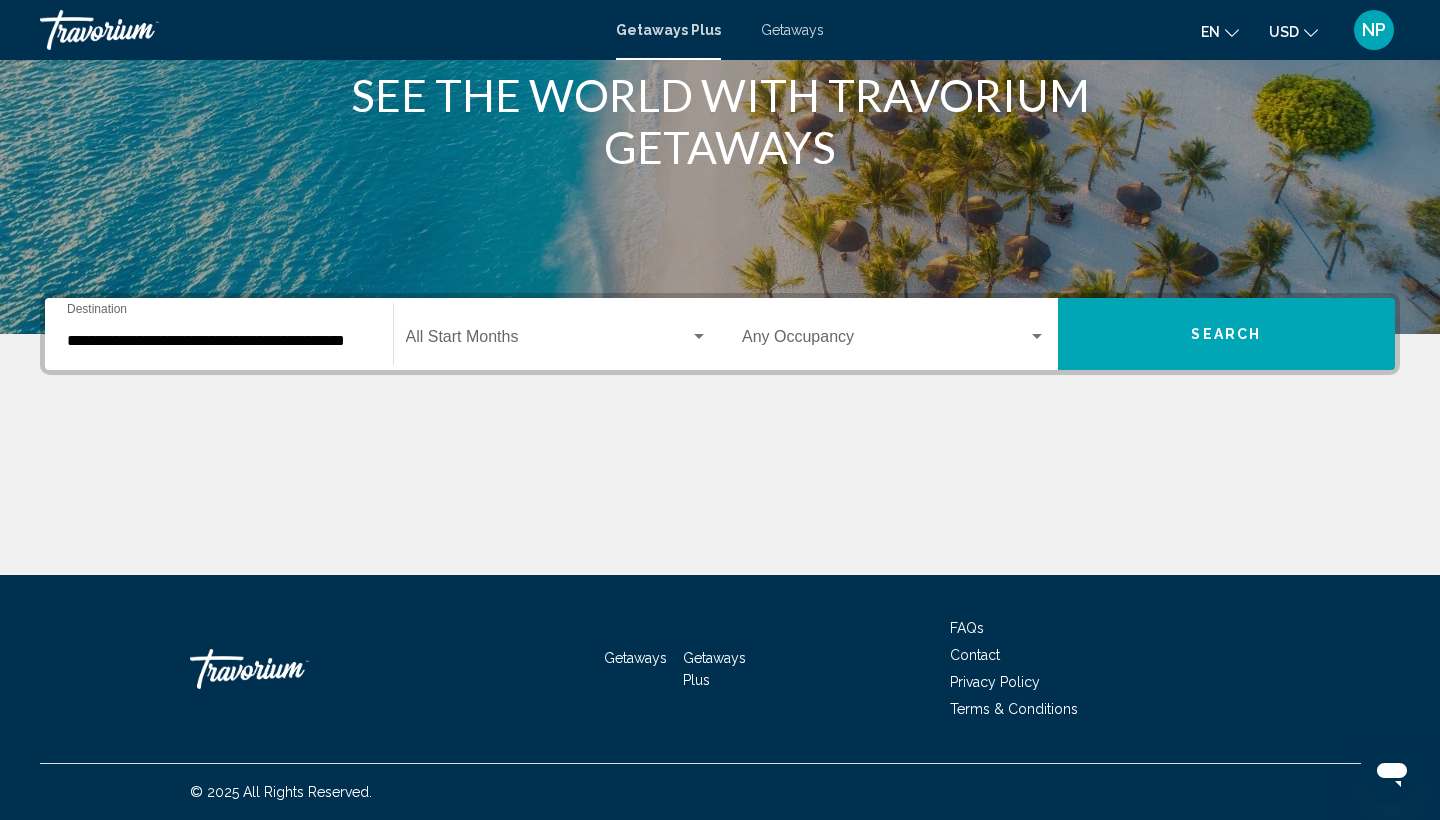 click on "Start Month All Start Months" 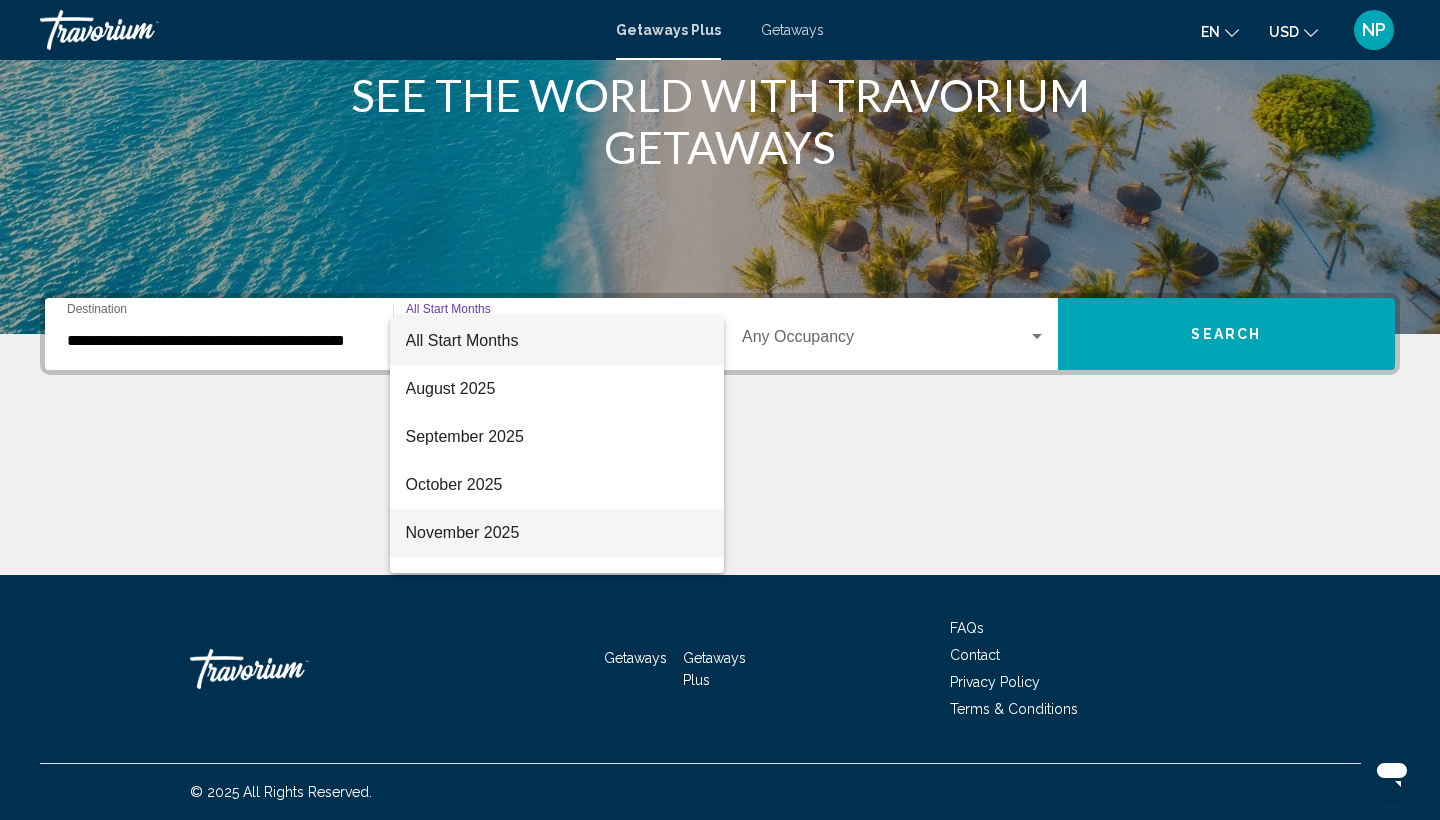 click on "November 2025" at bounding box center [557, 533] 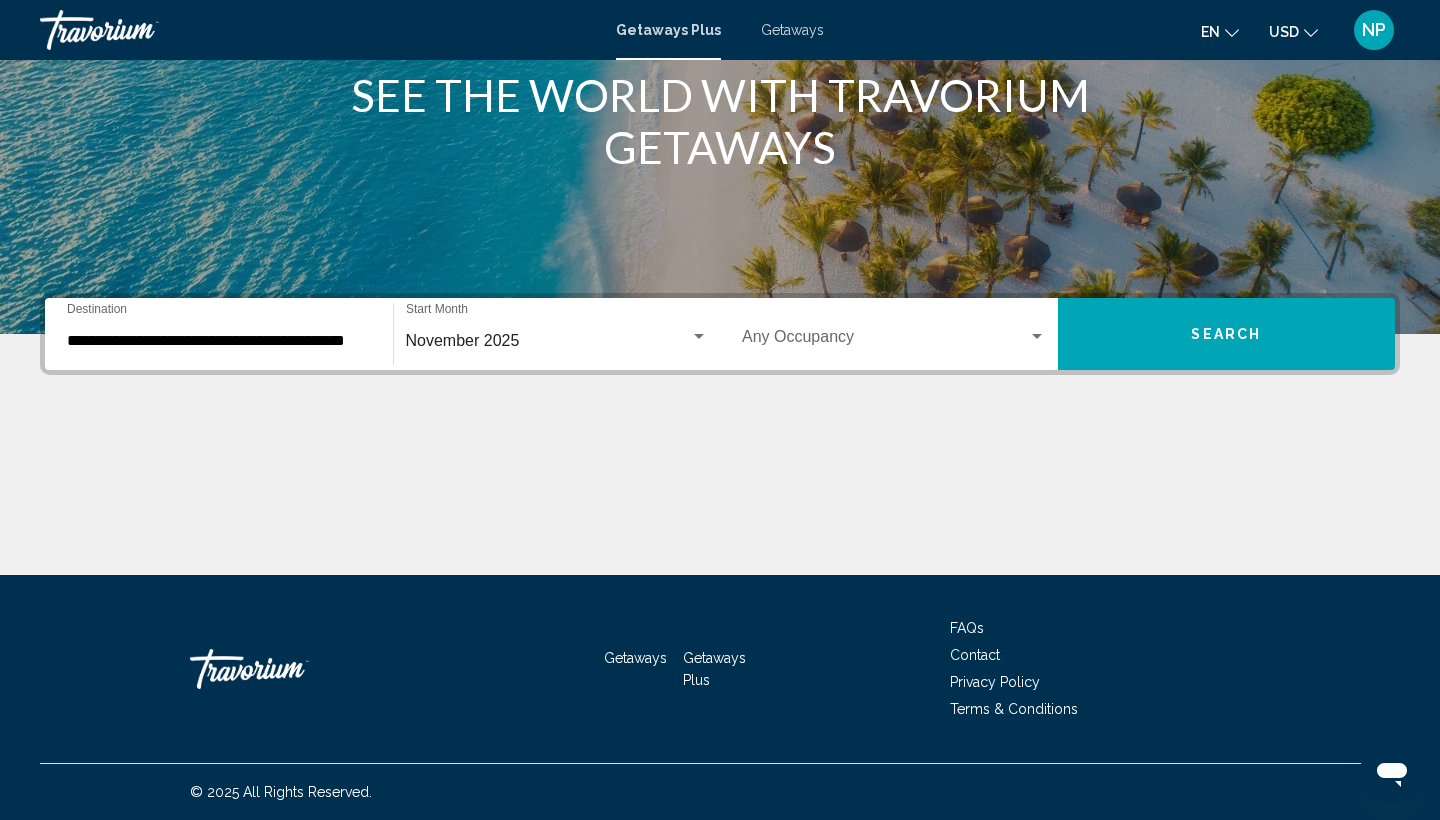 click on "Occupancy Any Occupancy" at bounding box center [894, 334] 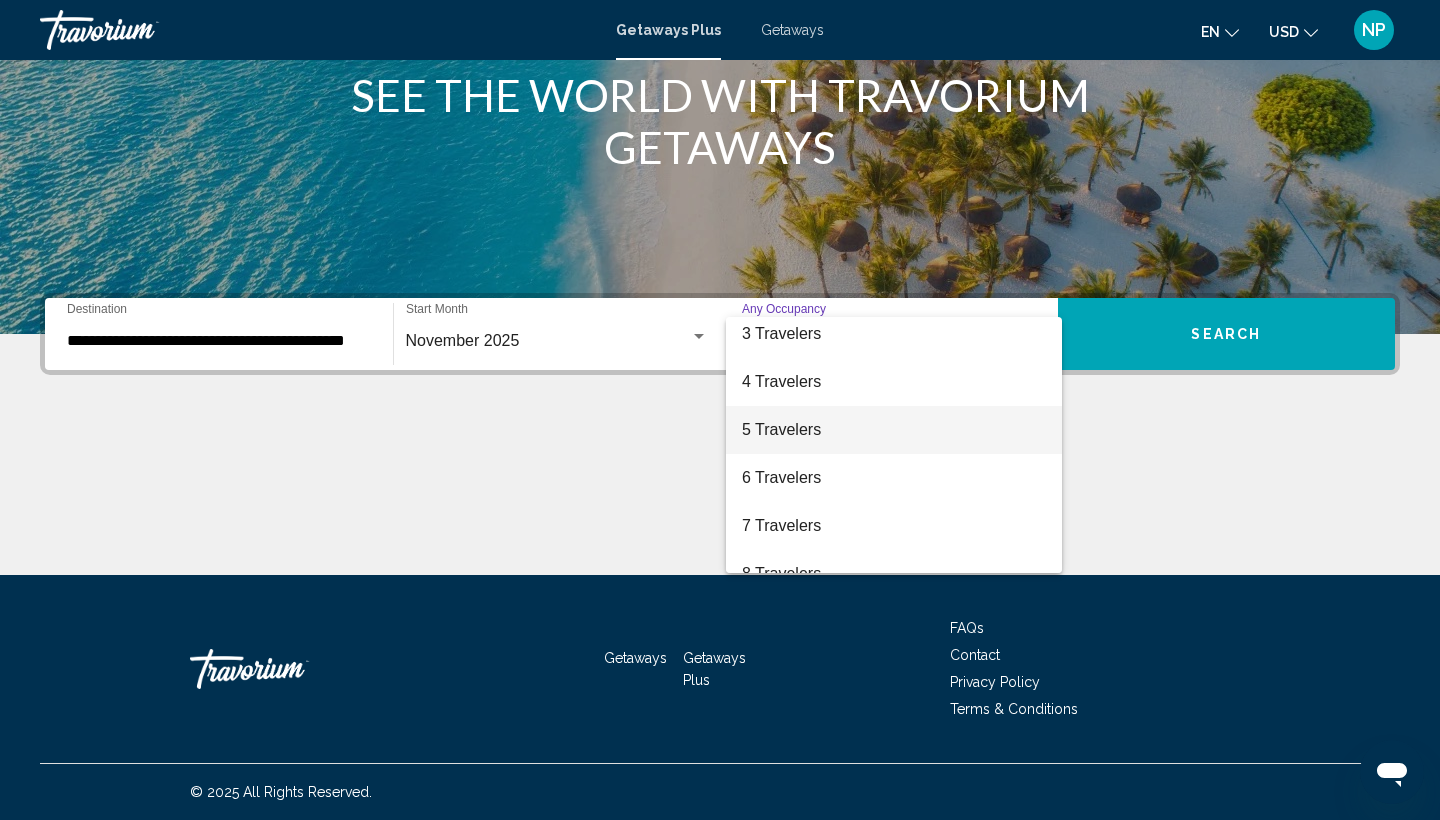 scroll, scrollTop: 105, scrollLeft: 0, axis: vertical 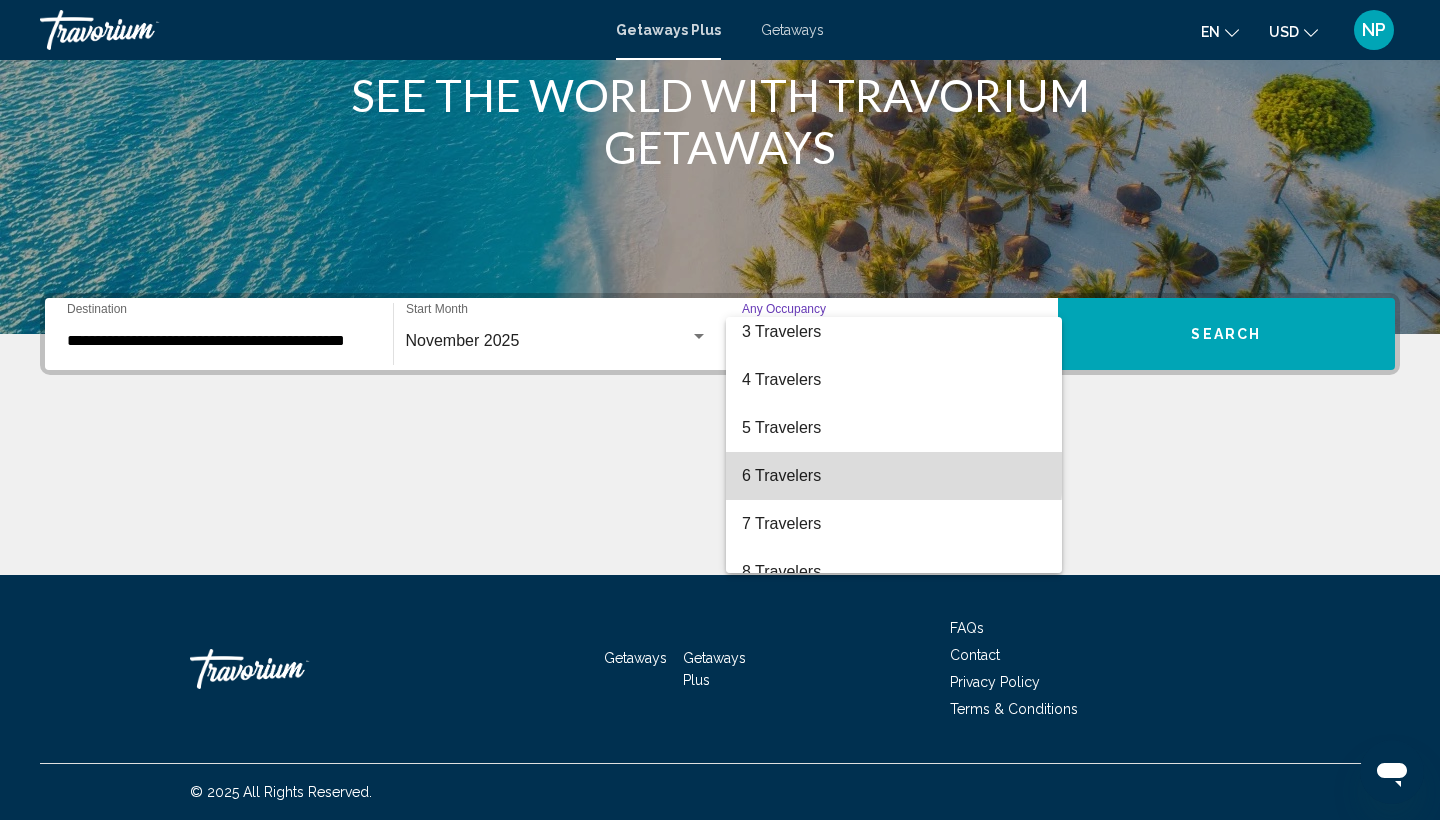 click on "6 Travelers" at bounding box center [894, 476] 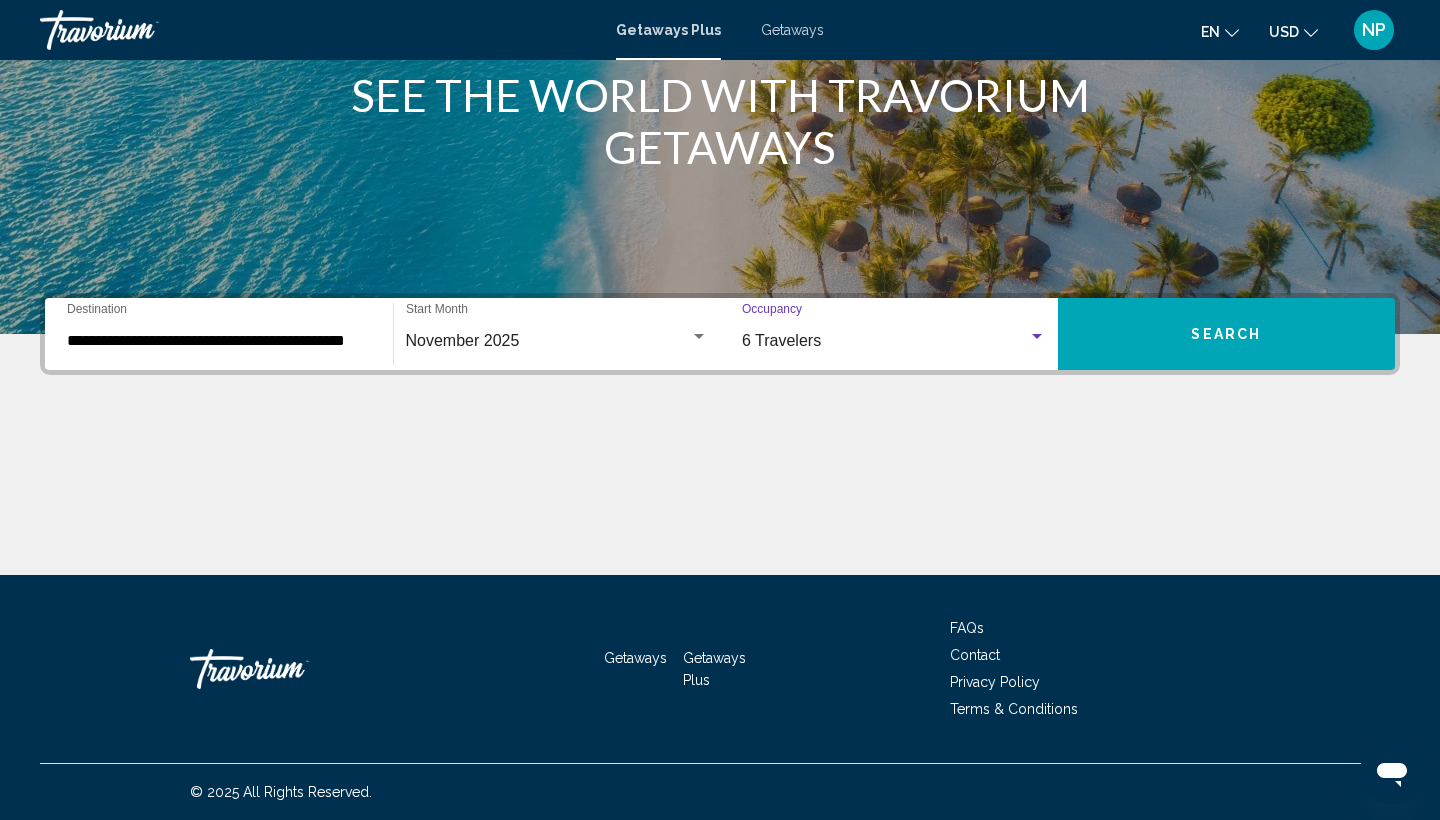 click on "Search" at bounding box center (1226, 335) 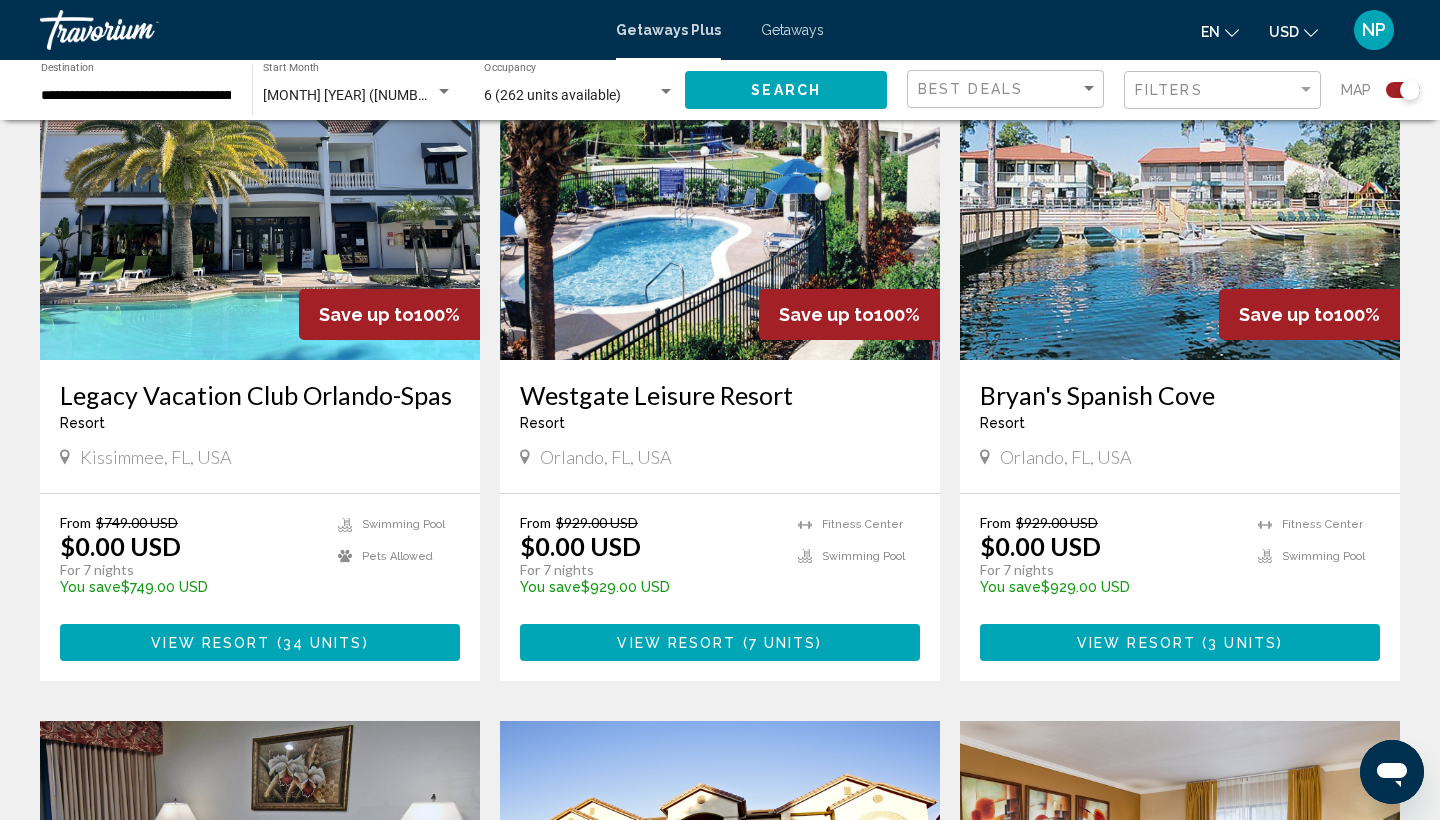 scroll, scrollTop: 813, scrollLeft: 0, axis: vertical 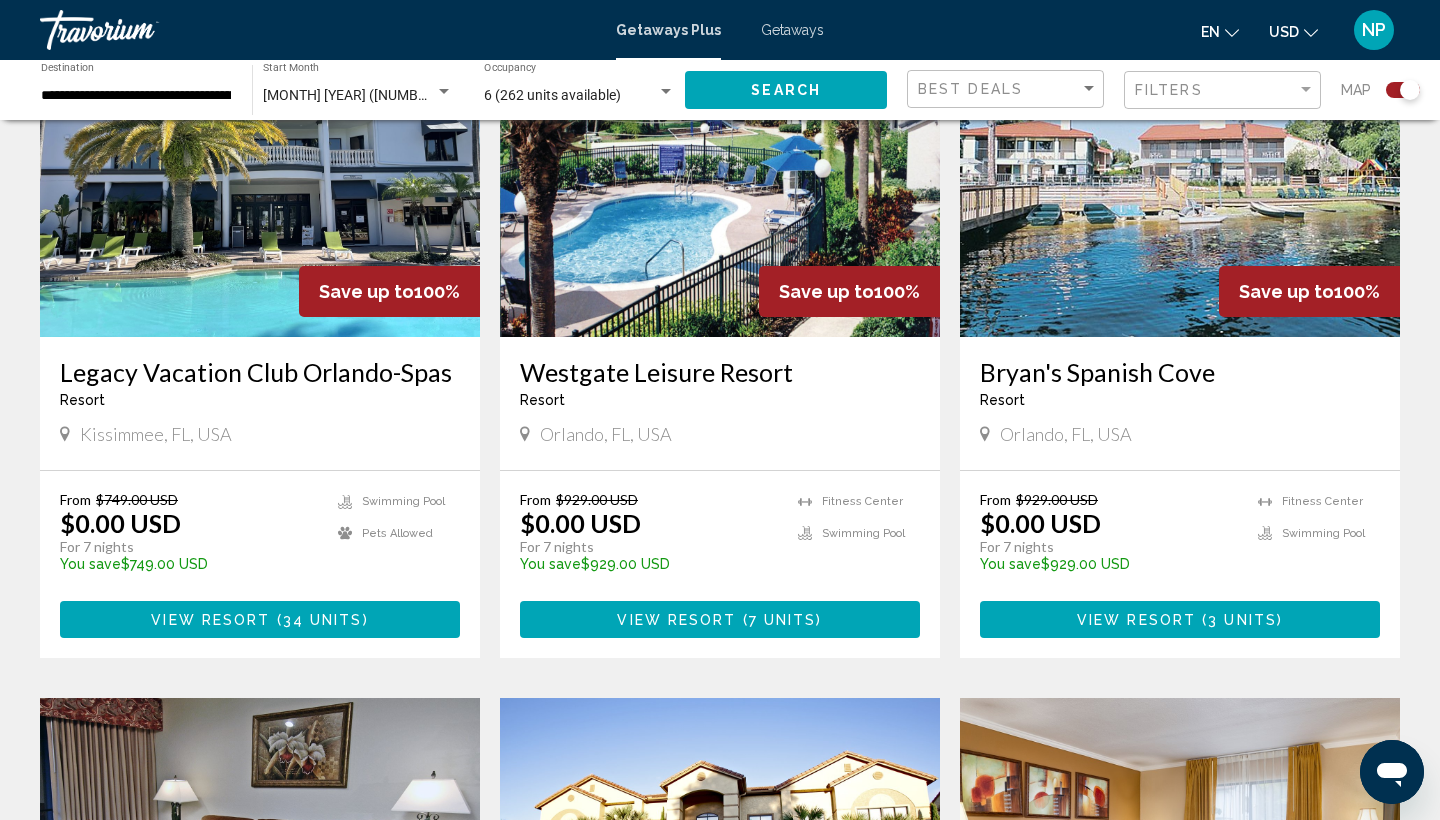click on "34 units" at bounding box center (323, 620) 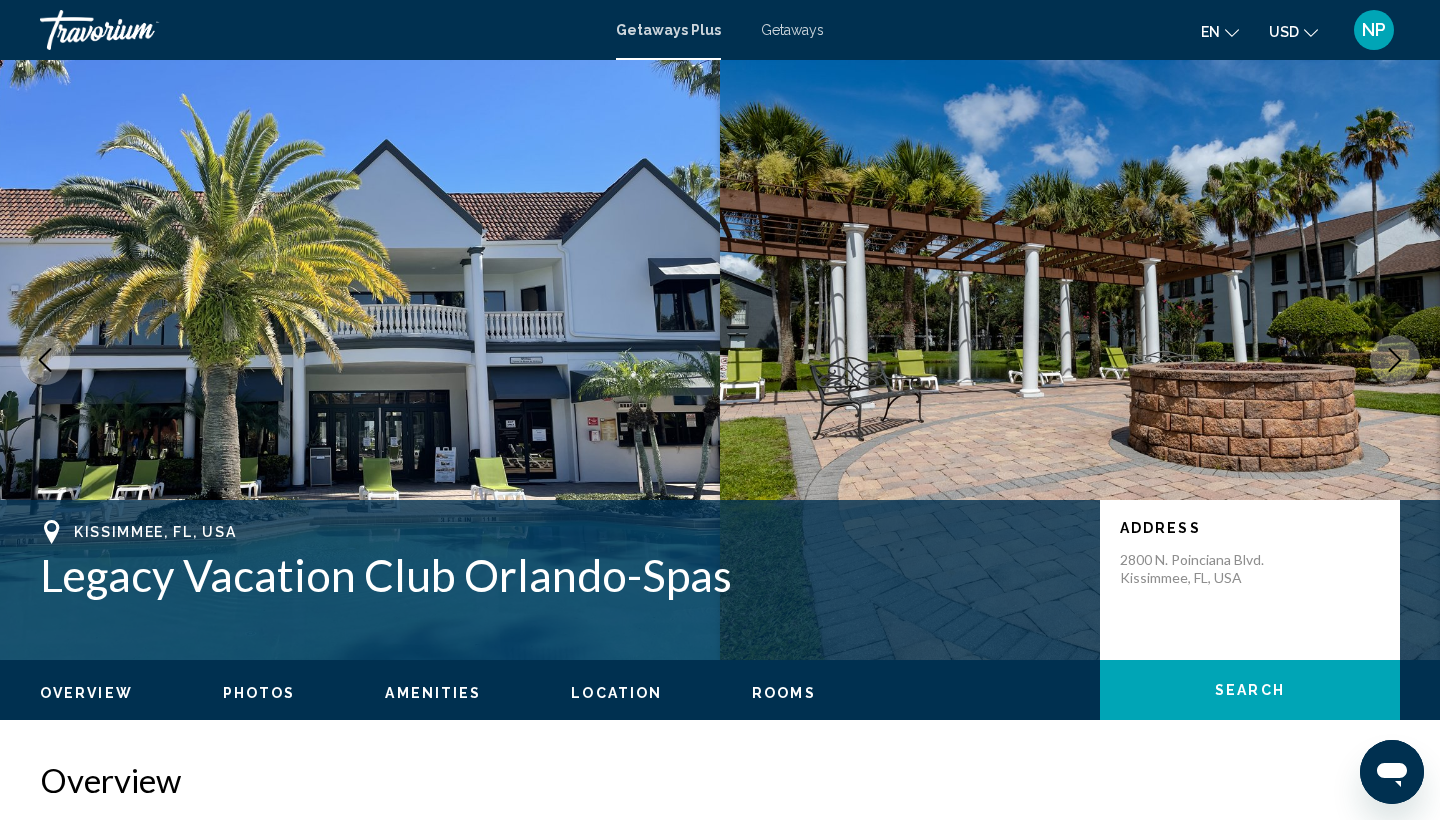 scroll, scrollTop: 0, scrollLeft: 0, axis: both 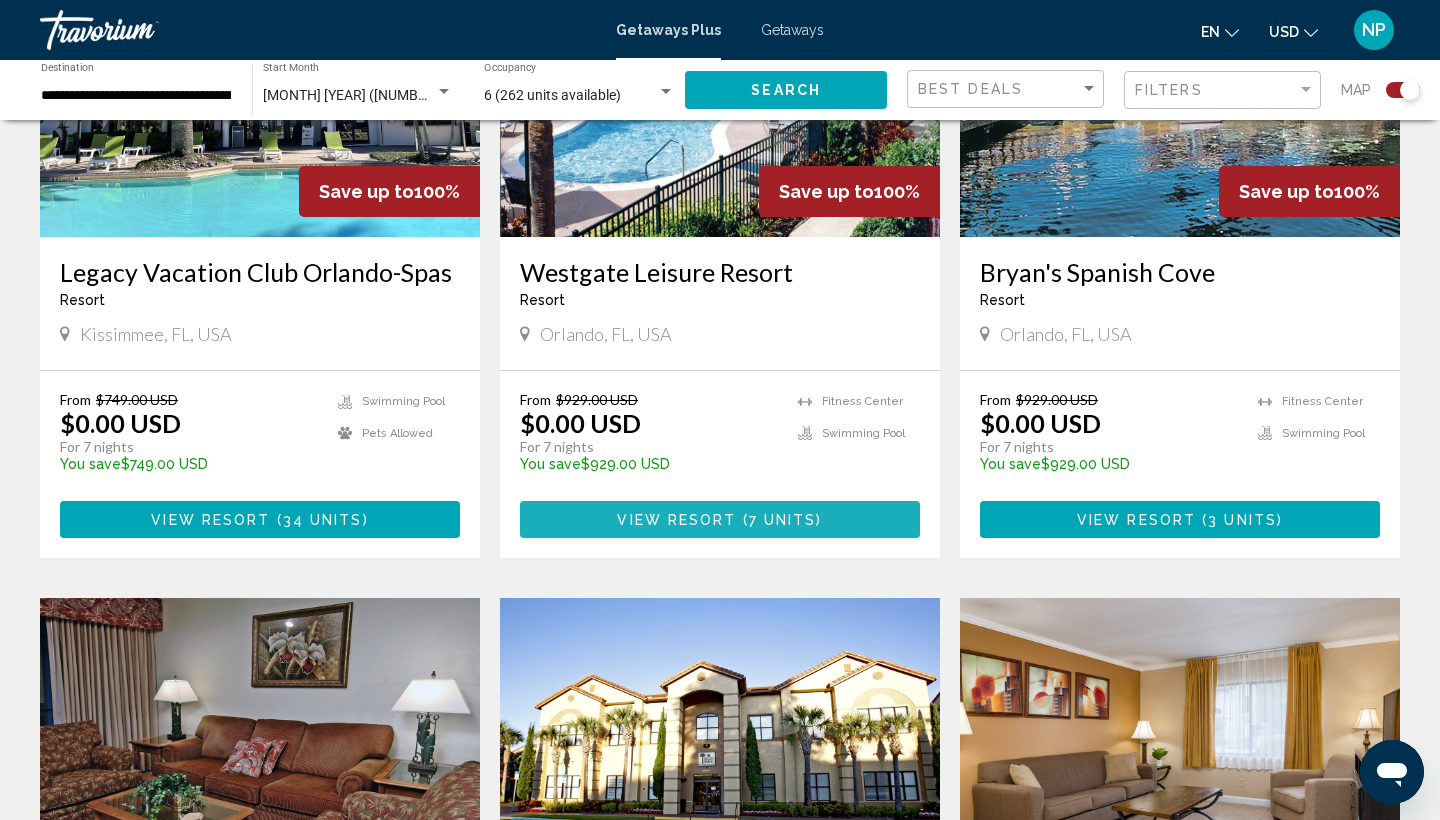 click on "View Resort" at bounding box center [676, 520] 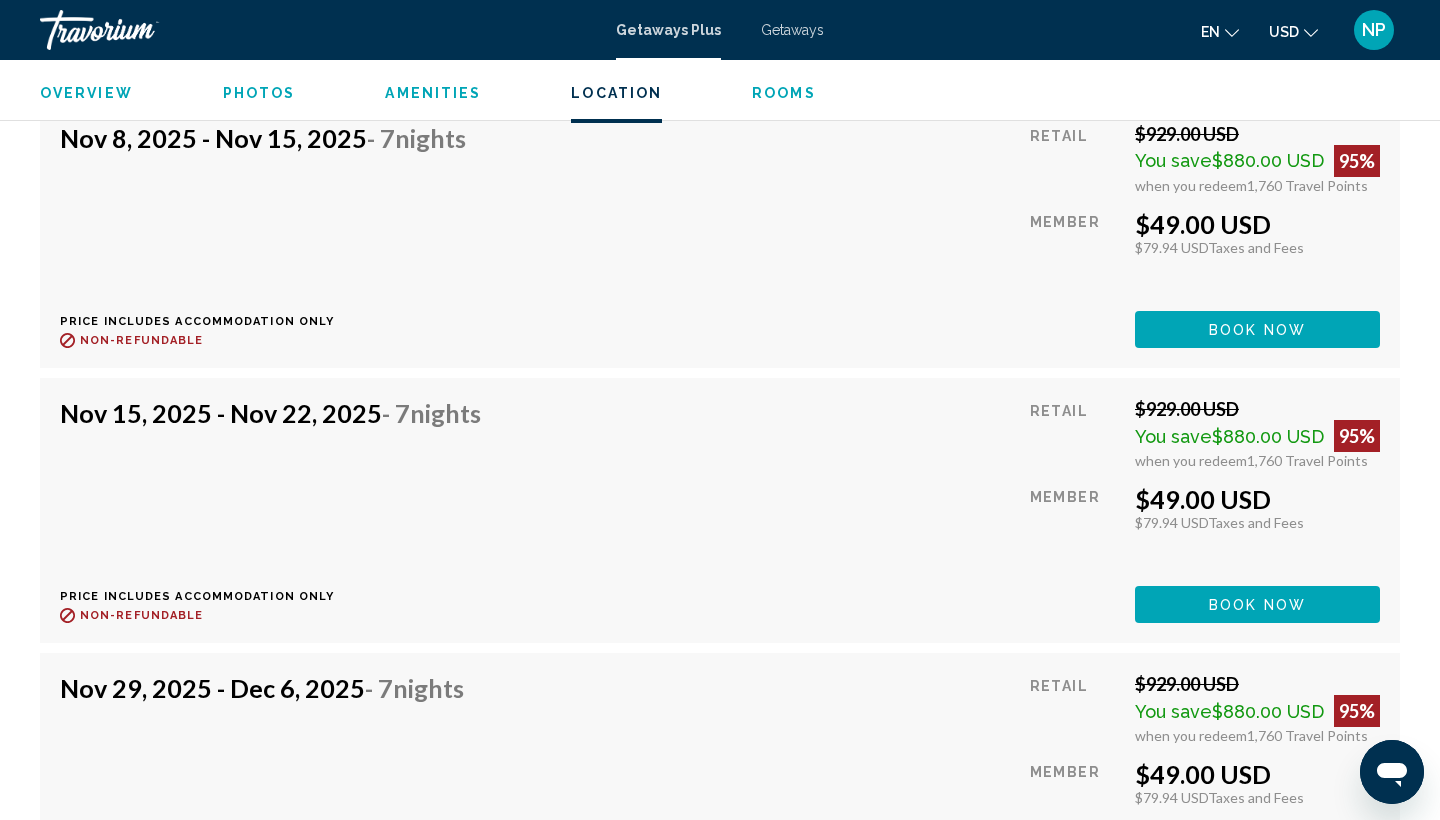 scroll, scrollTop: 3802, scrollLeft: 0, axis: vertical 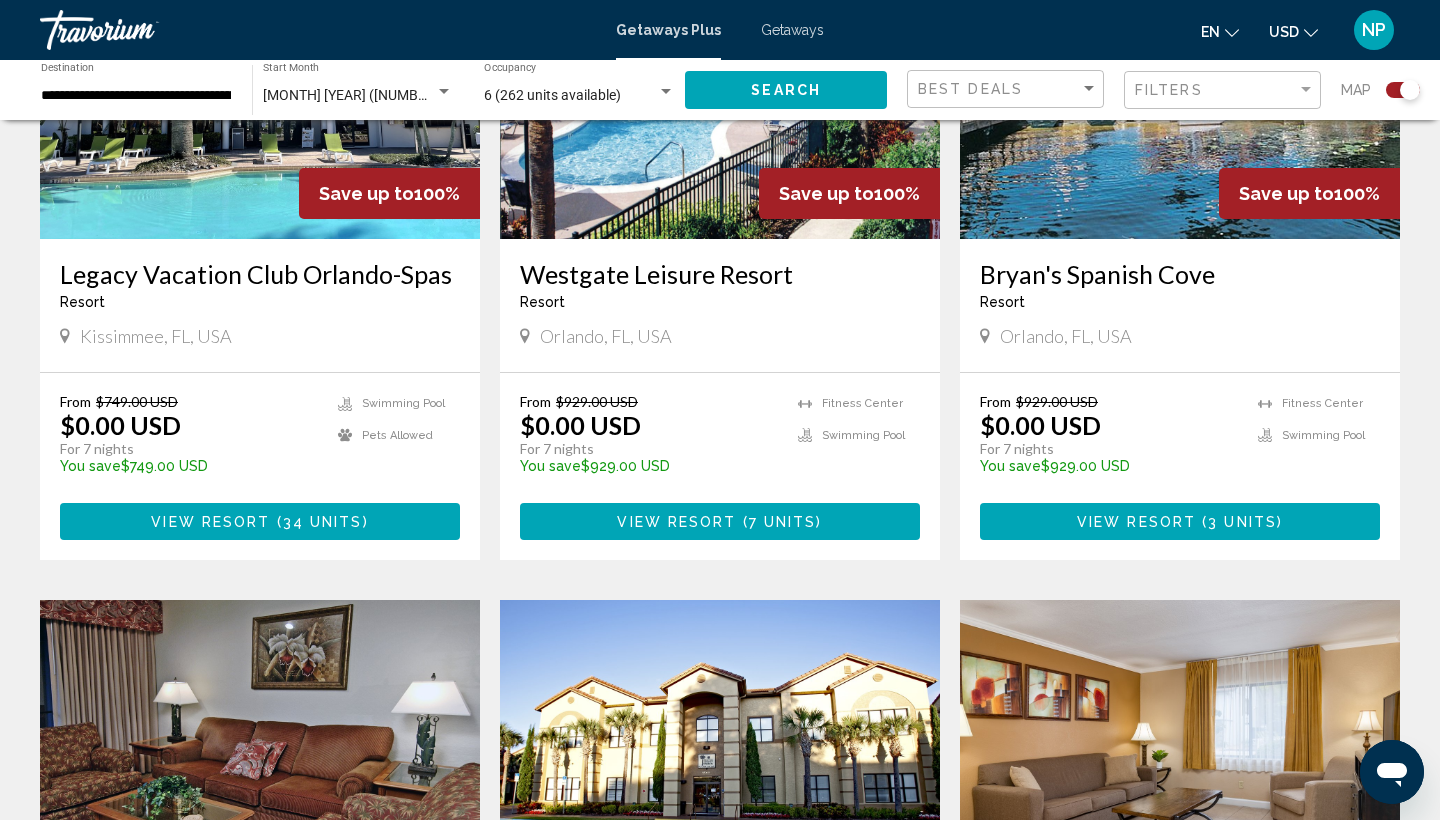 click on "View Resort    ( 3 units )" at bounding box center [1180, 521] 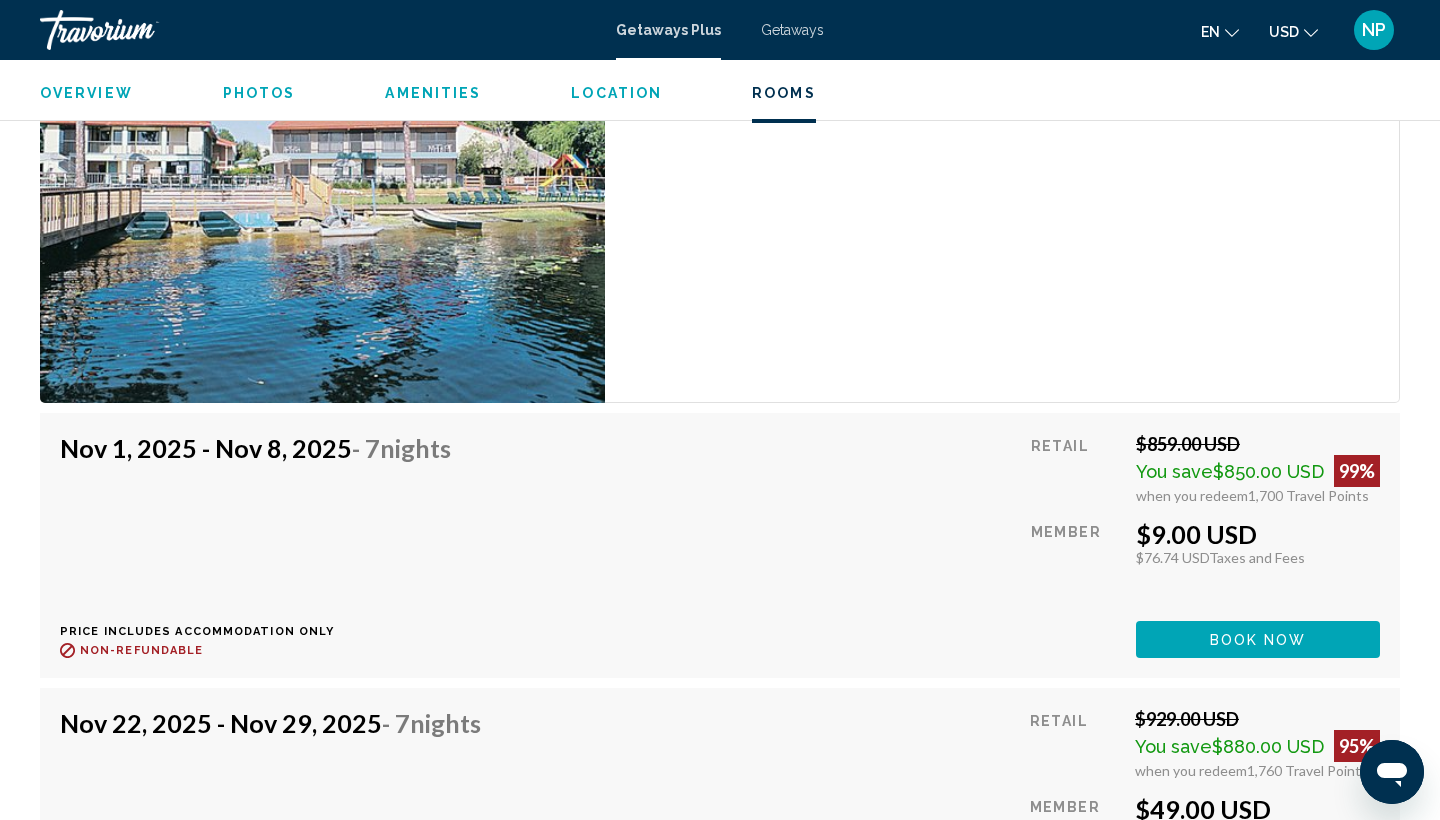 scroll, scrollTop: 3838, scrollLeft: 0, axis: vertical 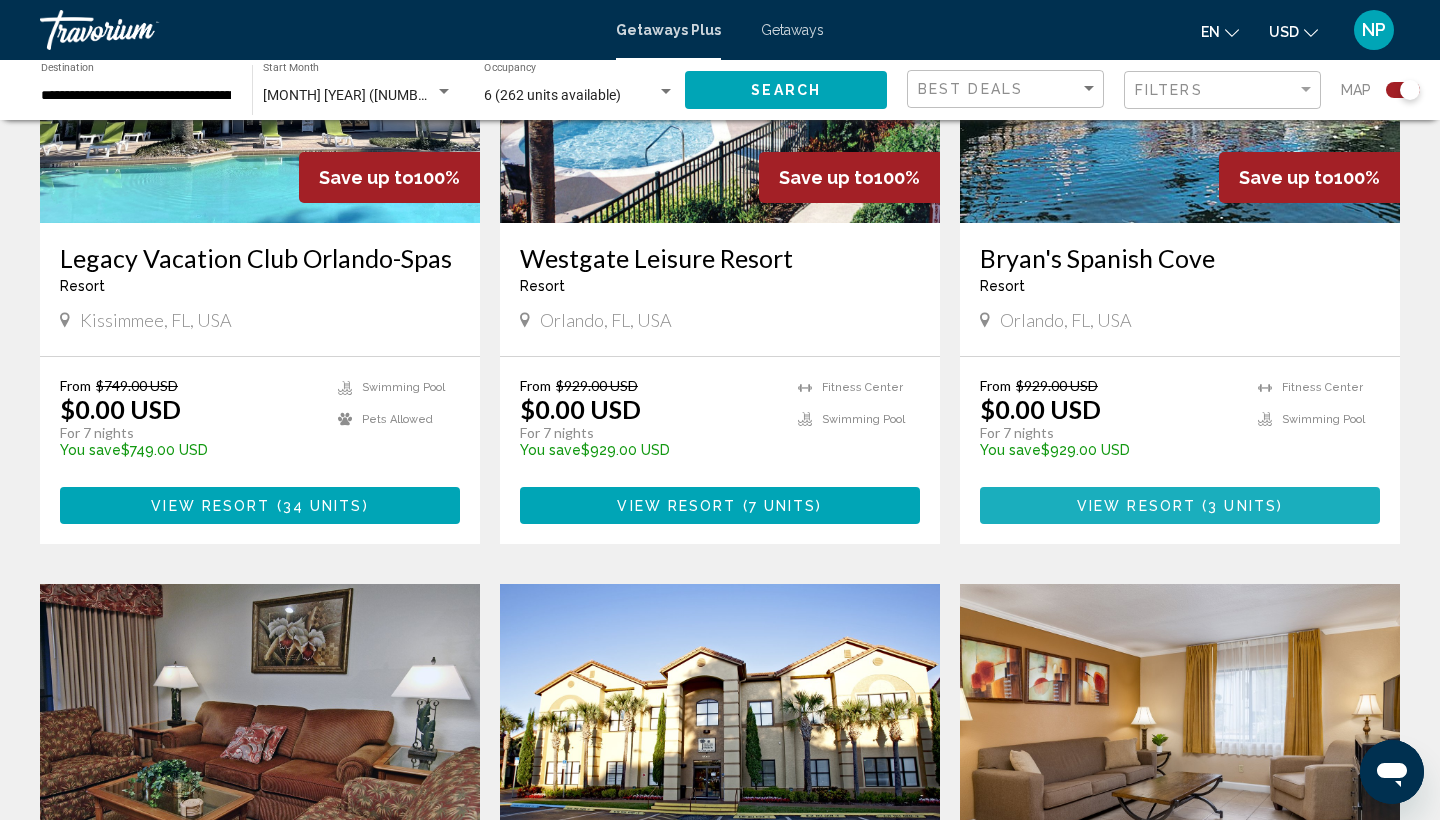click on "View Resort" at bounding box center [1136, 506] 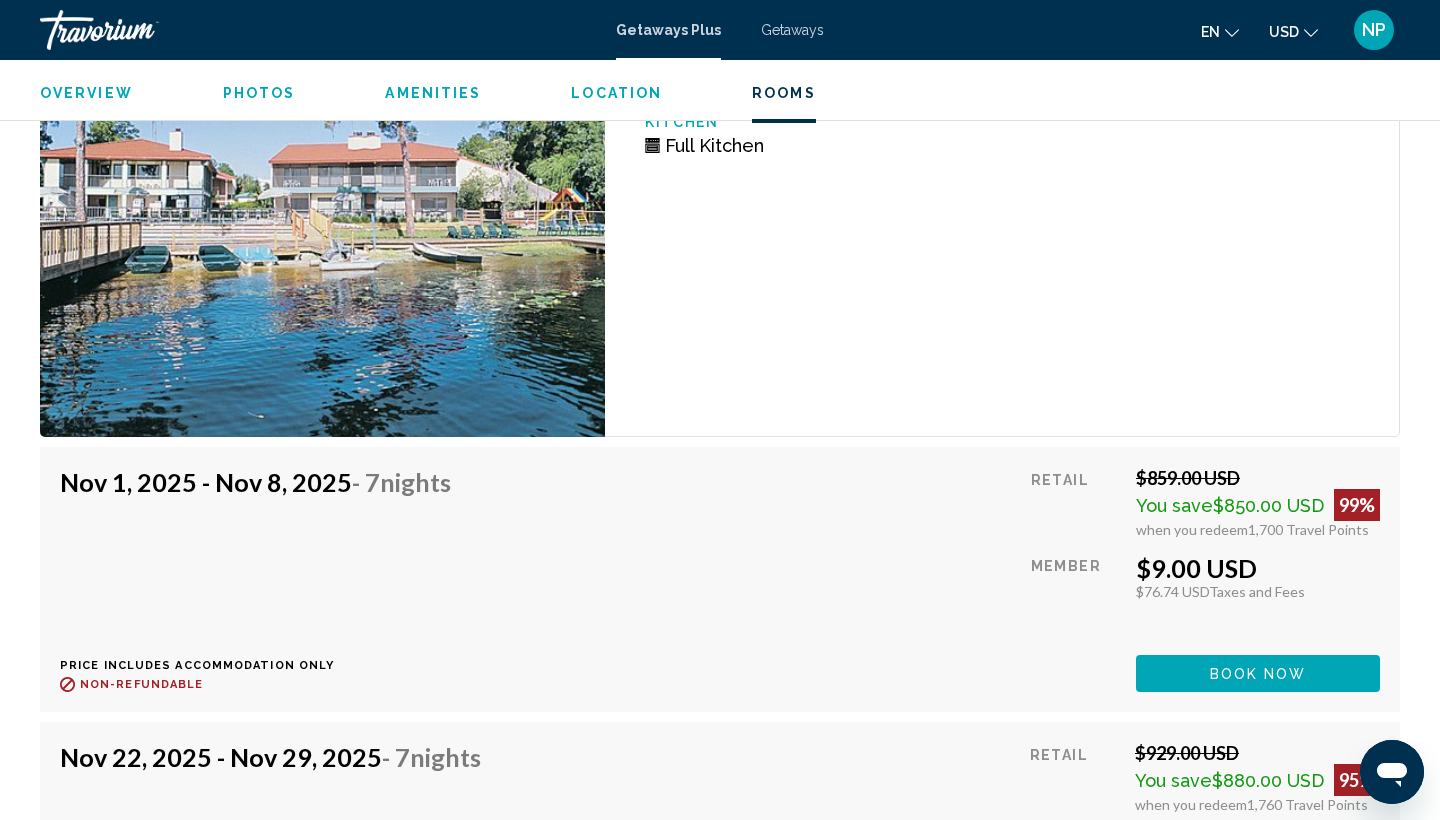 scroll, scrollTop: 3808, scrollLeft: 0, axis: vertical 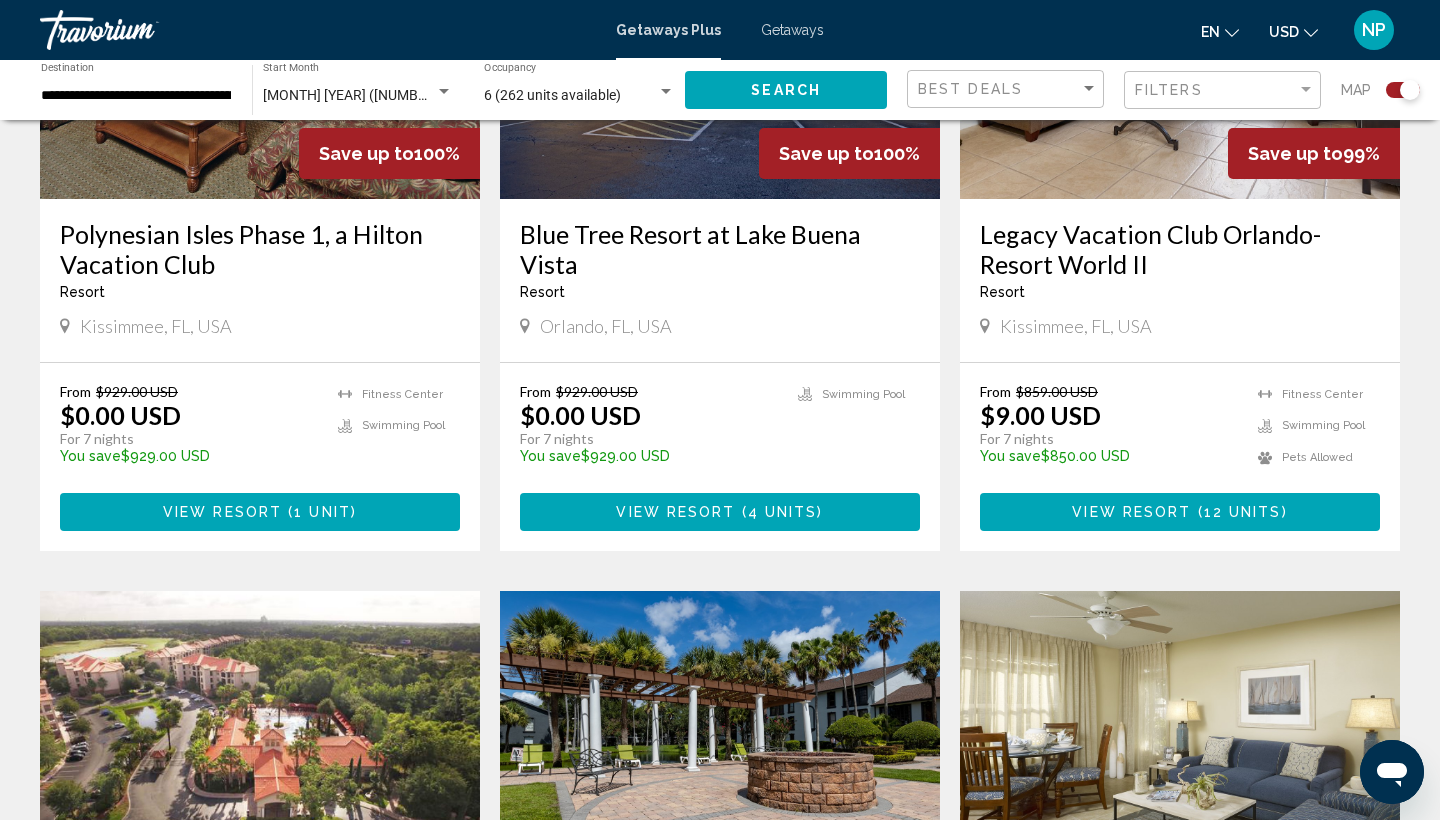 click on "View Resort" at bounding box center [222, 513] 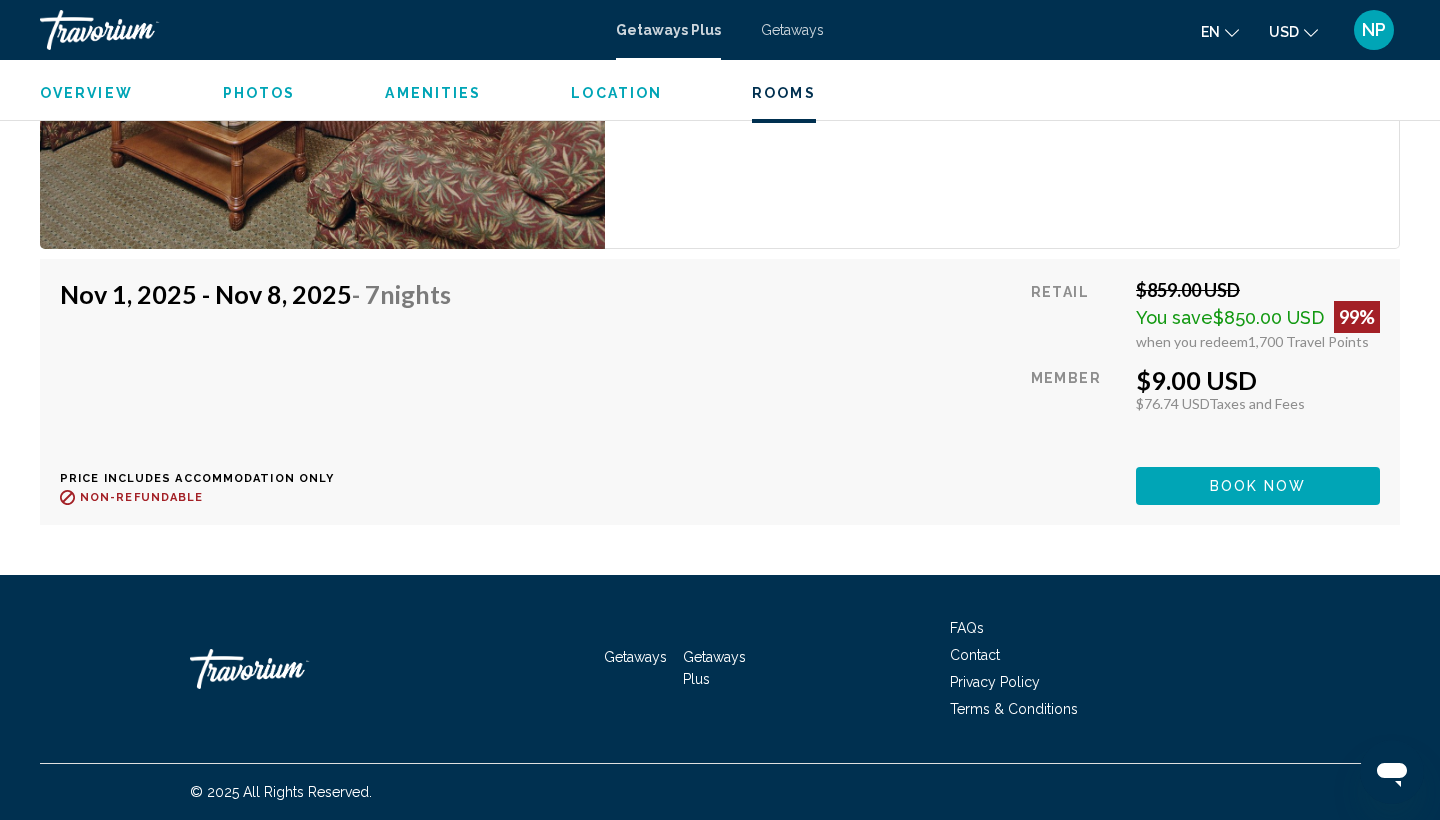 scroll, scrollTop: 3408, scrollLeft: 0, axis: vertical 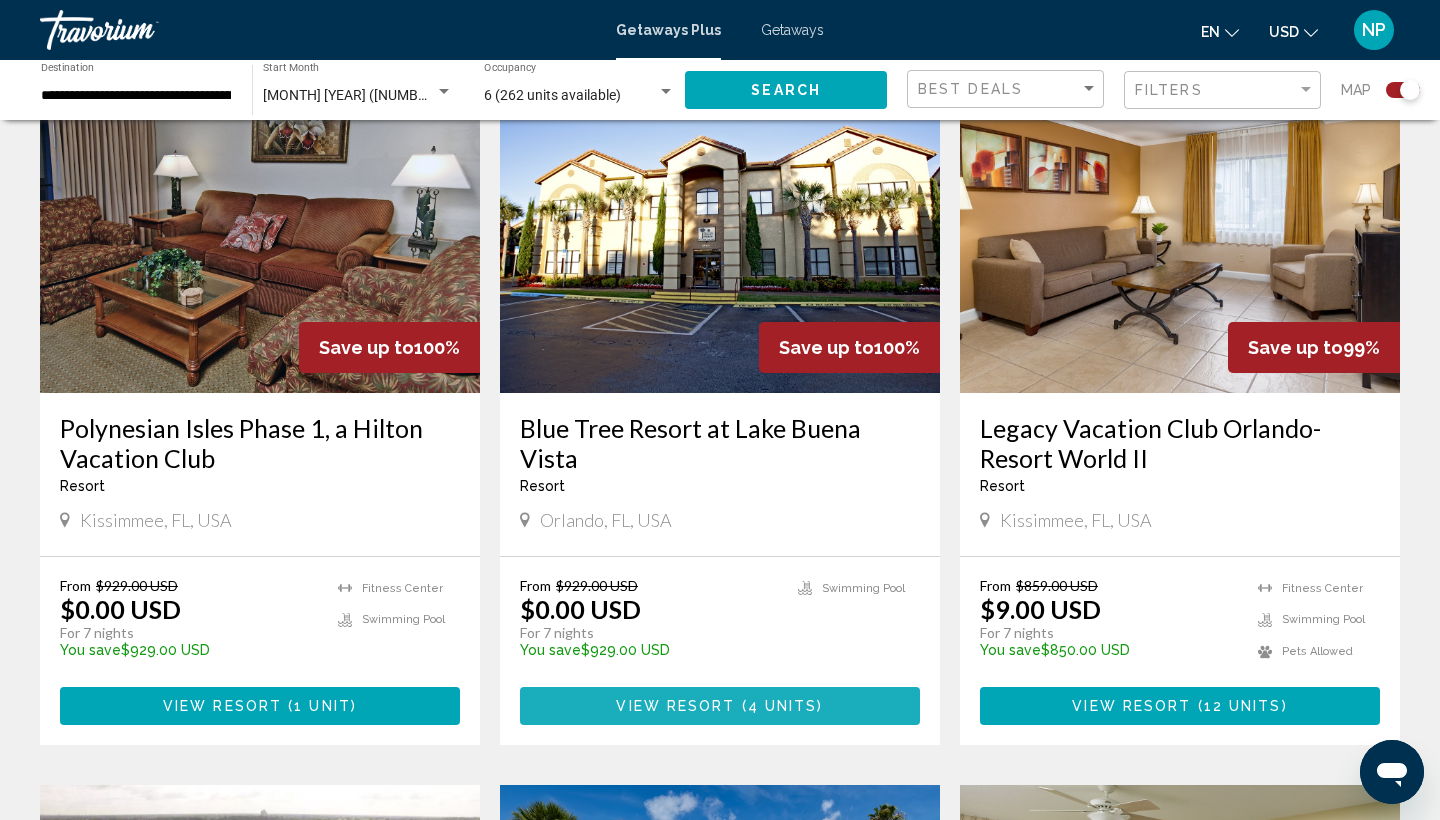 click on "View Resort" at bounding box center (675, 707) 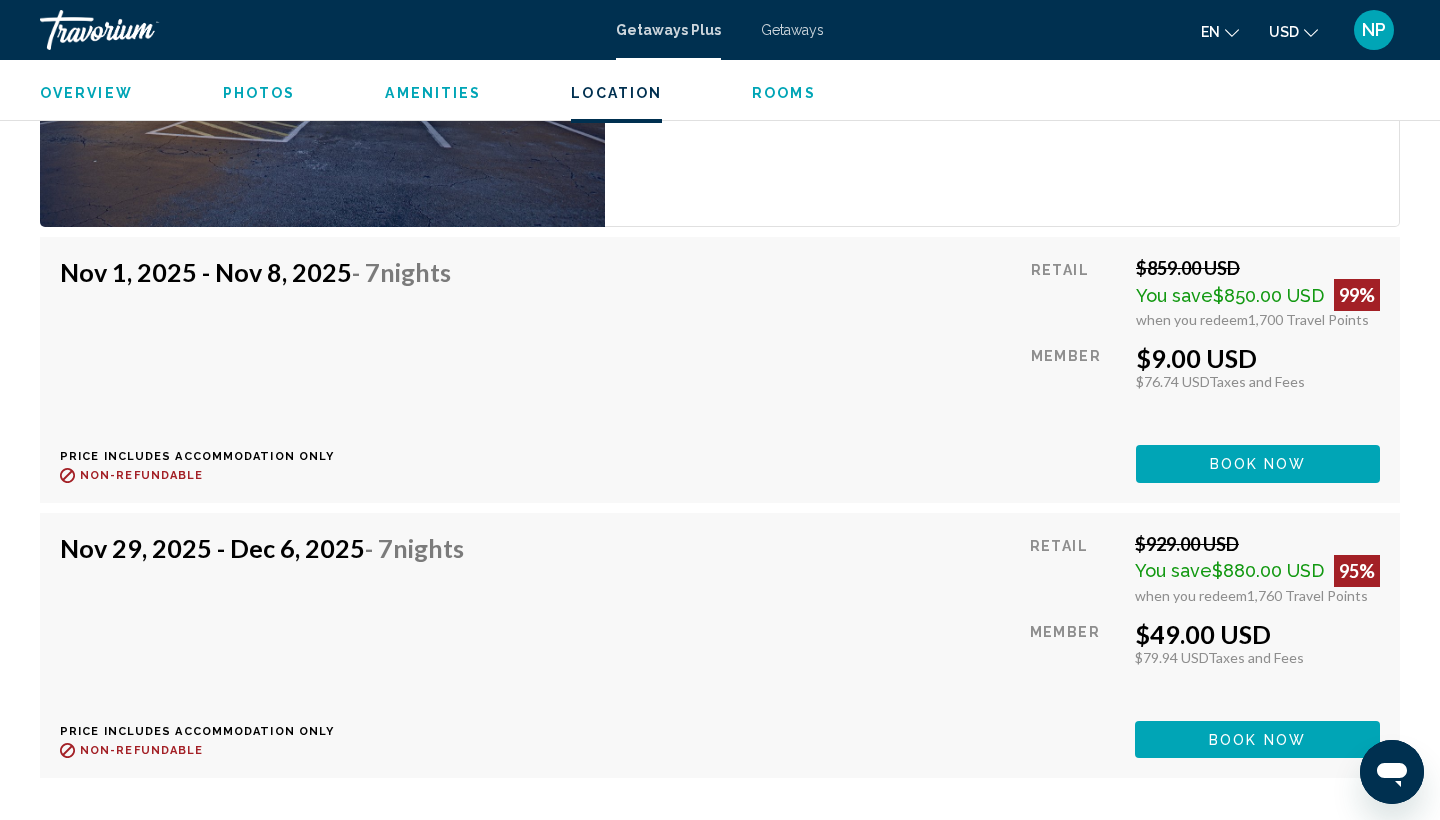 scroll, scrollTop: 3439, scrollLeft: 0, axis: vertical 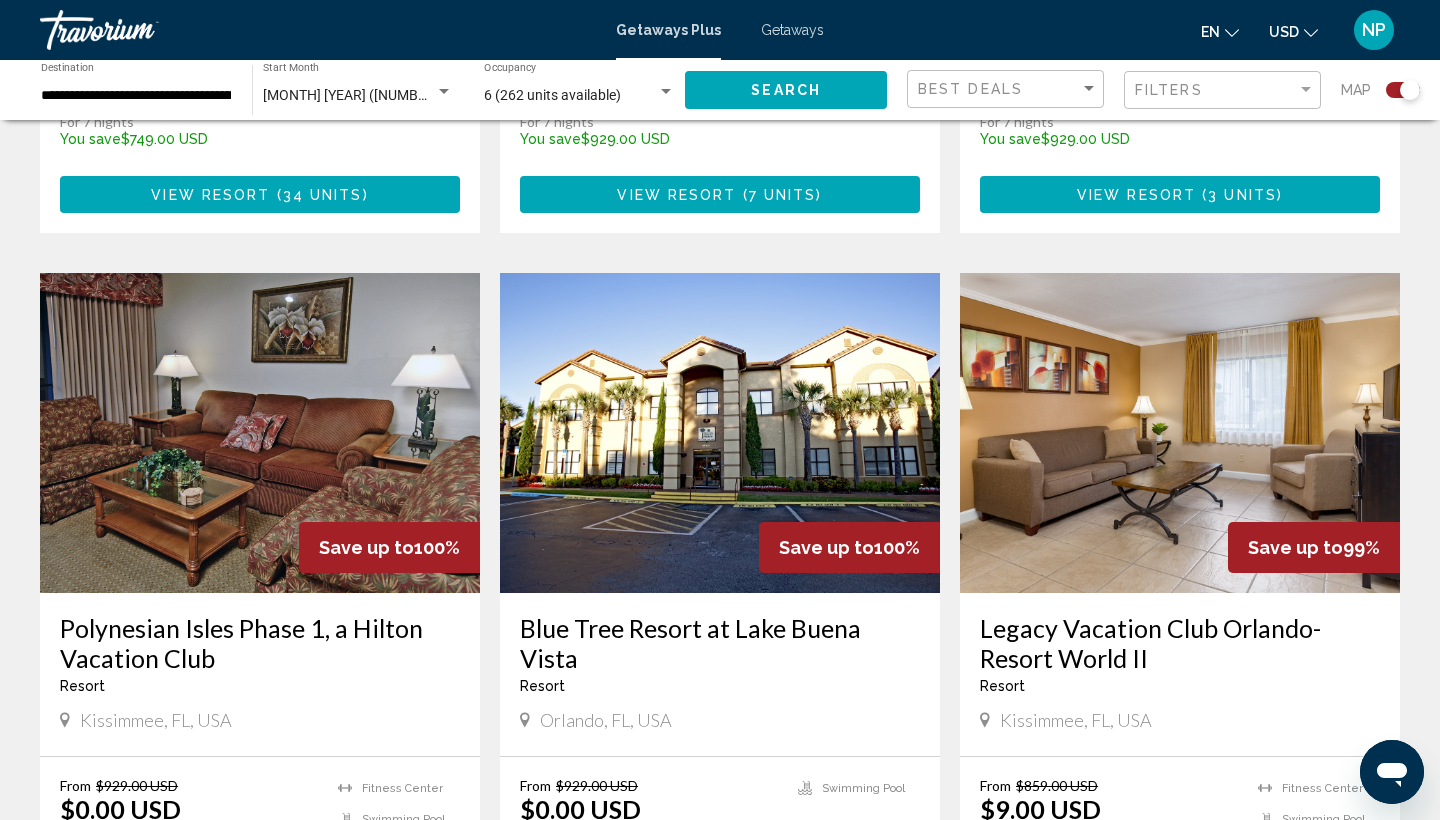 click on "Save up to  100%   Legacy Vacation Club Orlando-Spas  Resort  -  This is an adults only resort
Kissimmee, FL, USA From $749.00 USD $0.00 USD For 7 nights You save  $749.00 USD   temp  3.8
Swimming Pool
Pets Allowed View Resort    ( 34 units )  Save up to  100%   Westgate Leisure Resort  Resort  -  This is an adults only resort
Orlando, FL, USA From $929.00 USD $0.00 USD For 7 nights You save  $929.00 USD   temp  3.3
Fitness Center
Swimming Pool View Resort    ( 7 units )  Save up to  100%   Bryan's Spanish Cove  Resort  -  This is an adults only resort
Orlando, FL, USA From $929.00 USD $0.00 USD For 7 nights You save  $929.00 USD   temp  4.1
Fitness Center" at bounding box center [720, 984] 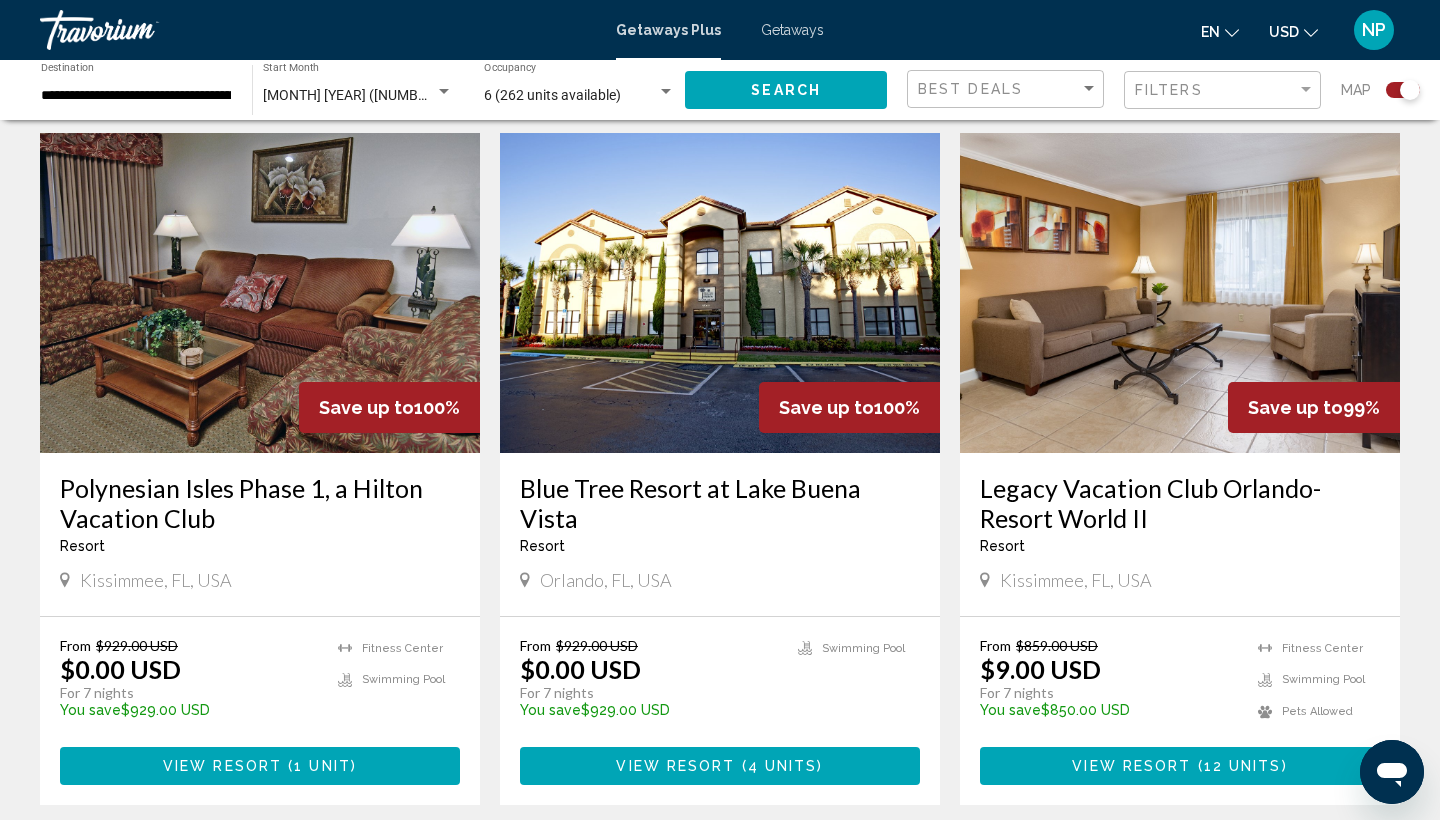 scroll, scrollTop: 1384, scrollLeft: 0, axis: vertical 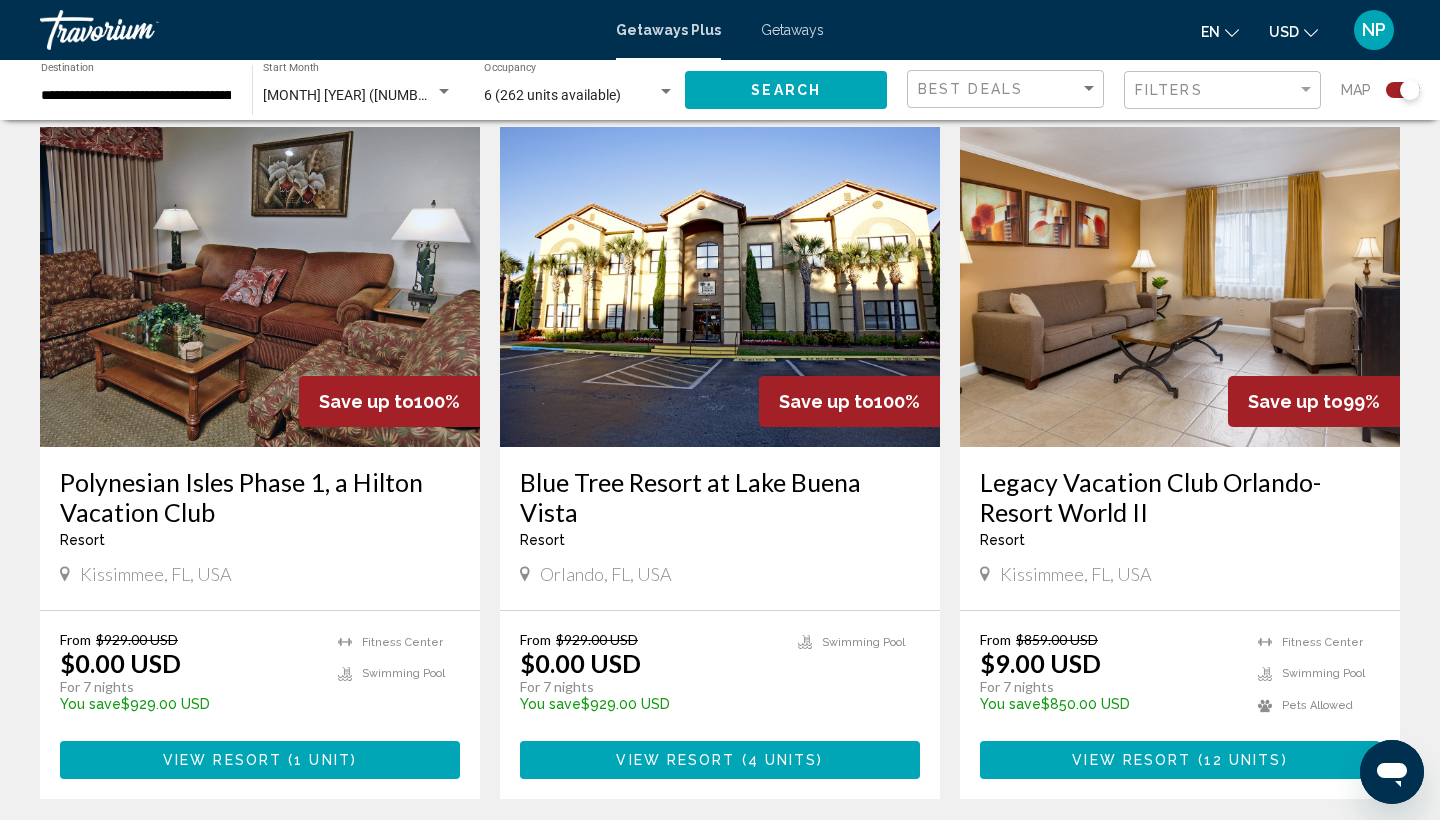 click at bounding box center (720, 287) 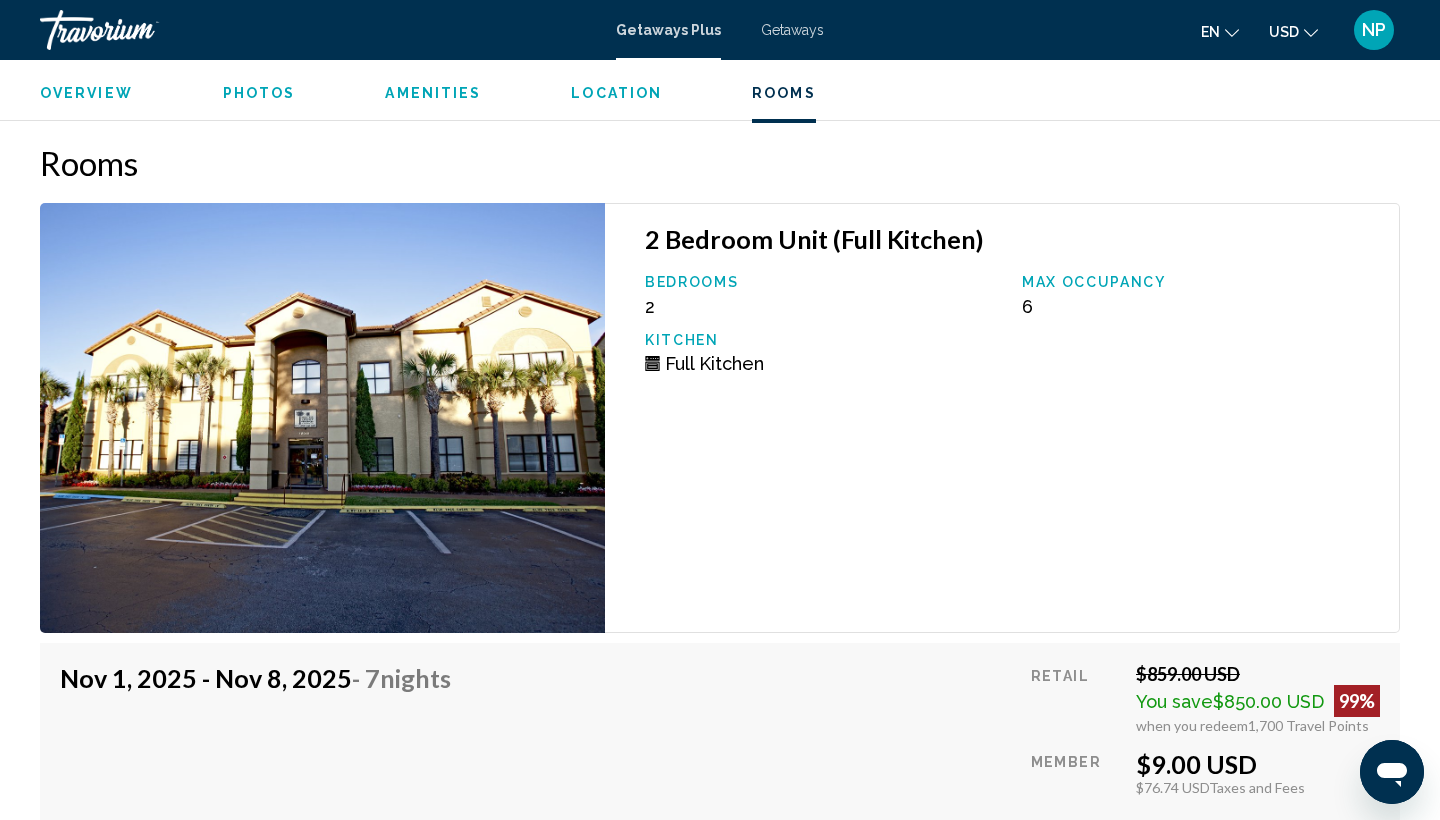 scroll, scrollTop: 2962, scrollLeft: 0, axis: vertical 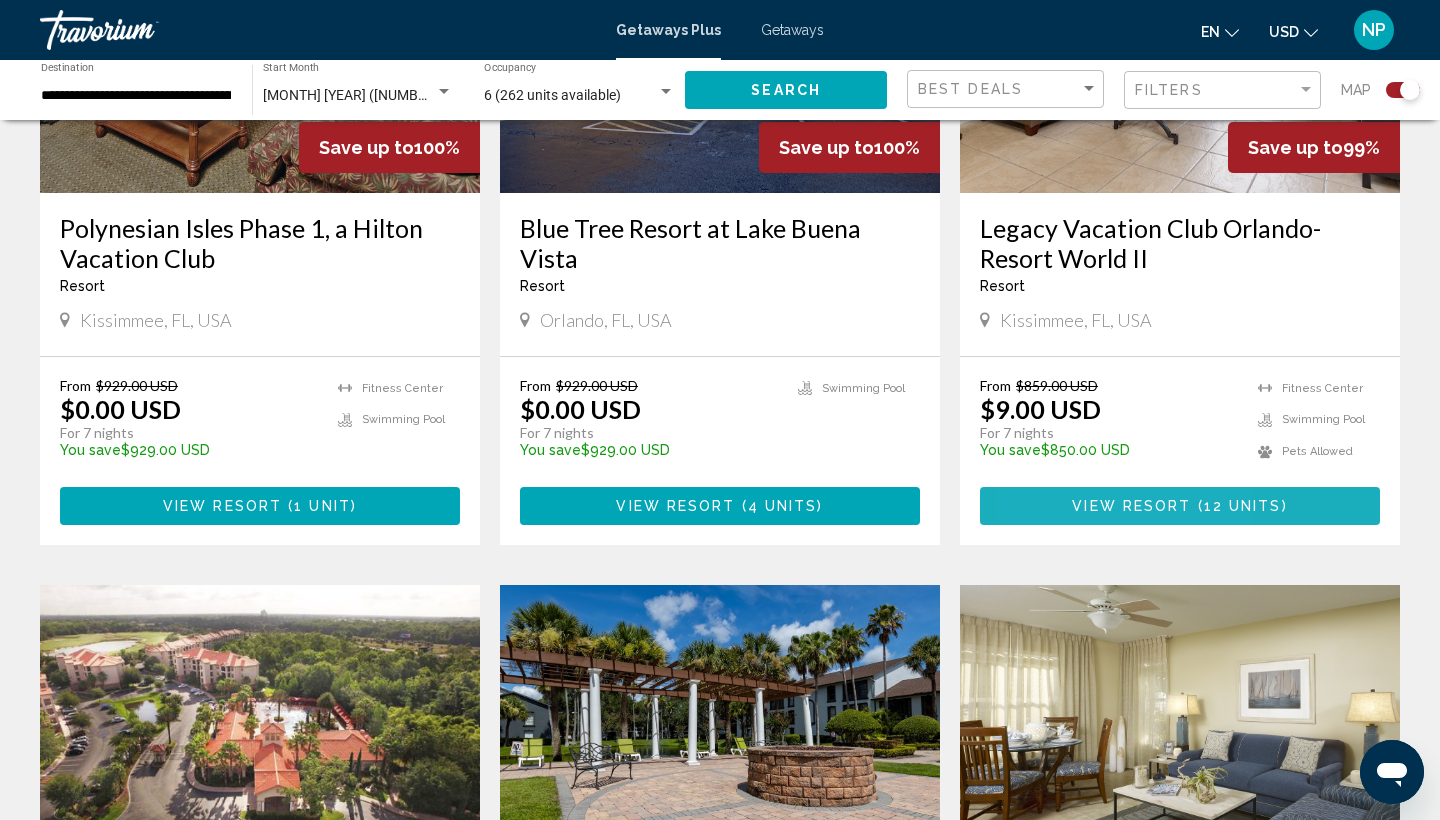 click on "View Resort    ( 12 units )" at bounding box center [1180, 505] 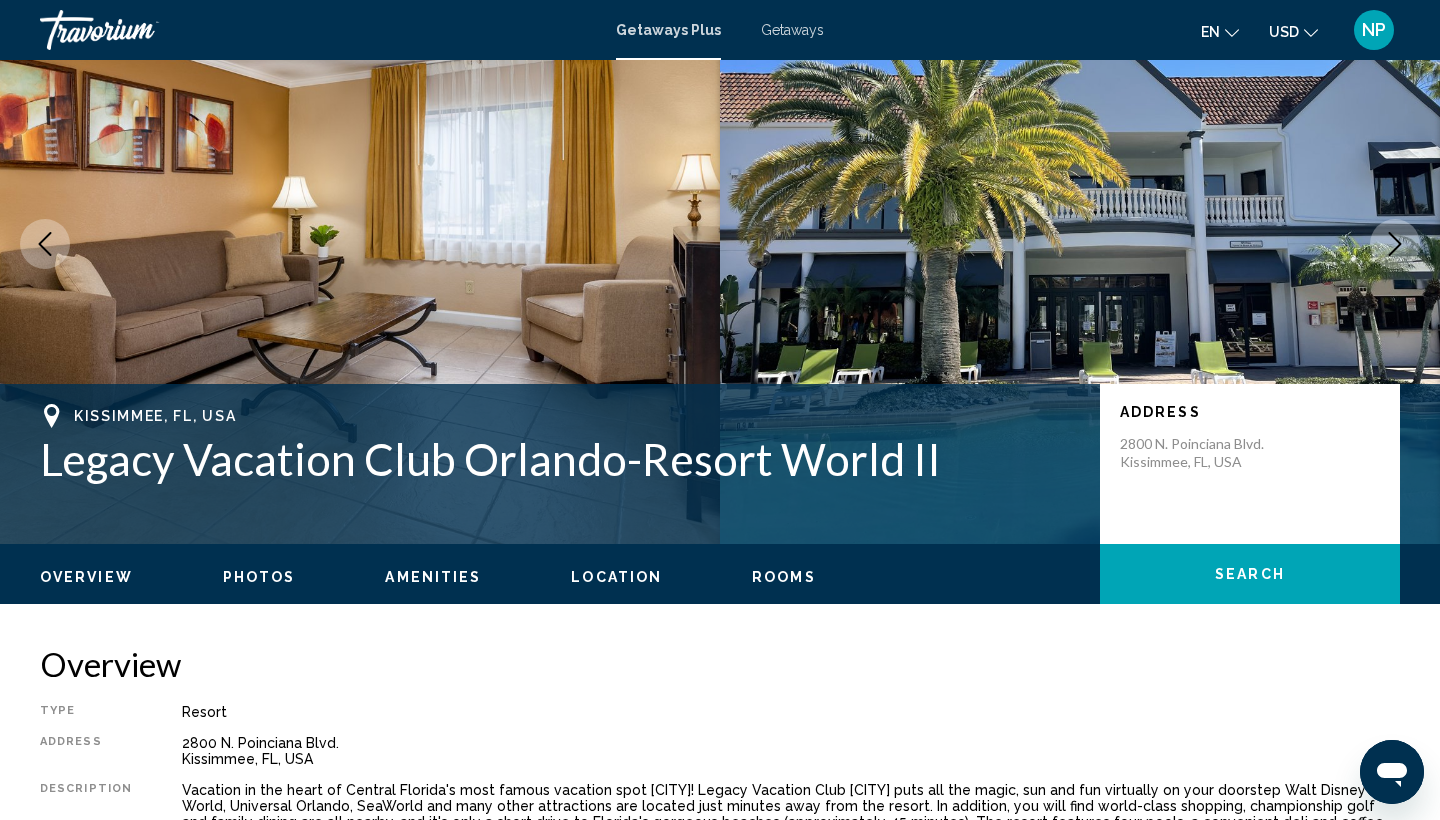 scroll, scrollTop: 111, scrollLeft: 0, axis: vertical 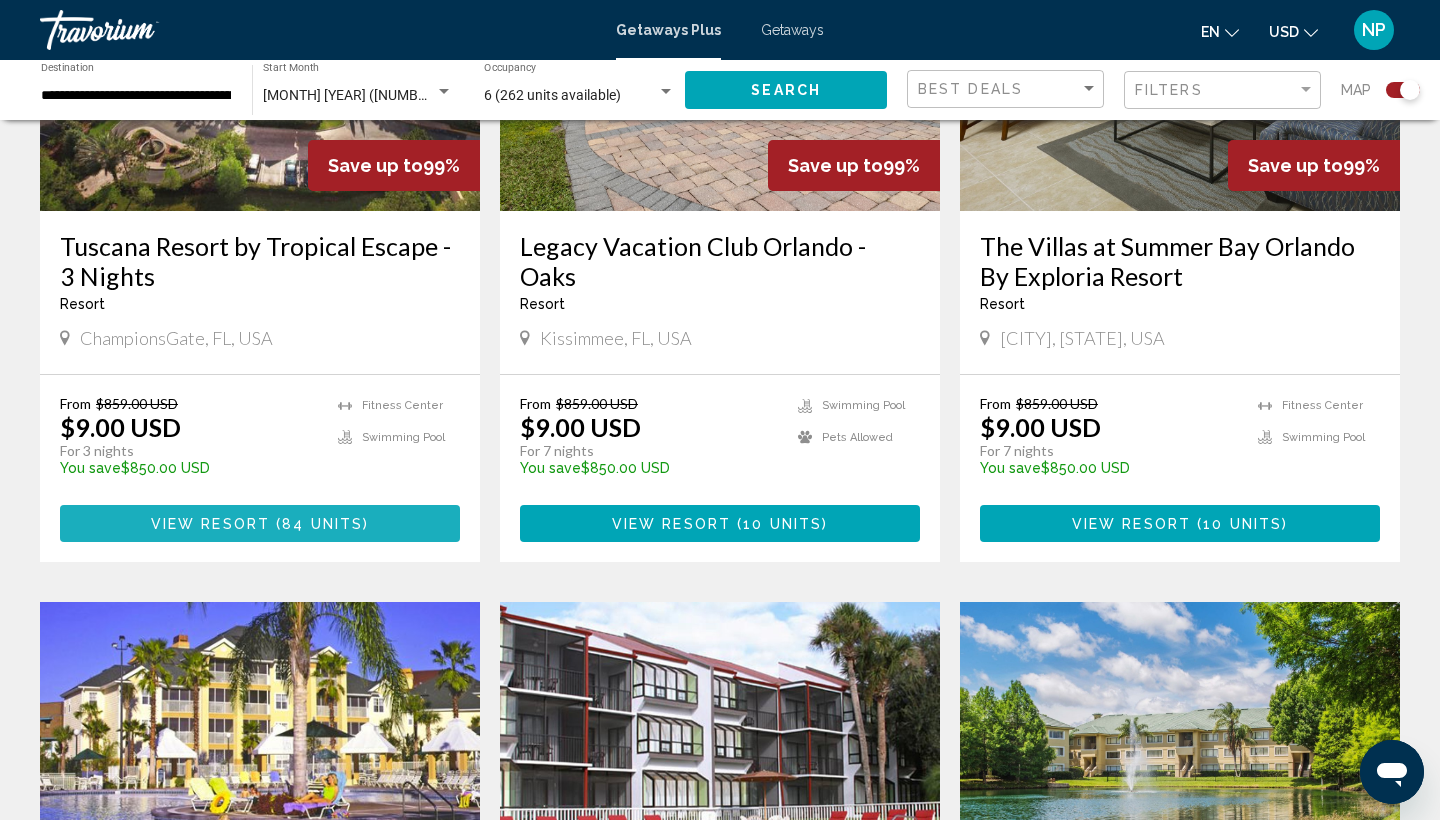 click at bounding box center [273, 524] 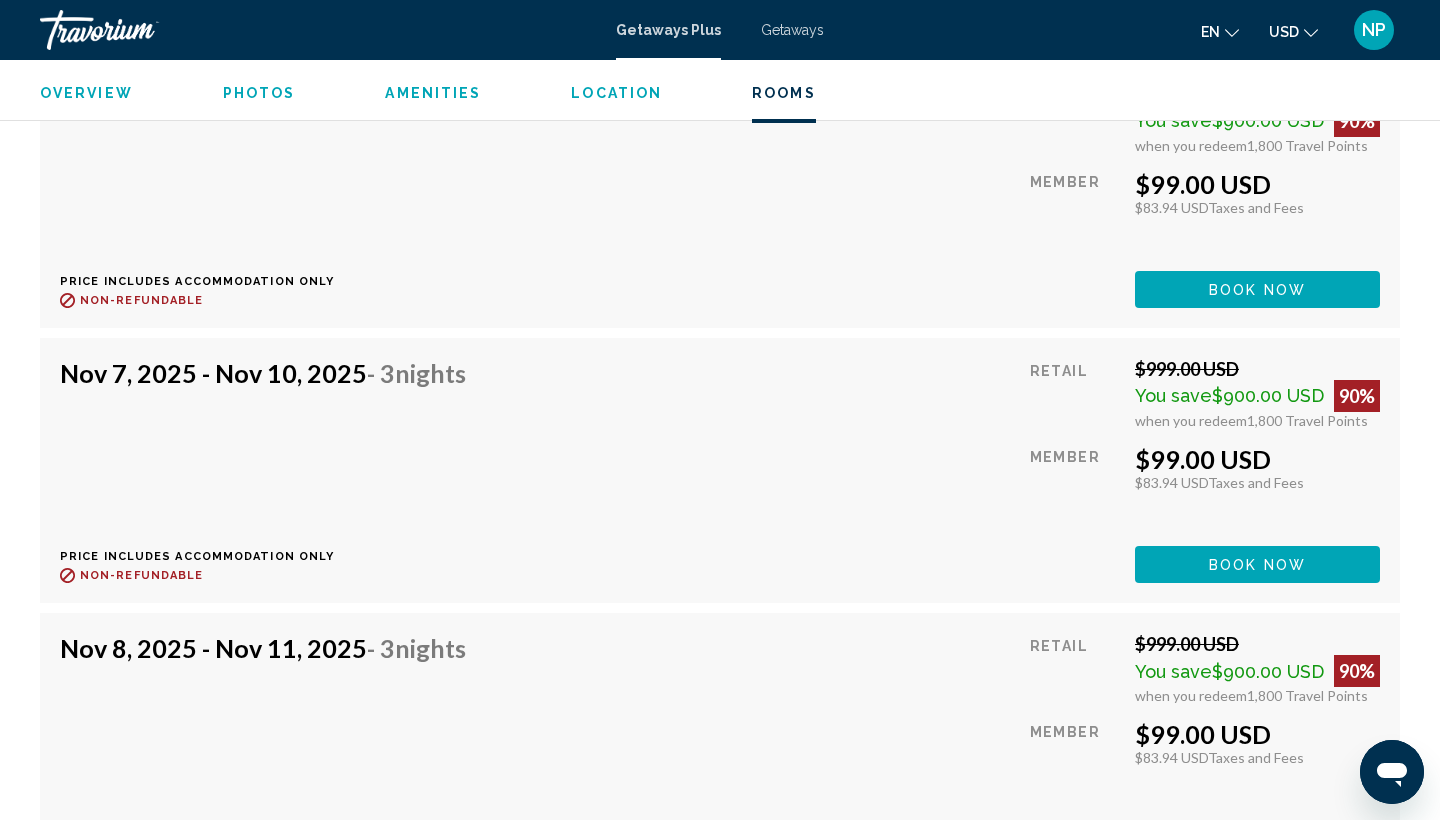 scroll, scrollTop: 4756, scrollLeft: 0, axis: vertical 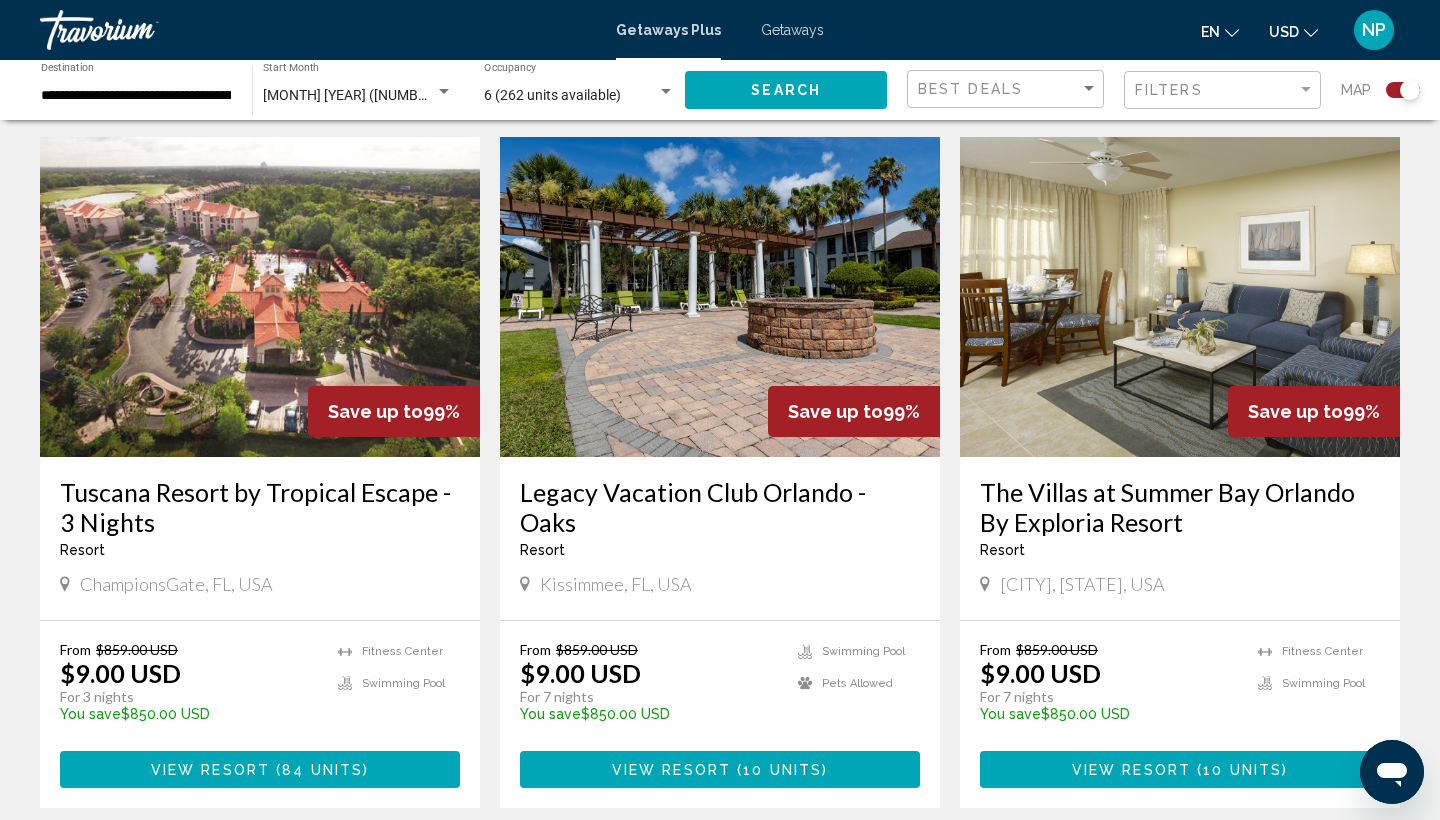 click on "84 units" at bounding box center (322, 770) 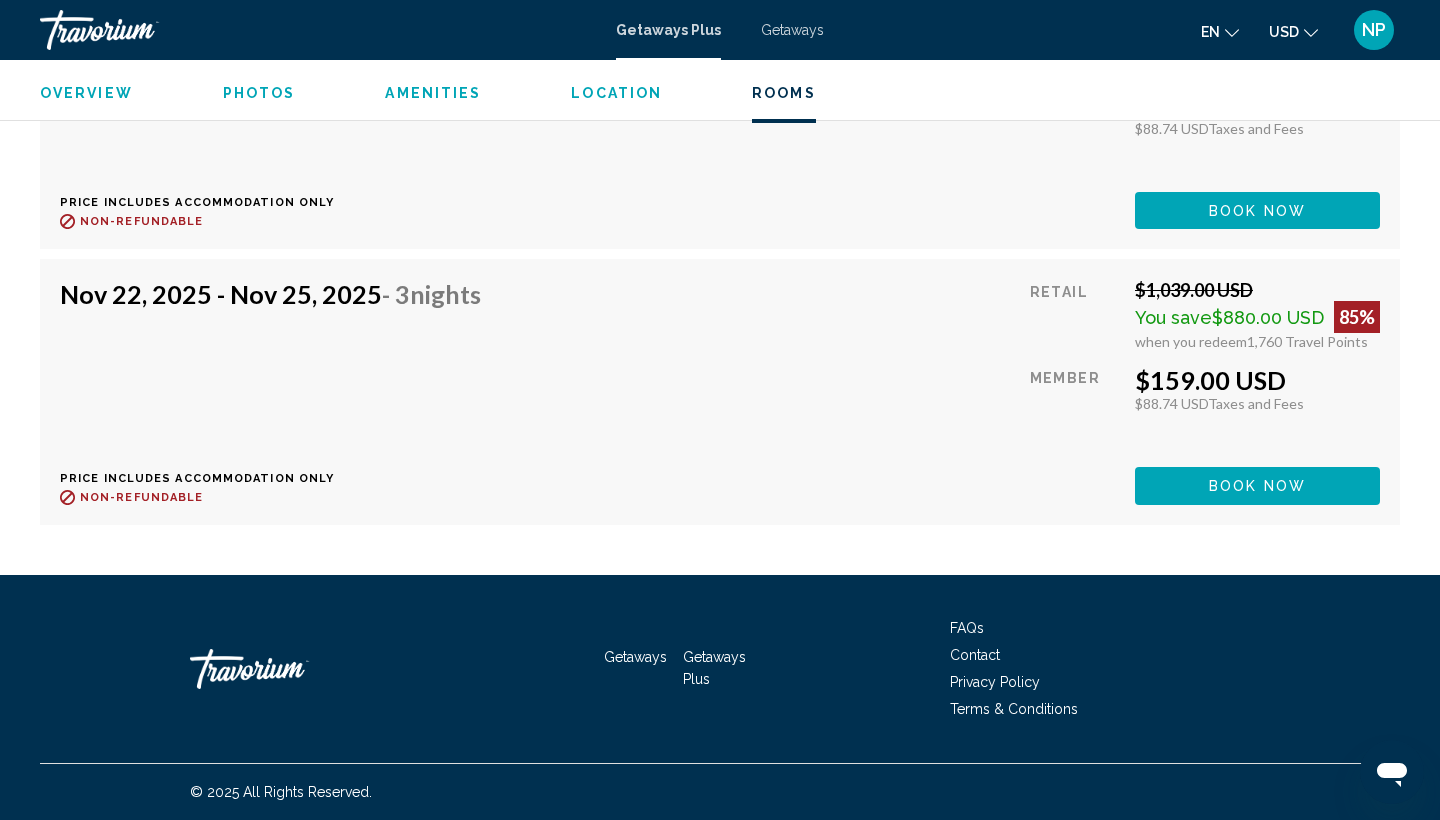 scroll, scrollTop: 15306, scrollLeft: 0, axis: vertical 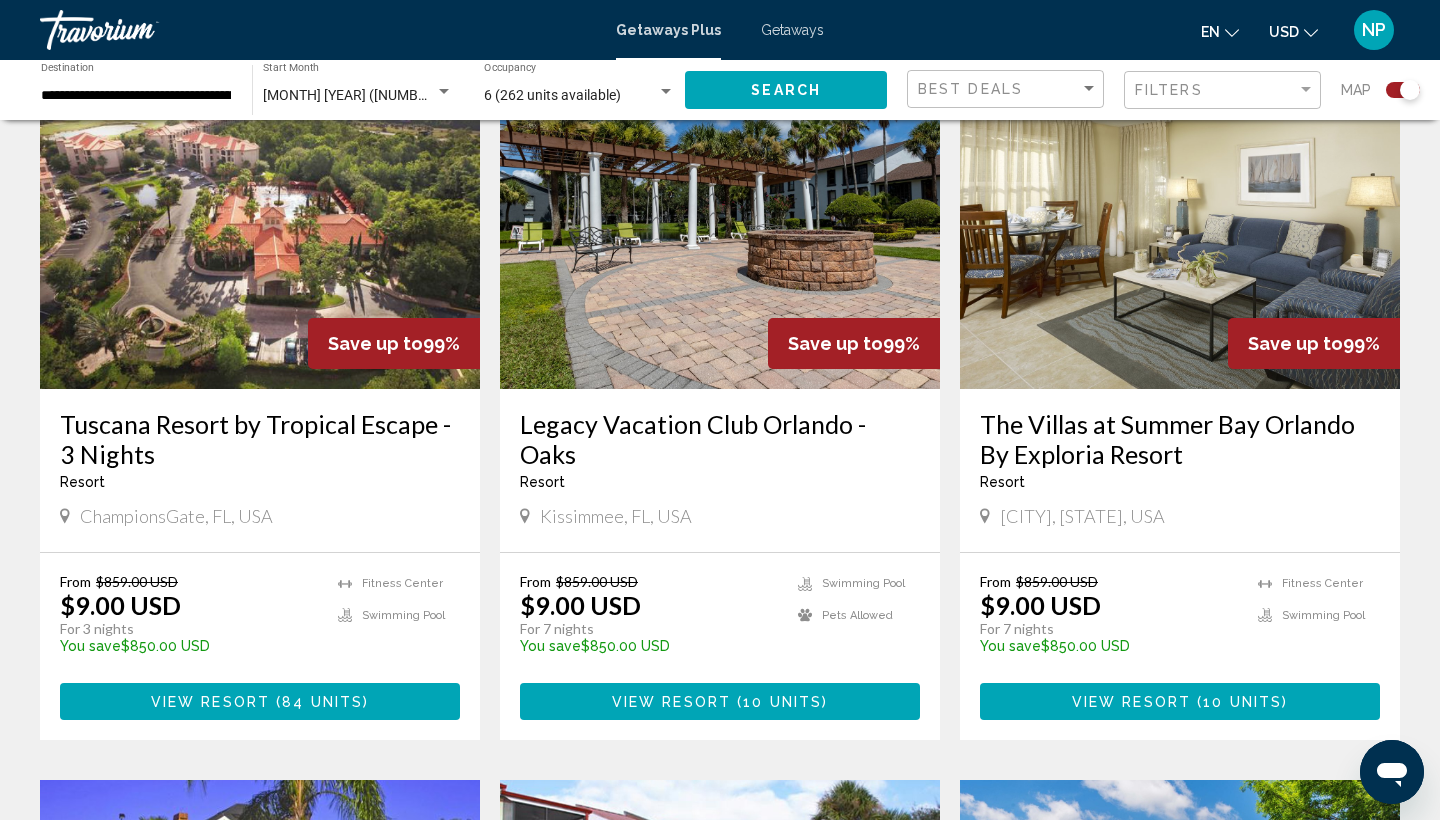 click on "View Resort" at bounding box center [1131, 702] 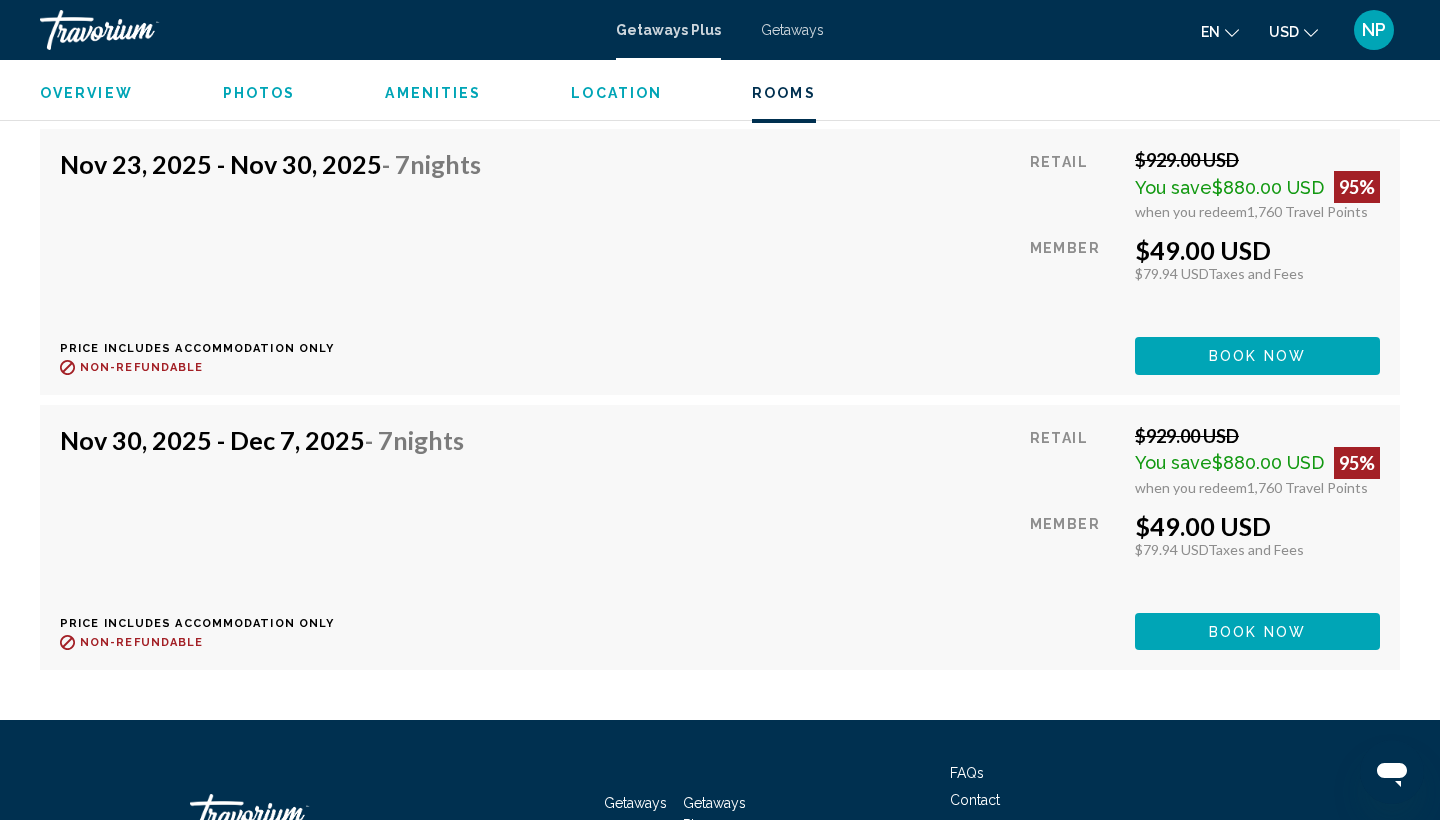 scroll, scrollTop: 5018, scrollLeft: 0, axis: vertical 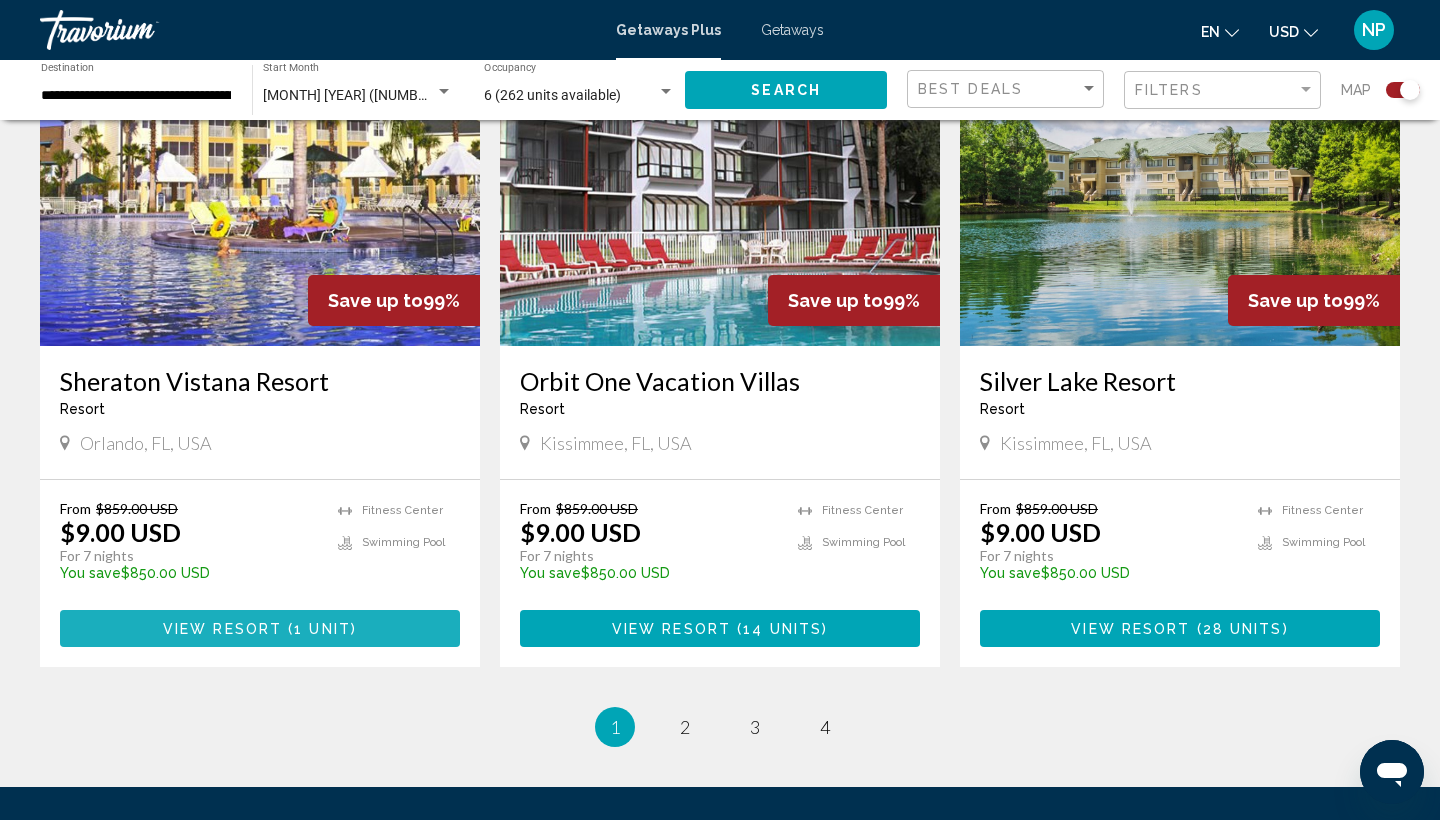 click on "View Resort" at bounding box center [222, 629] 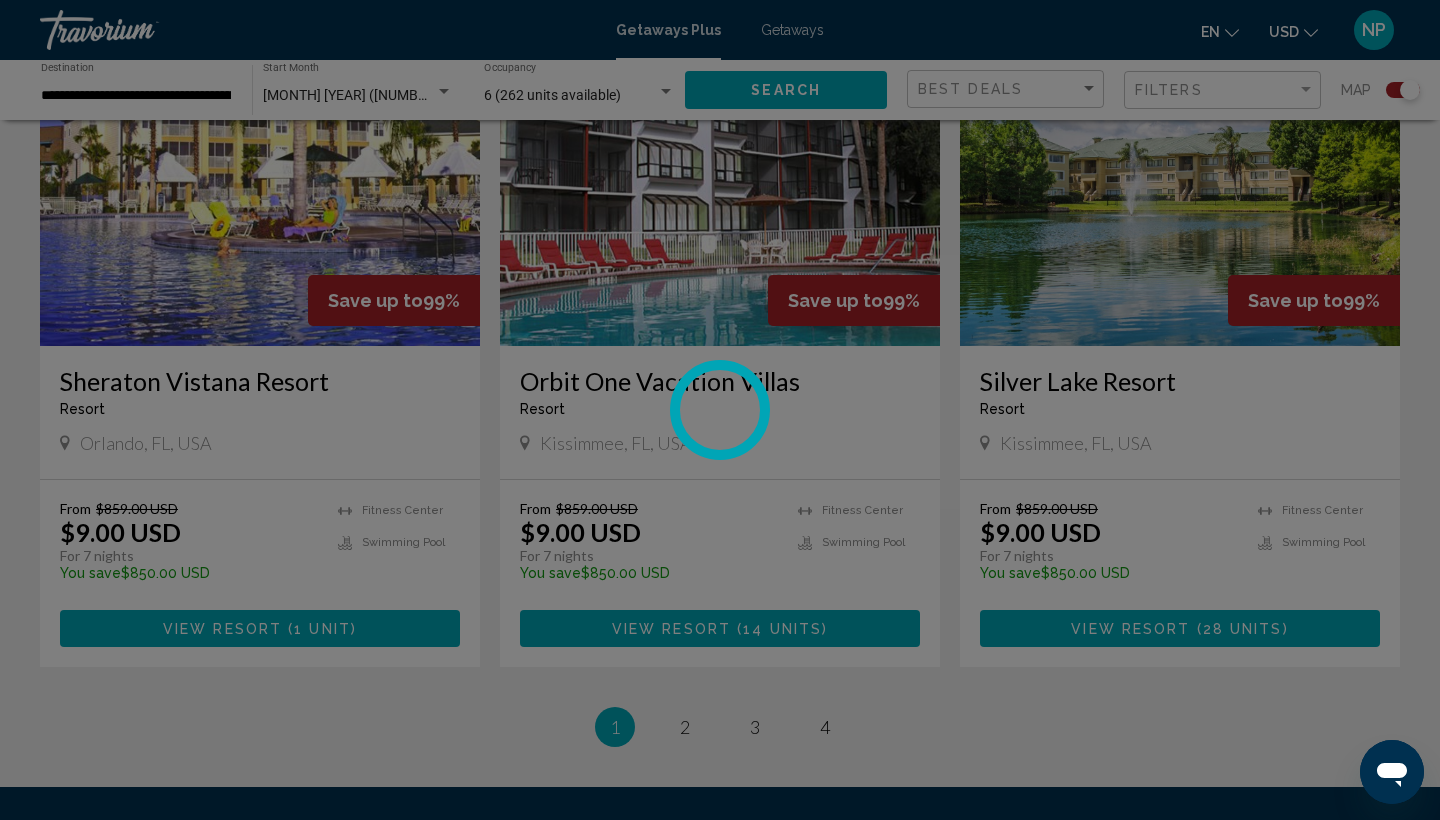 scroll, scrollTop: 0, scrollLeft: 0, axis: both 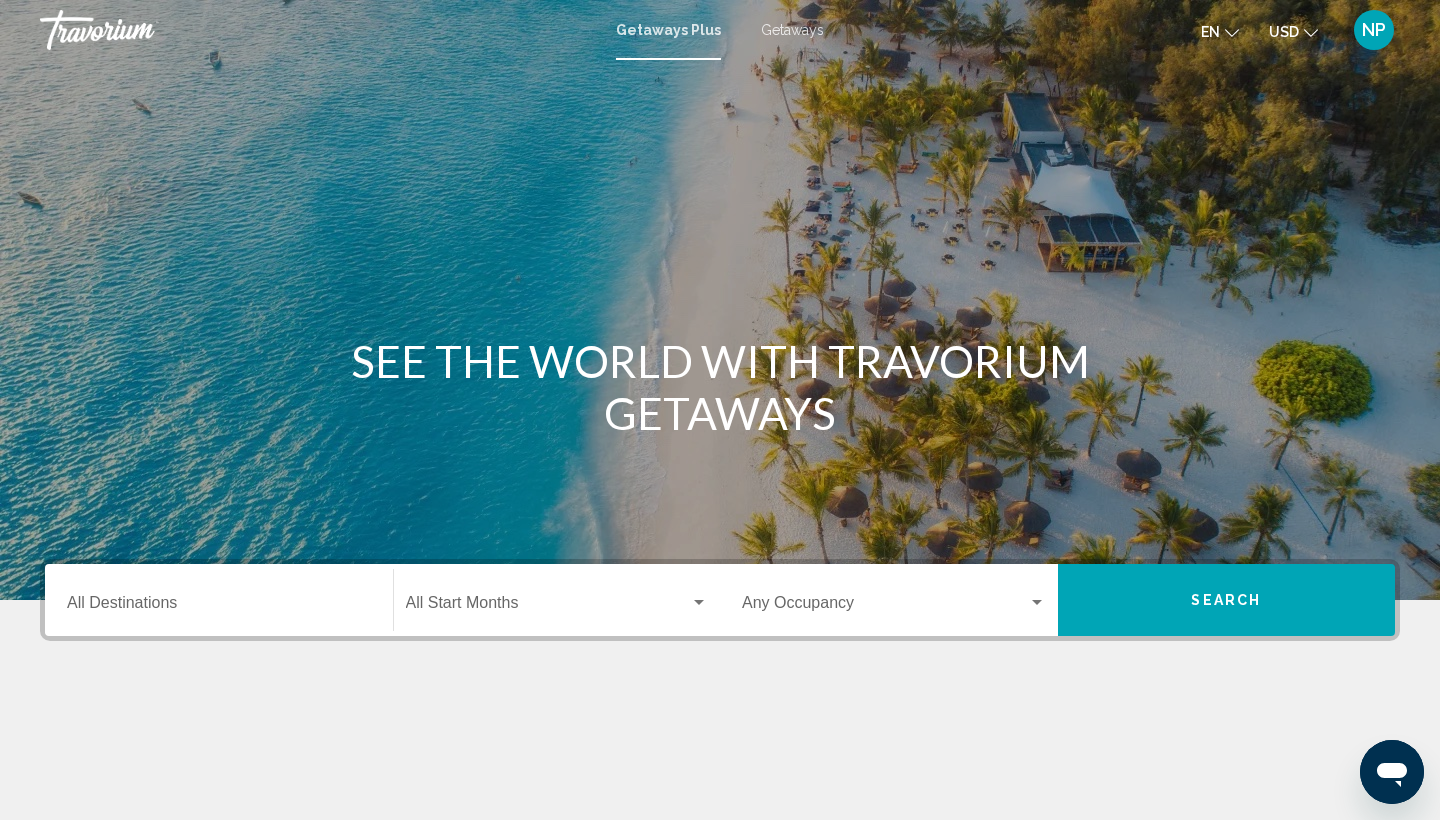 click on "Destination All Destinations" at bounding box center [219, 607] 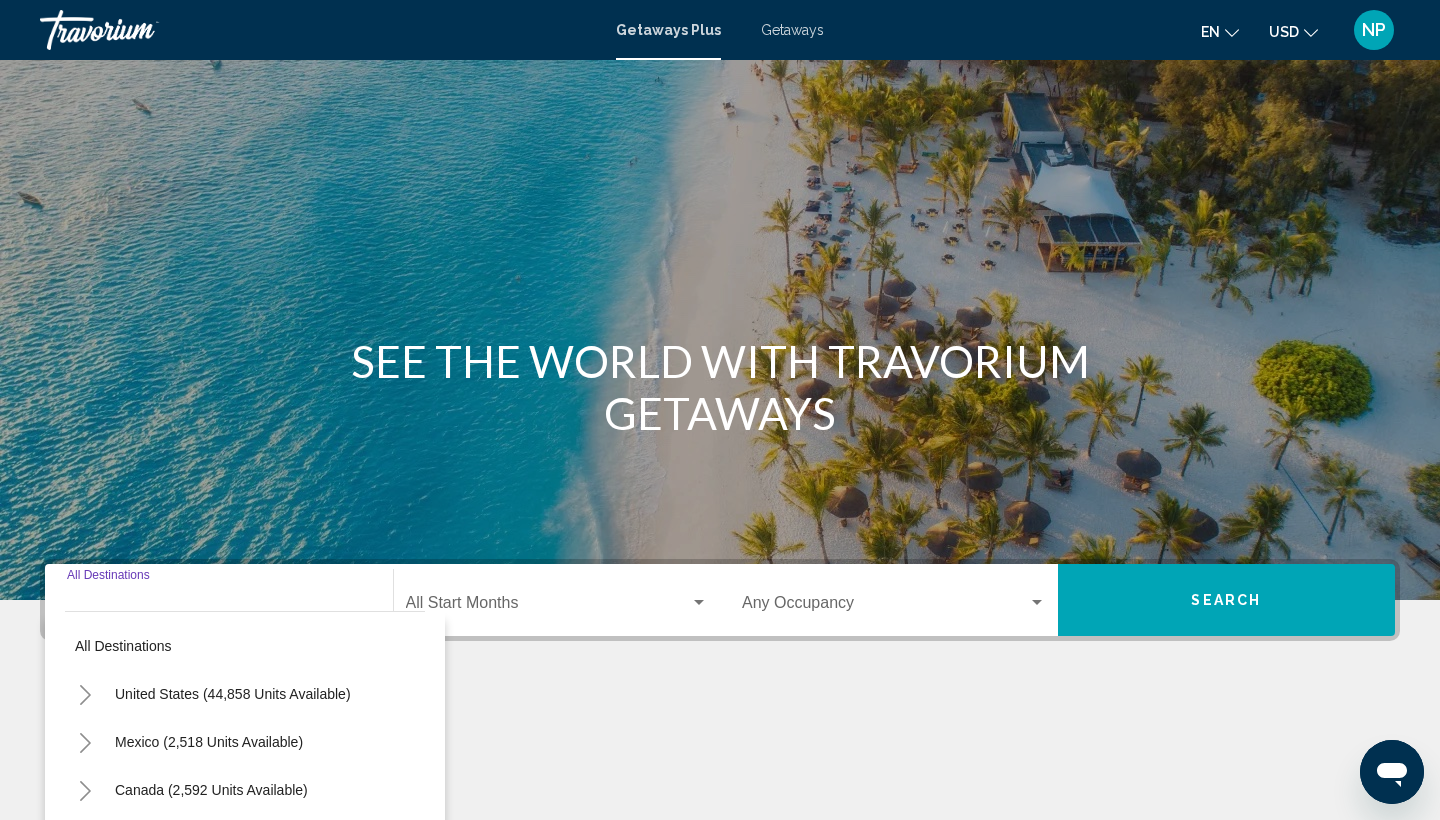 scroll, scrollTop: 266, scrollLeft: 0, axis: vertical 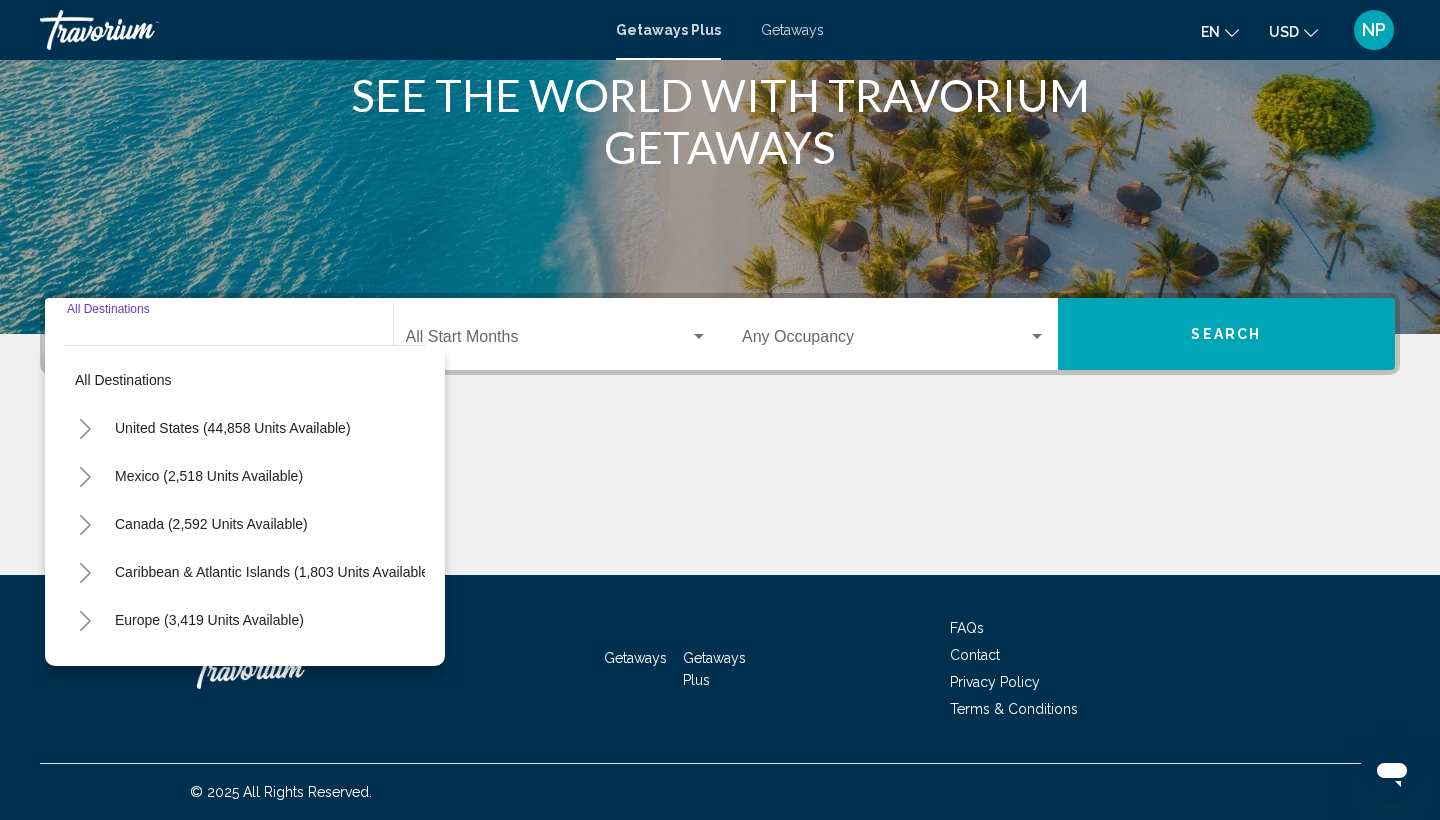 click 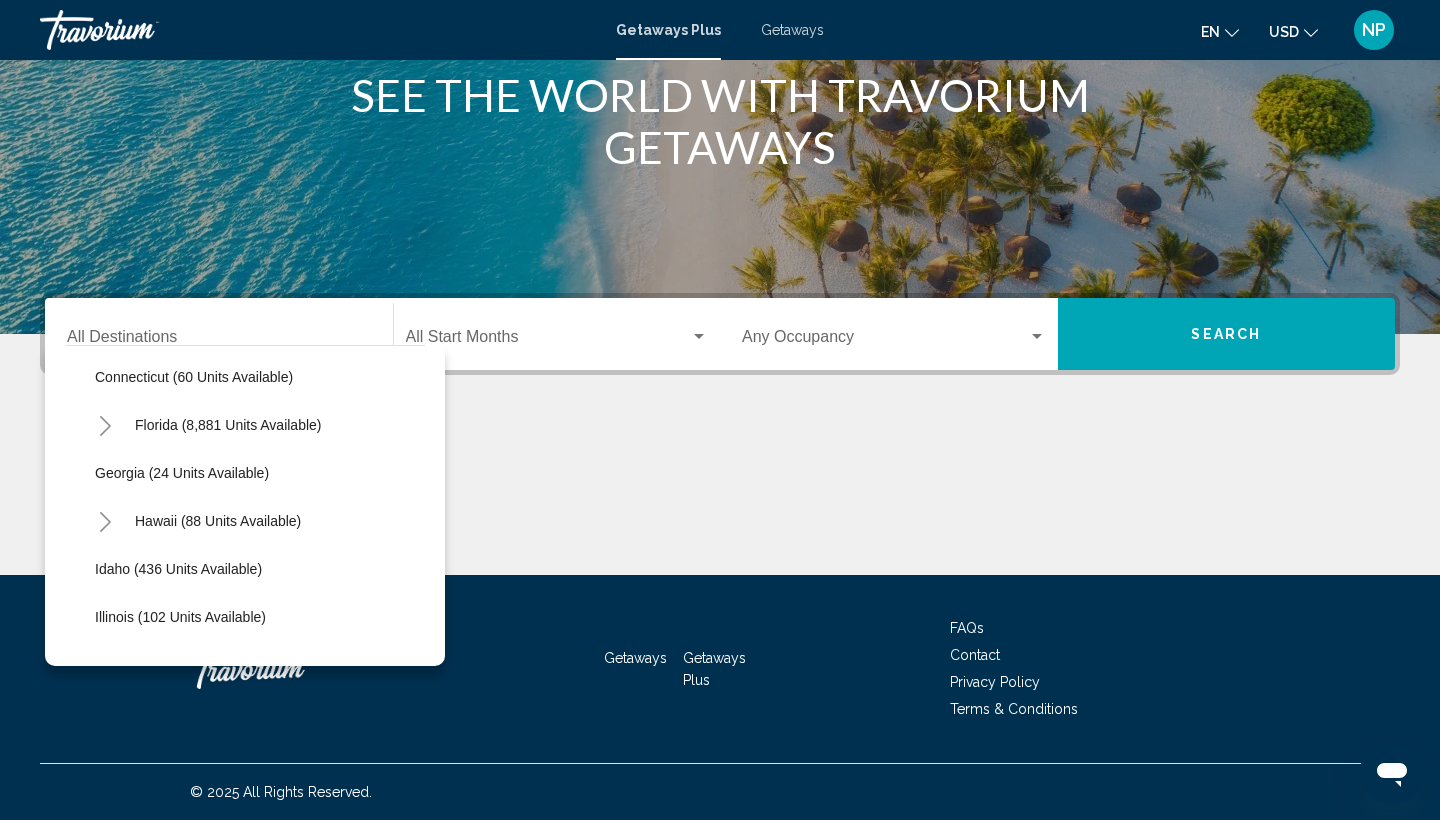 scroll, scrollTop: 292, scrollLeft: 0, axis: vertical 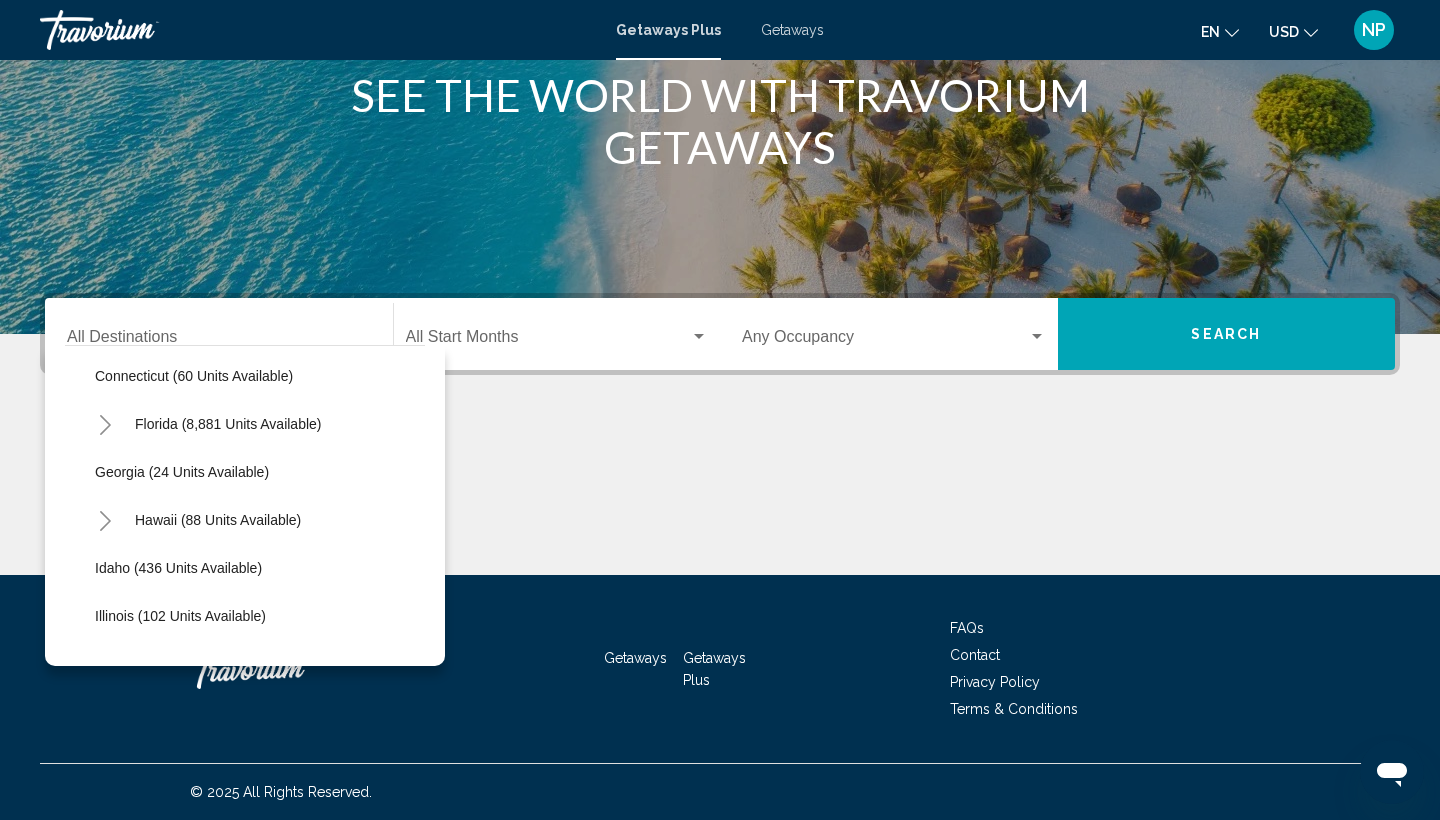 click 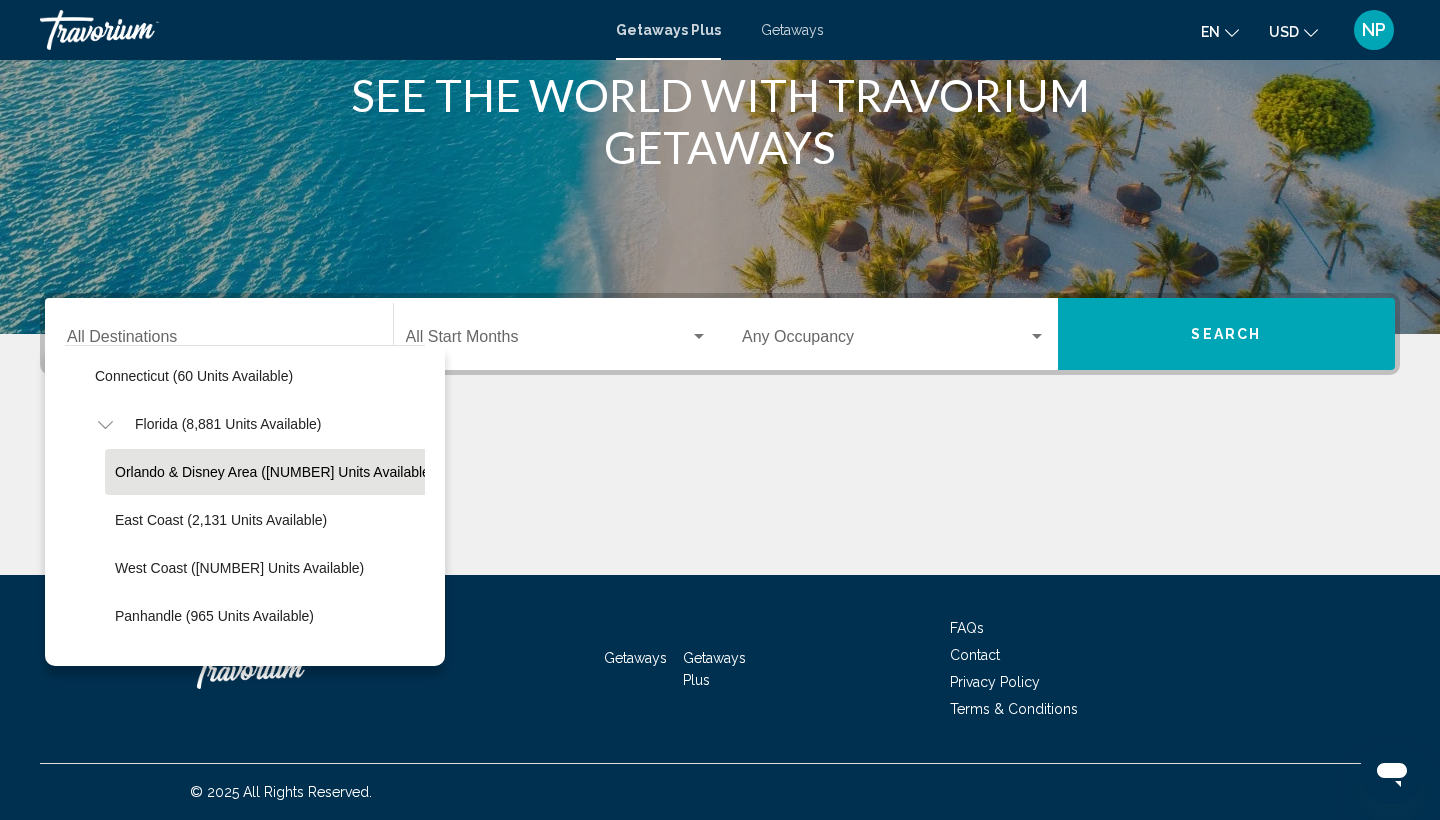 click on "Orlando & Disney Area (10,771 units available)" 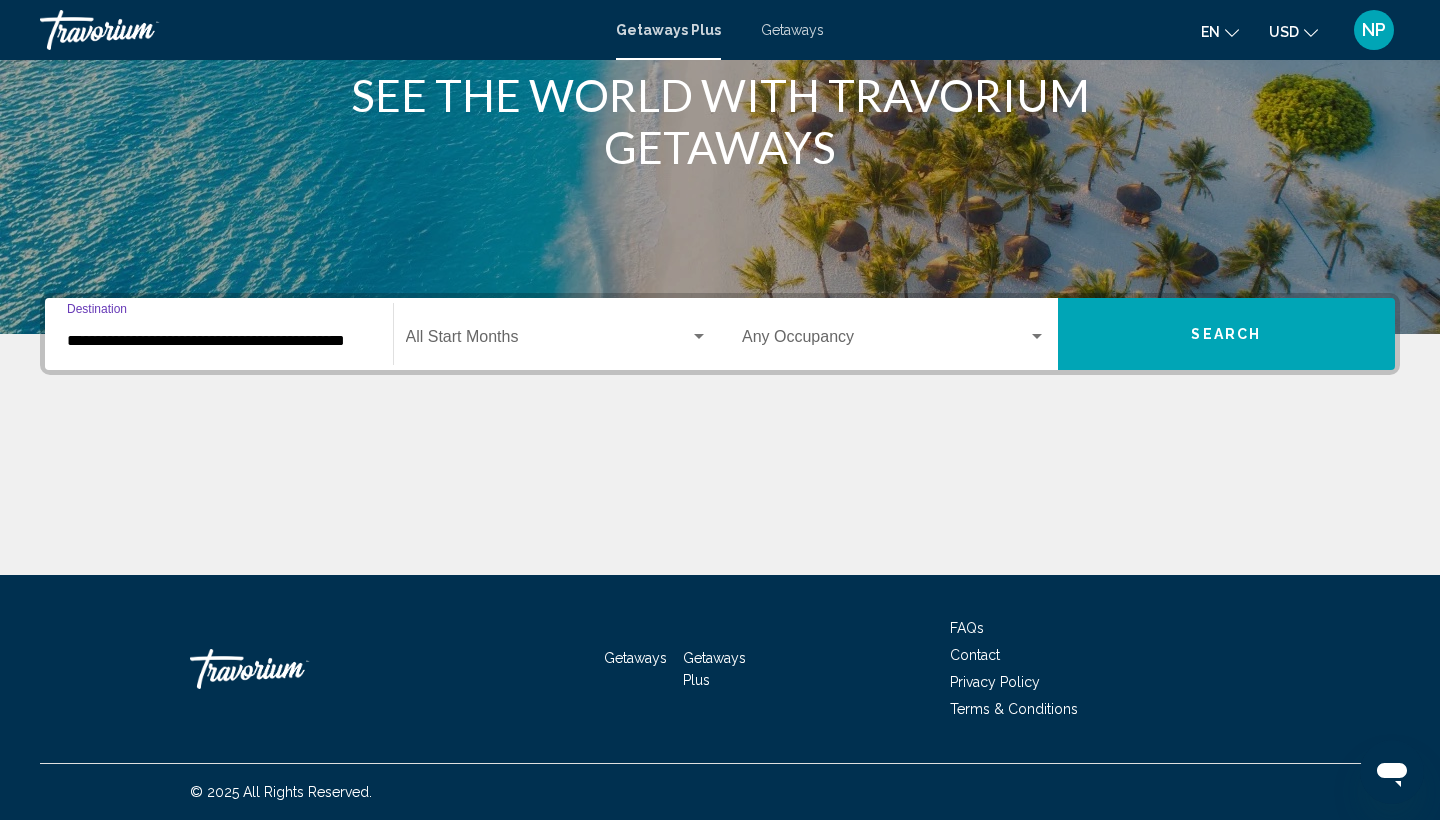 click at bounding box center [548, 341] 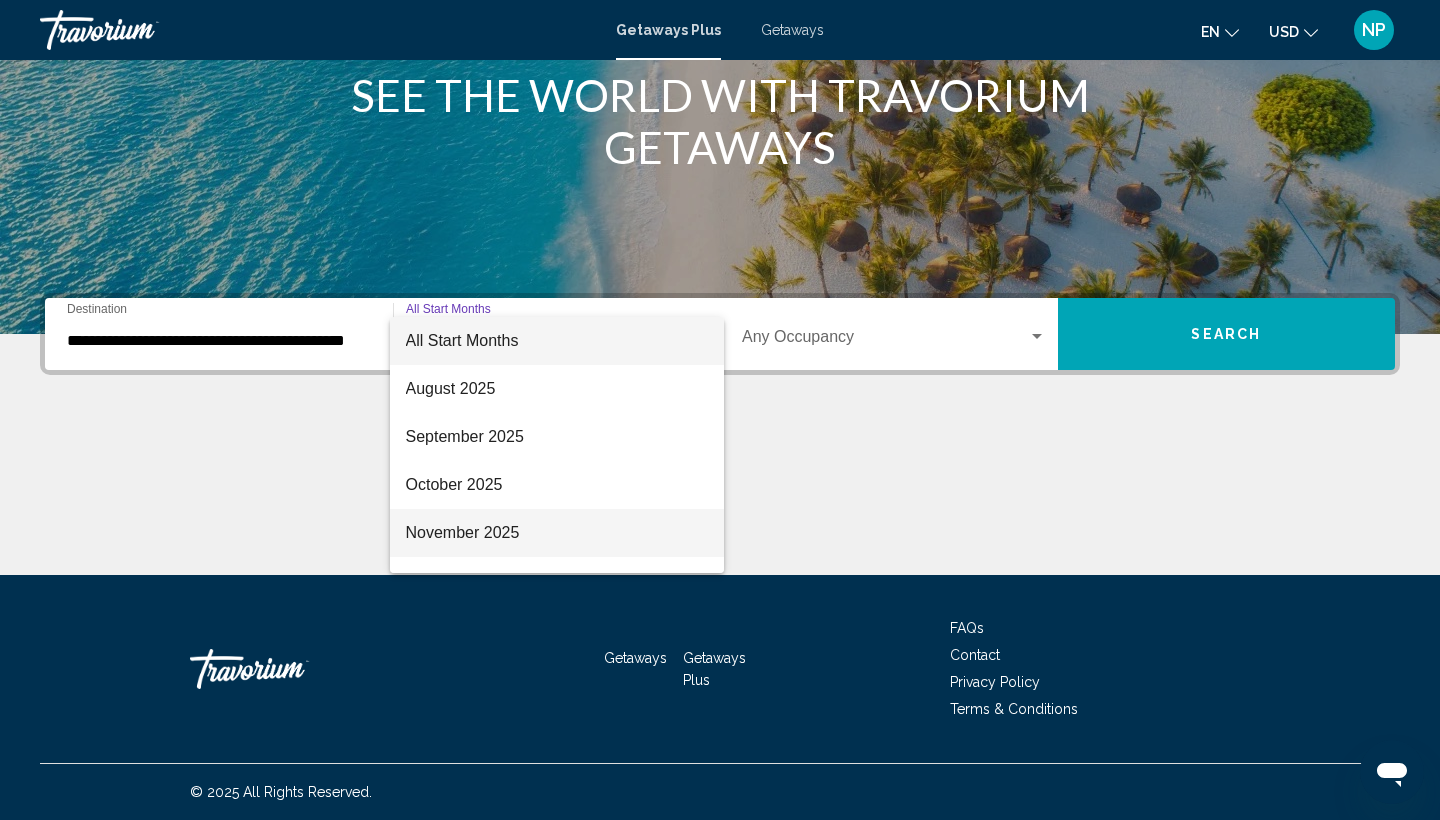click on "November 2025" at bounding box center [557, 533] 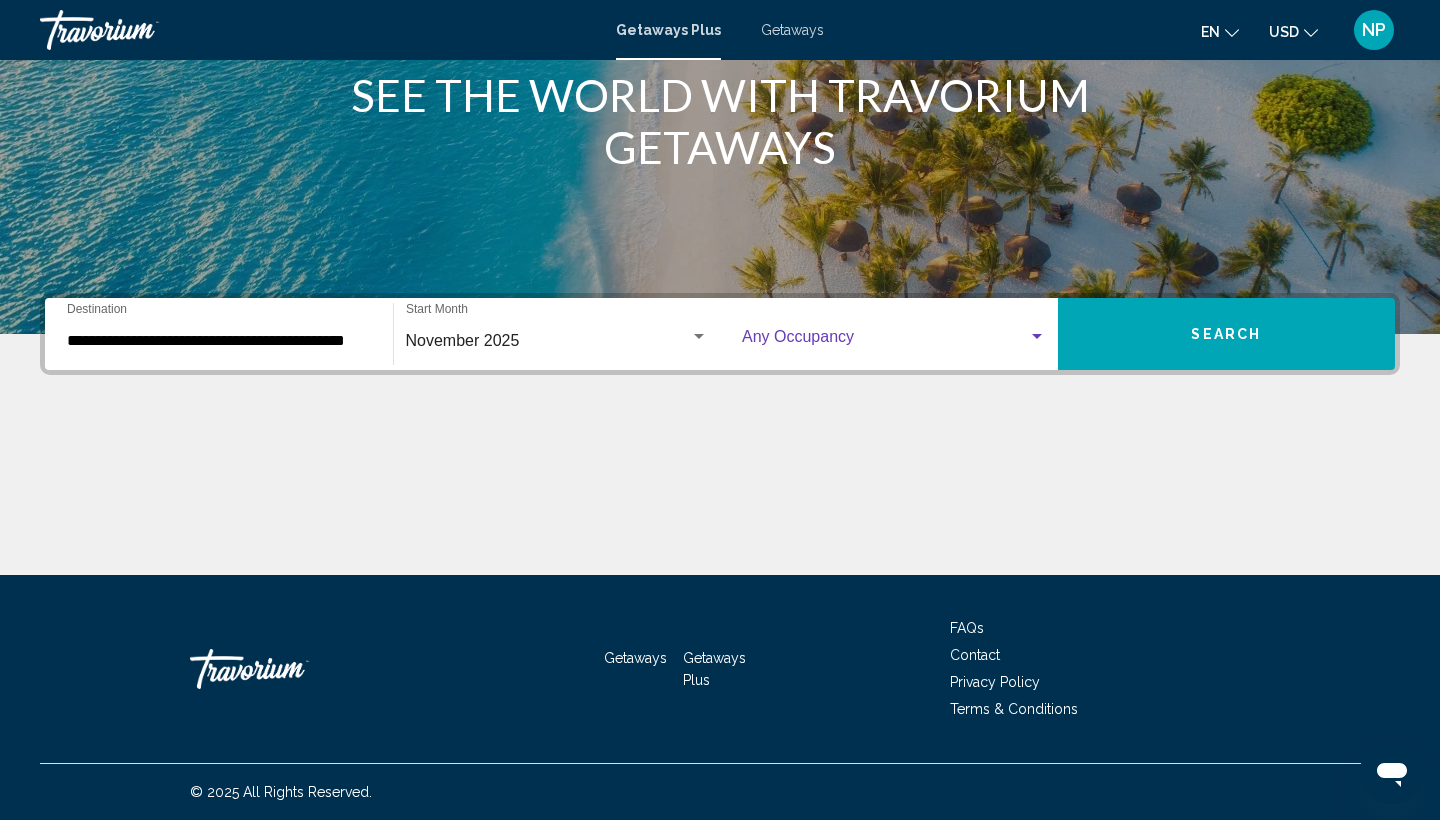 click at bounding box center (885, 341) 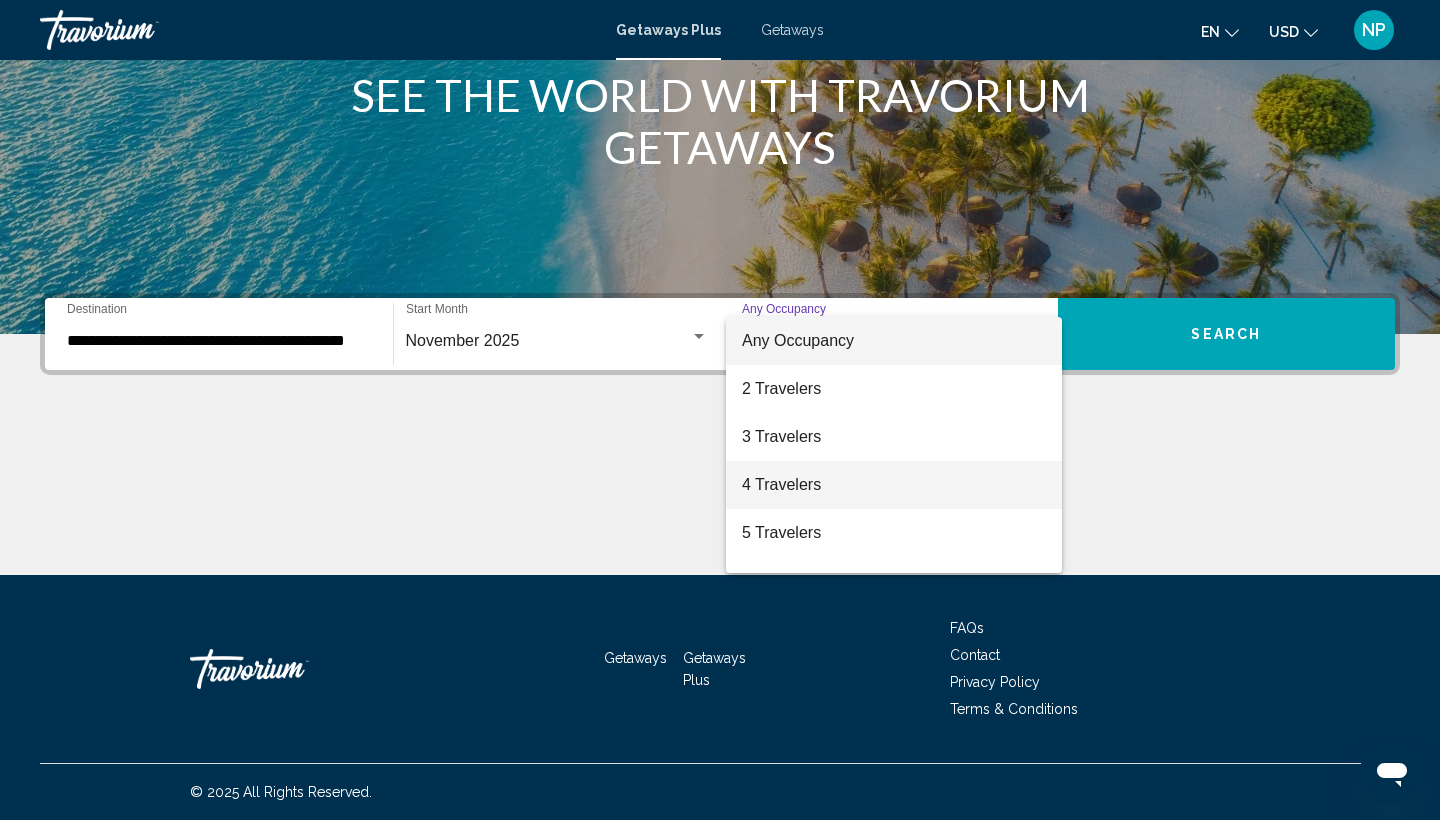 scroll, scrollTop: 70, scrollLeft: 0, axis: vertical 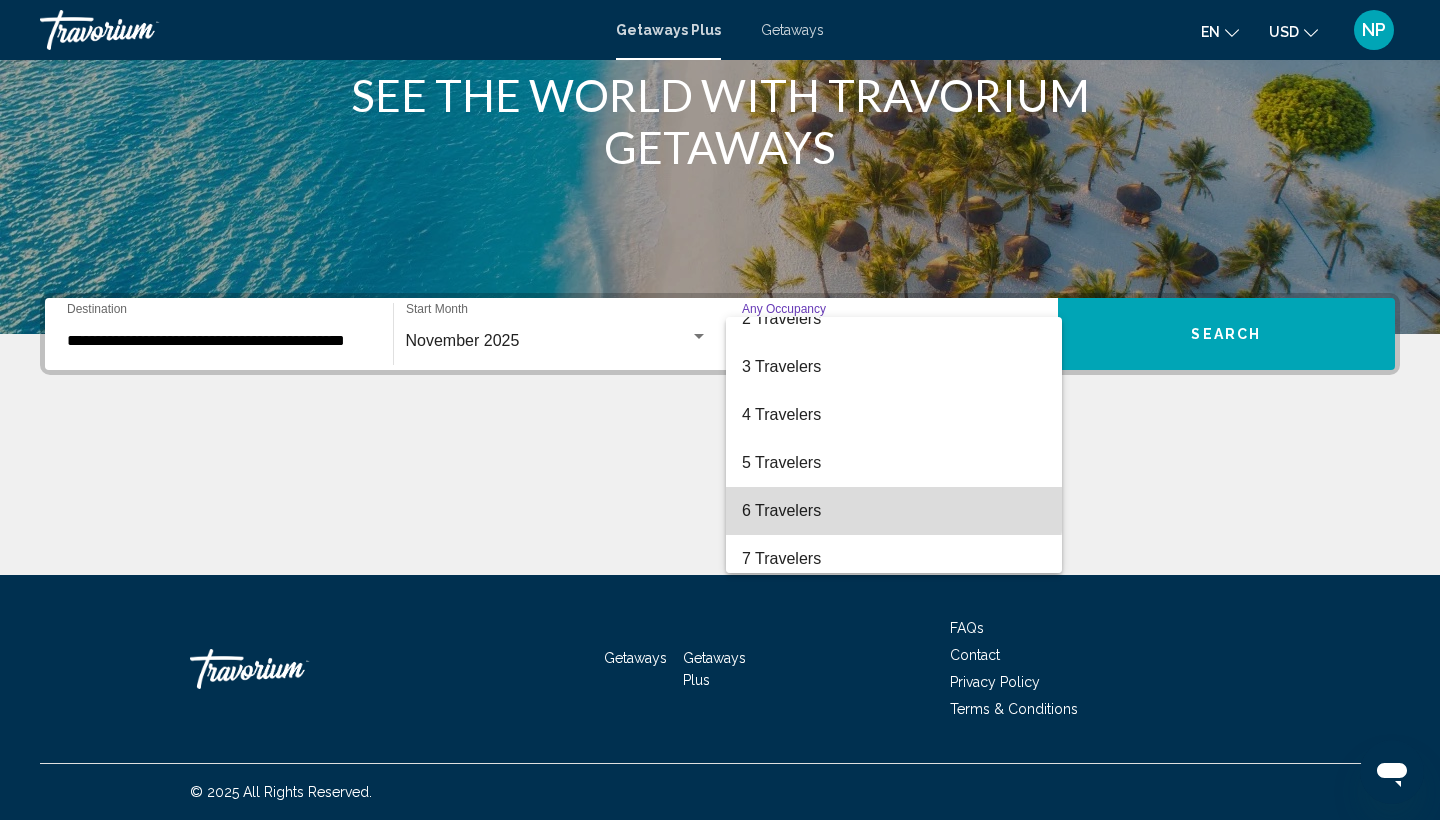 click on "6 Travelers" at bounding box center (894, 511) 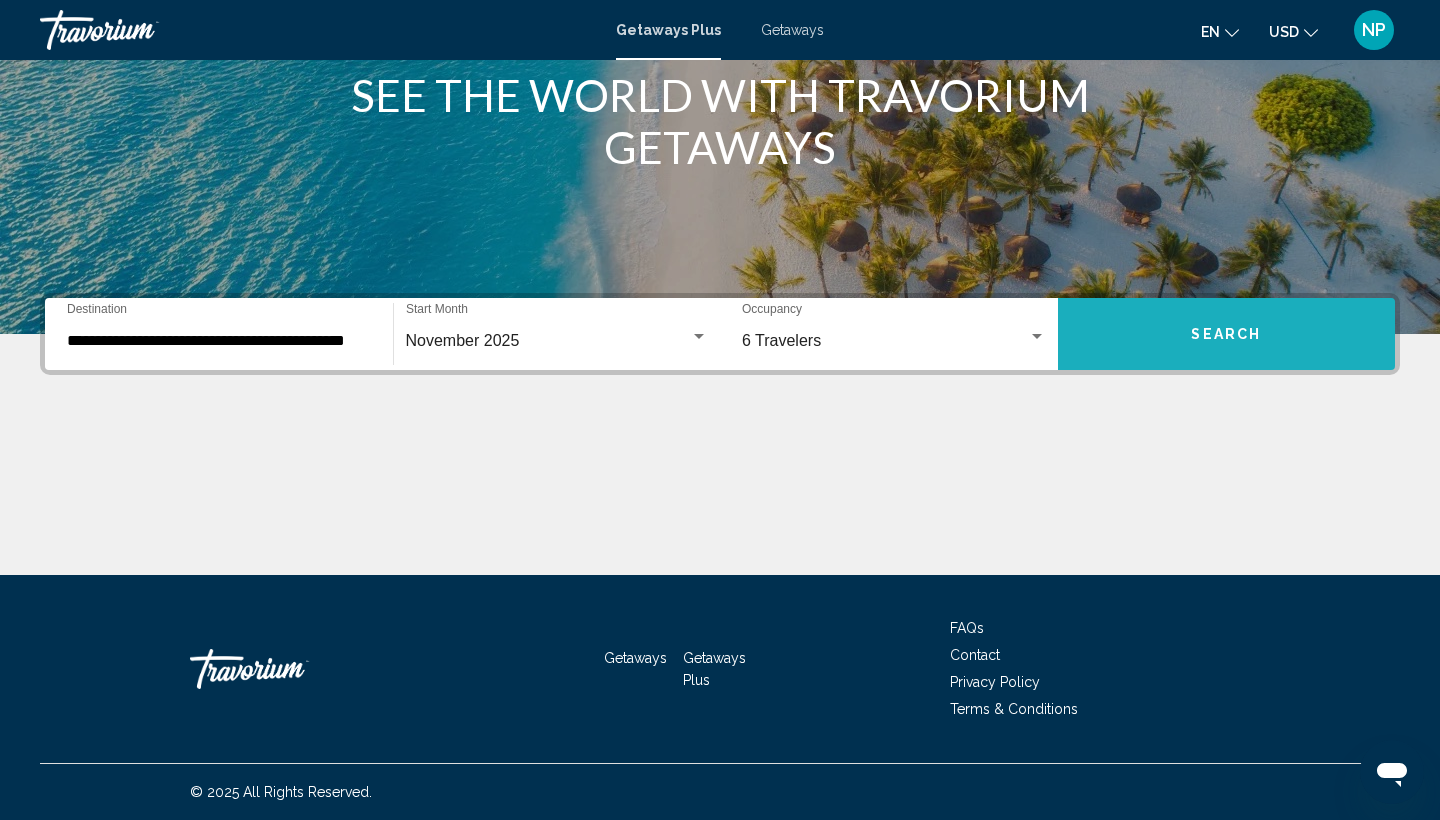 click on "Search" at bounding box center [1227, 334] 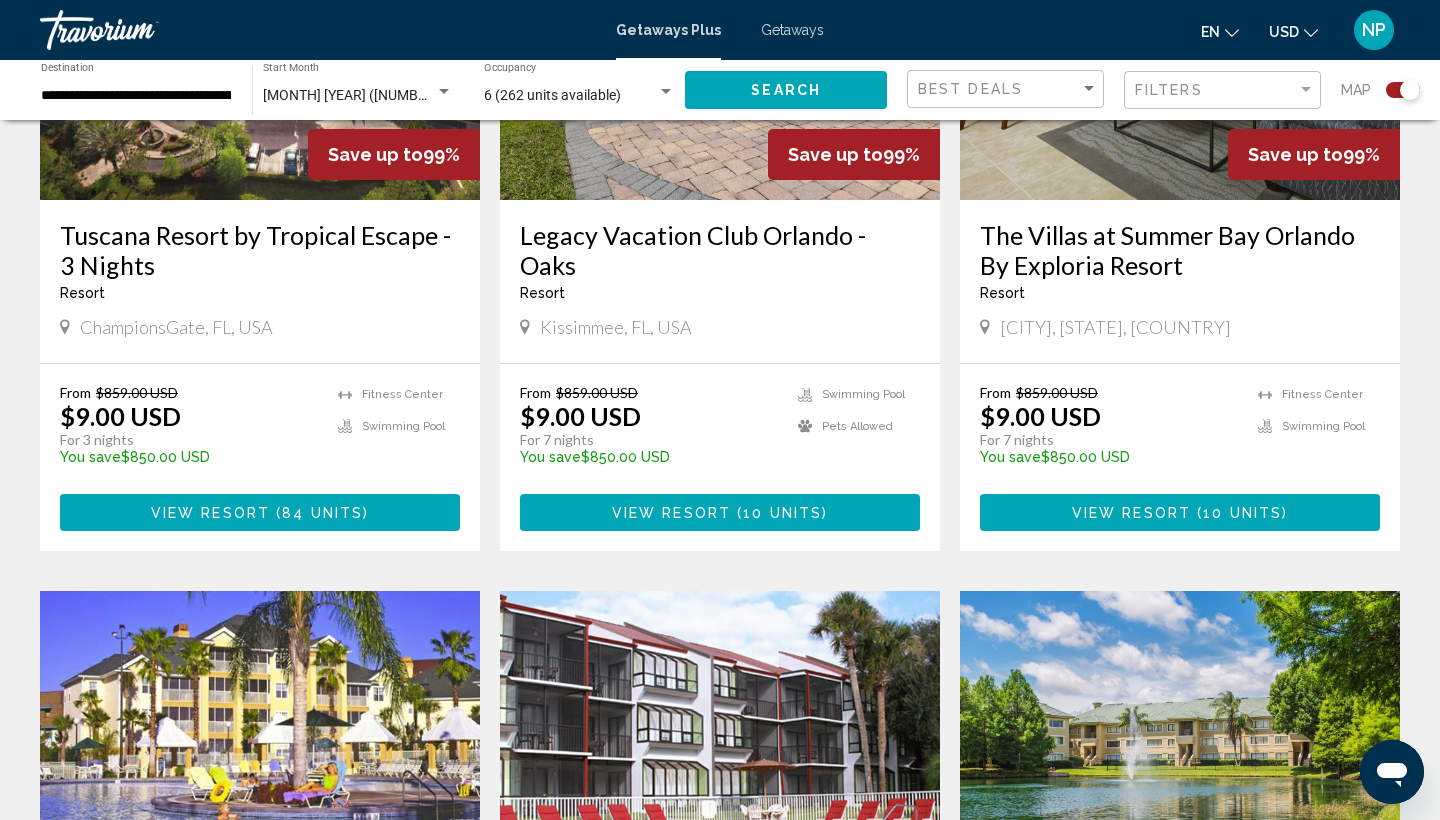scroll, scrollTop: 2329, scrollLeft: 0, axis: vertical 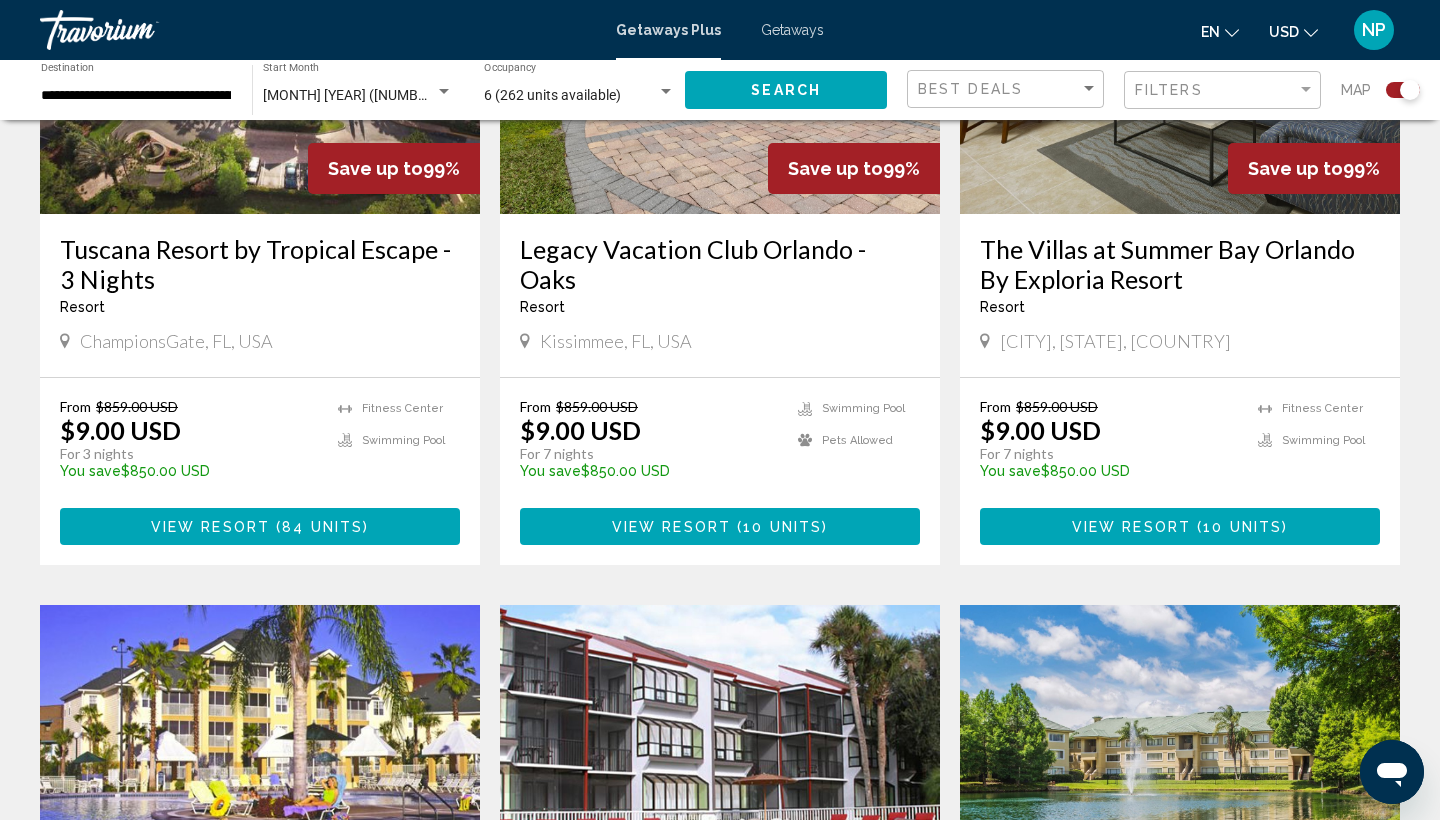 click on "View Resort" at bounding box center [1131, 527] 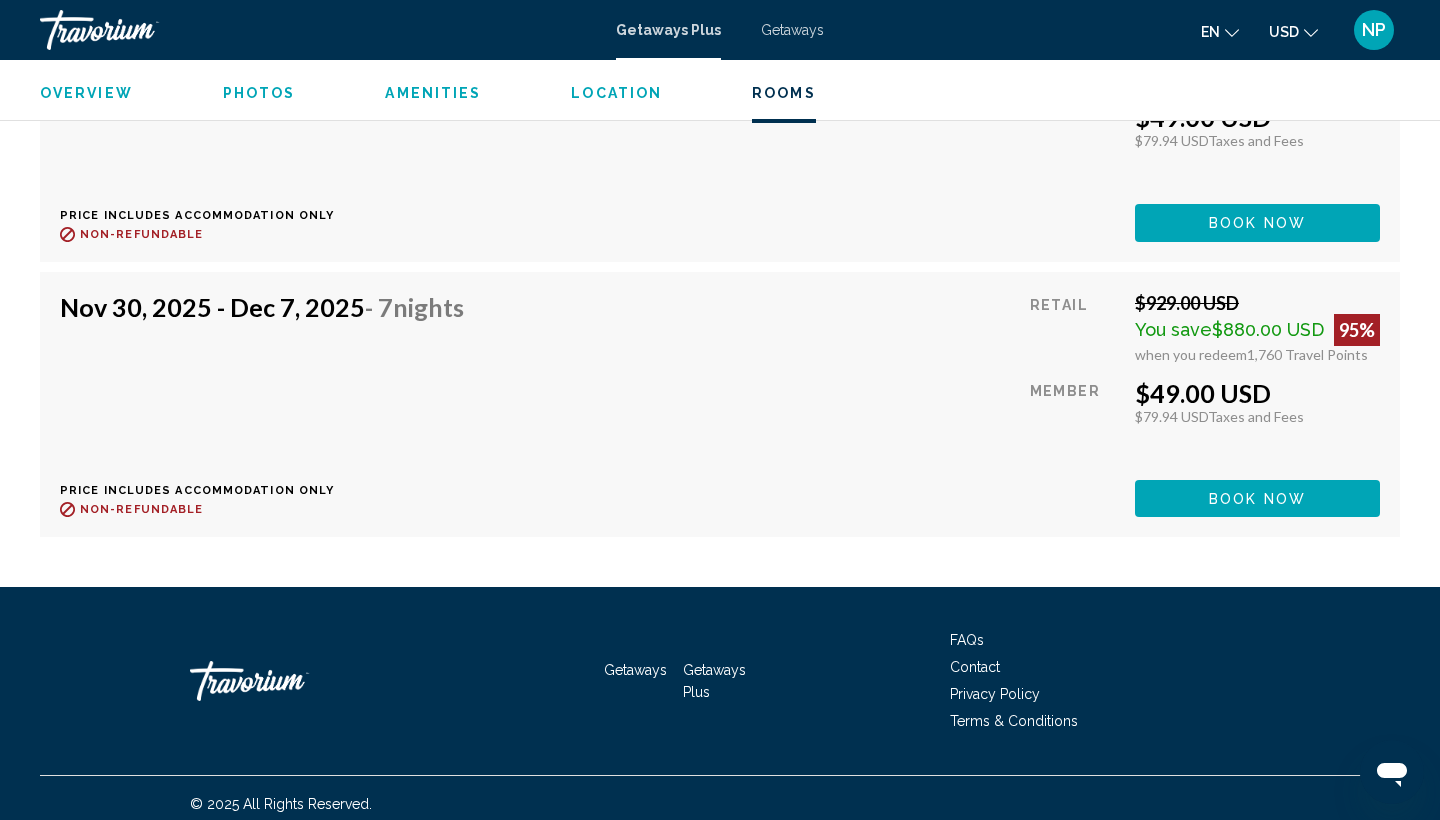 scroll, scrollTop: 5150, scrollLeft: 0, axis: vertical 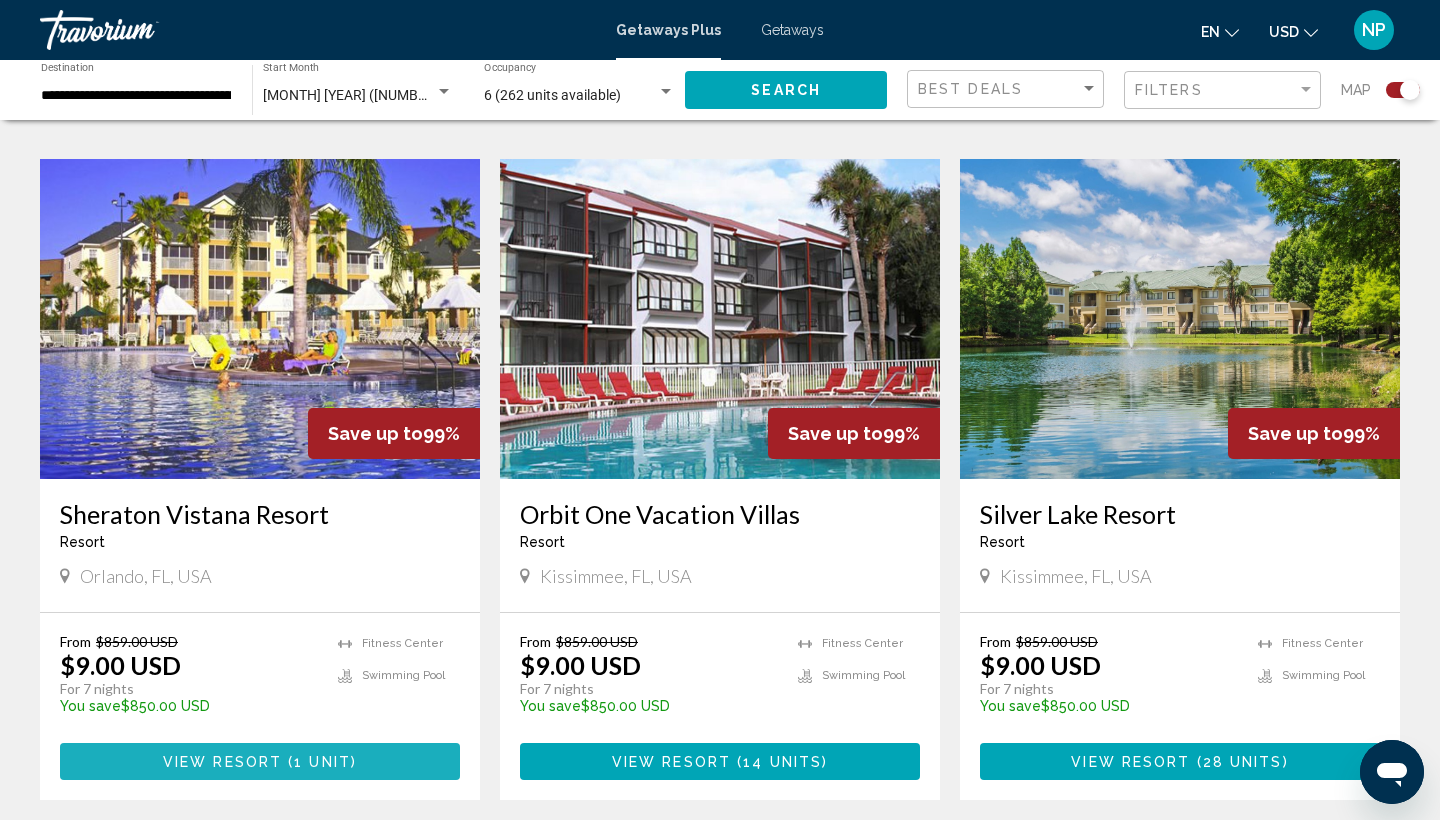 click on "1 unit" at bounding box center (322, 762) 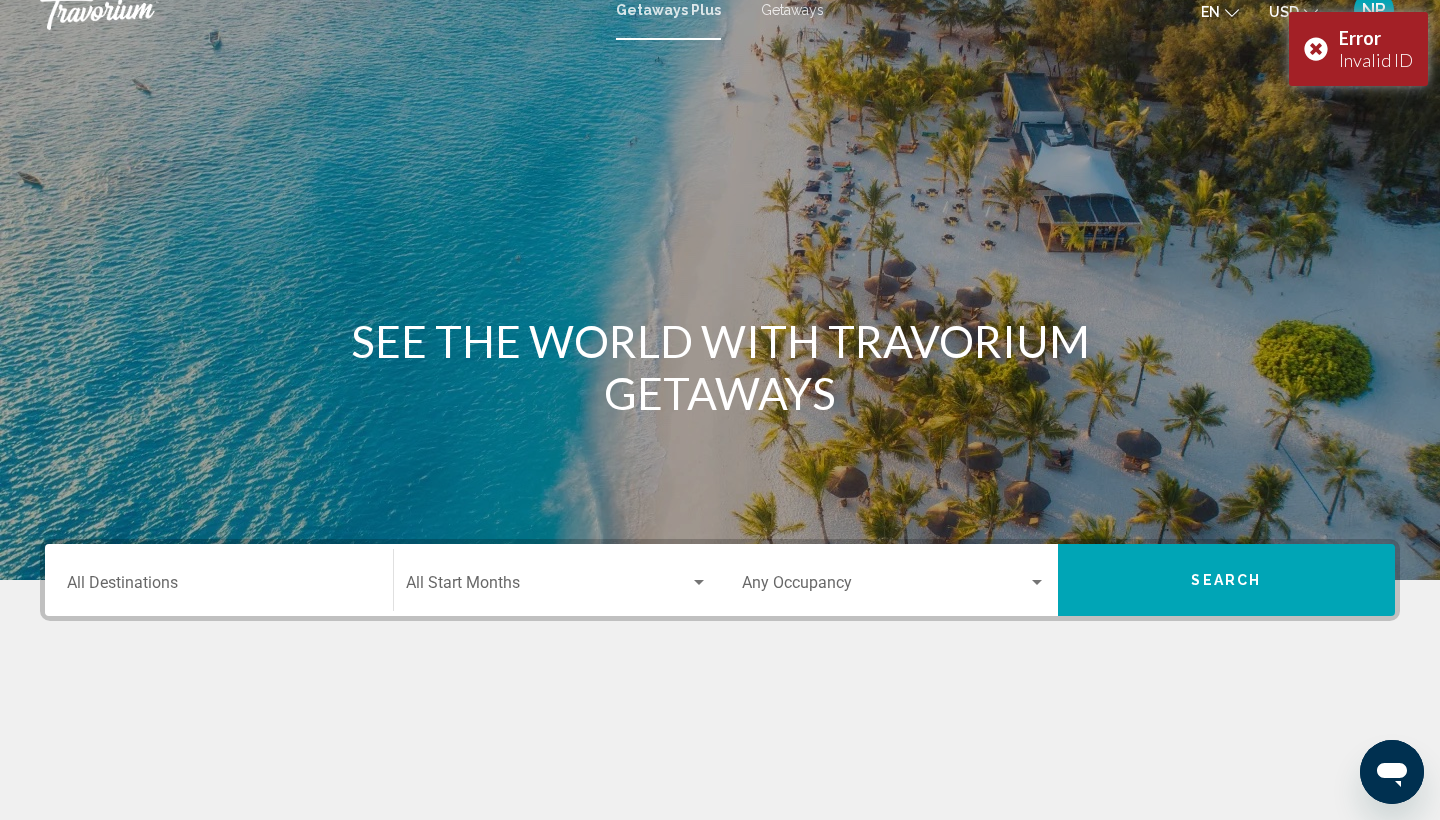 scroll, scrollTop: 21, scrollLeft: 0, axis: vertical 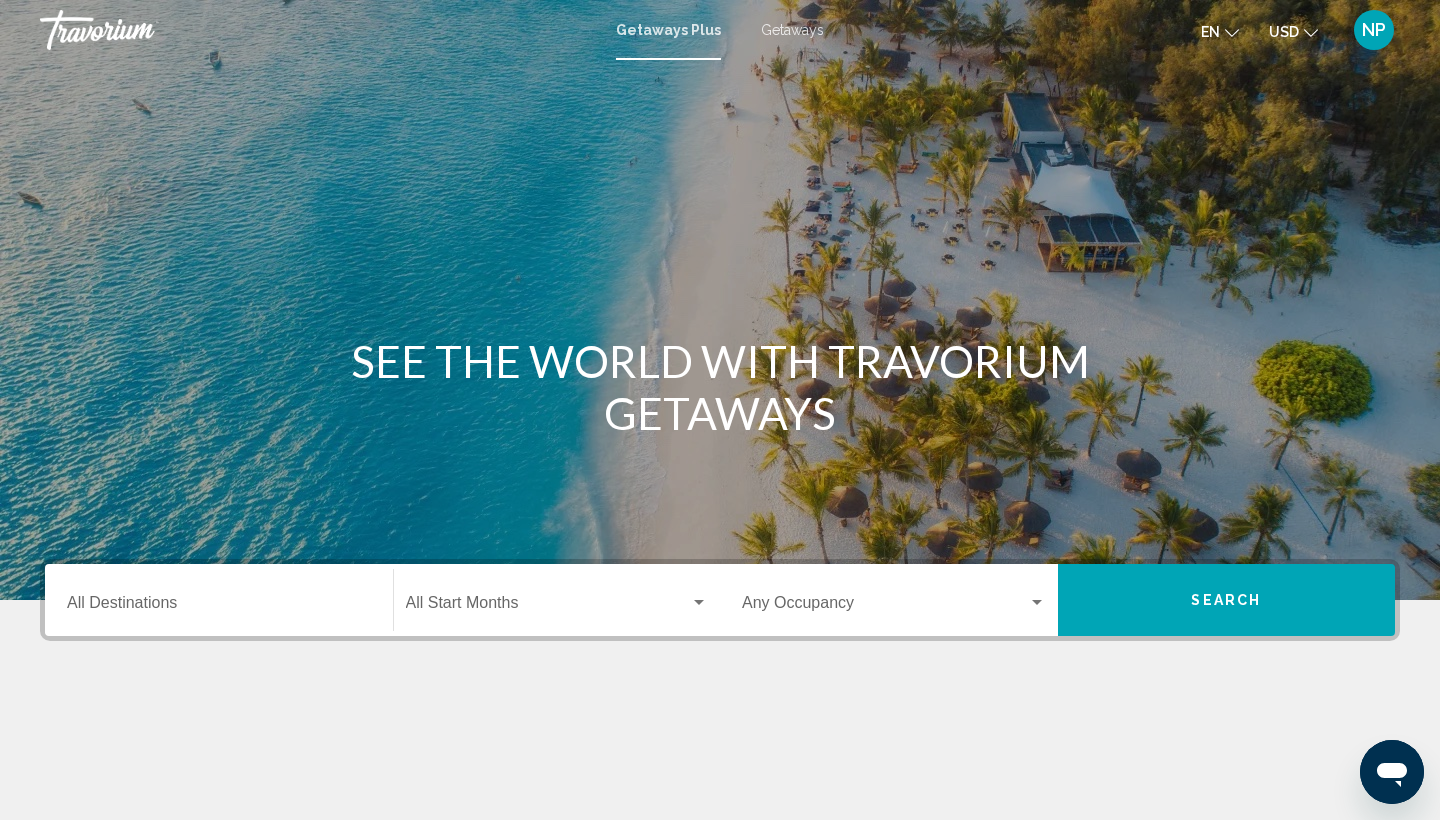 click on "Getaways" at bounding box center (792, 30) 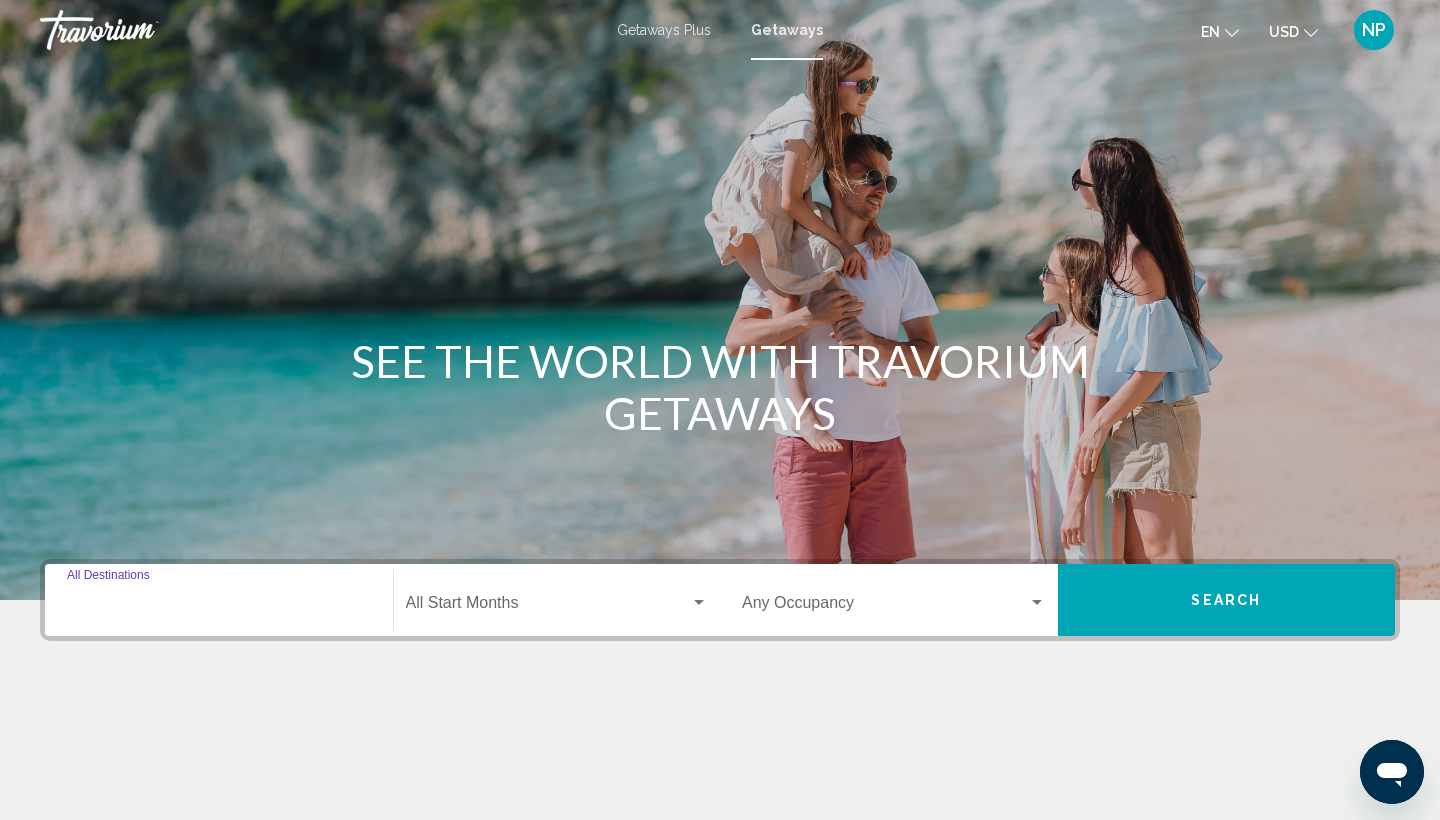 click on "Destination All Destinations" at bounding box center (219, 607) 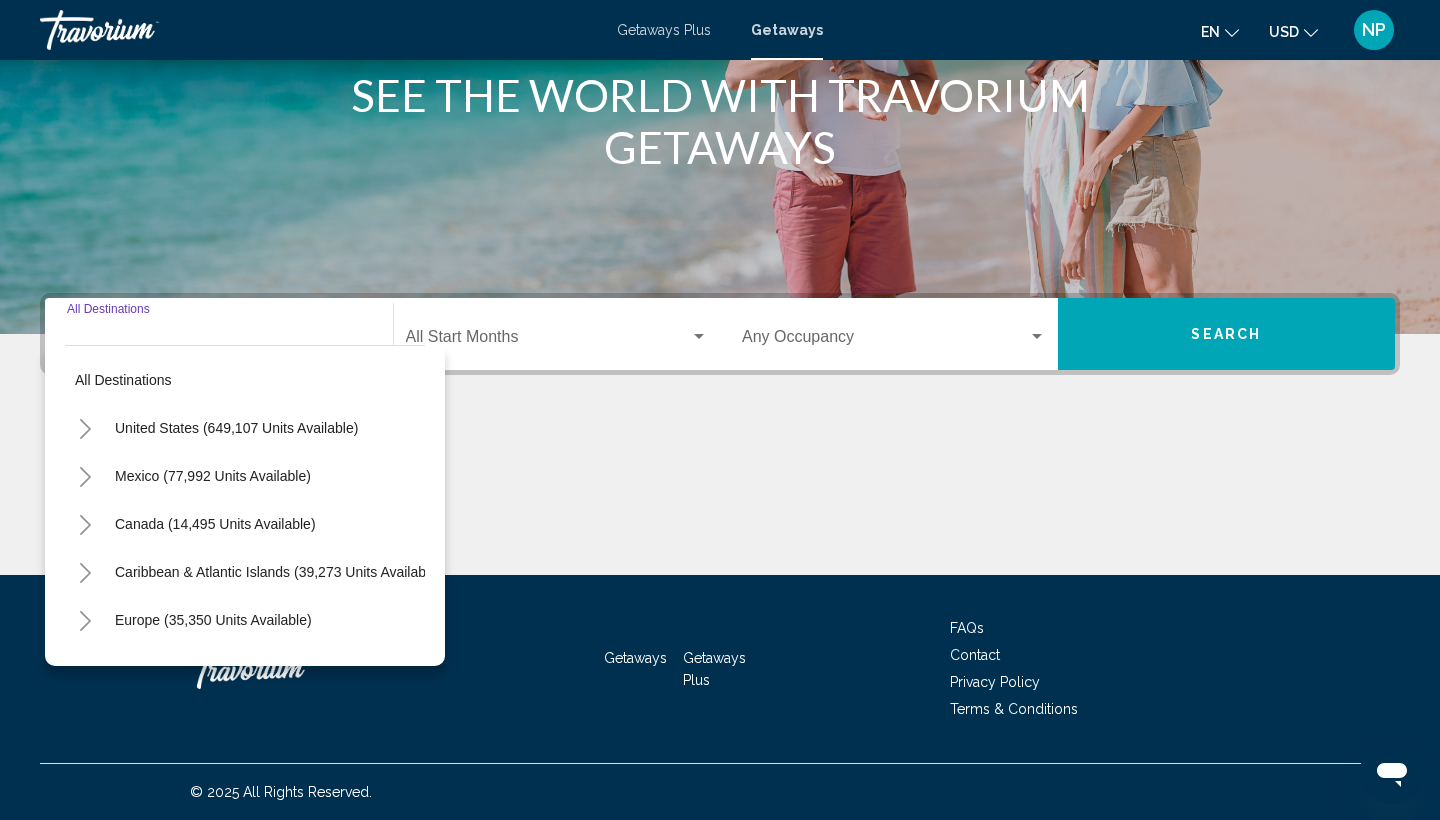 click 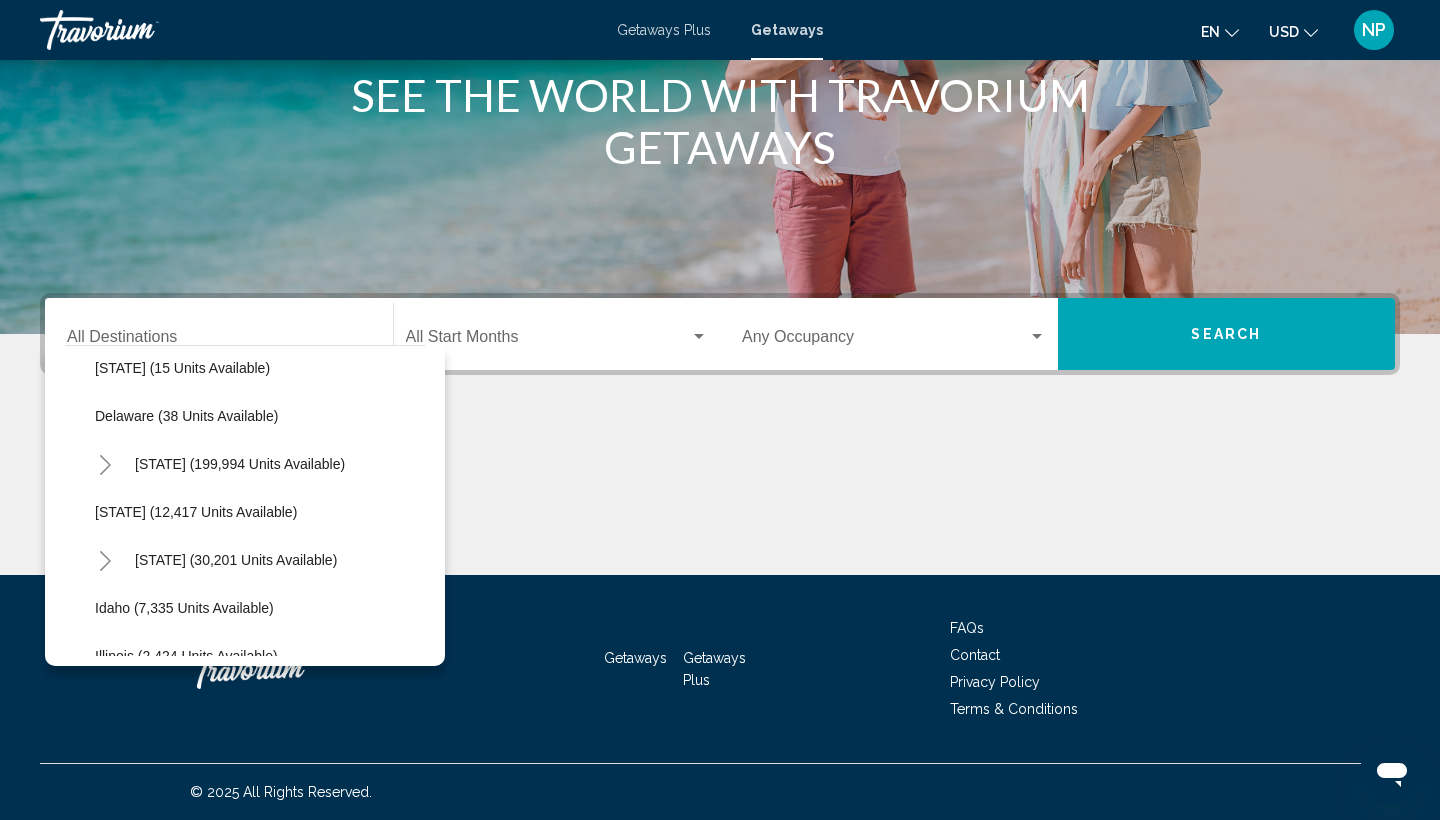 scroll, scrollTop: 304, scrollLeft: 0, axis: vertical 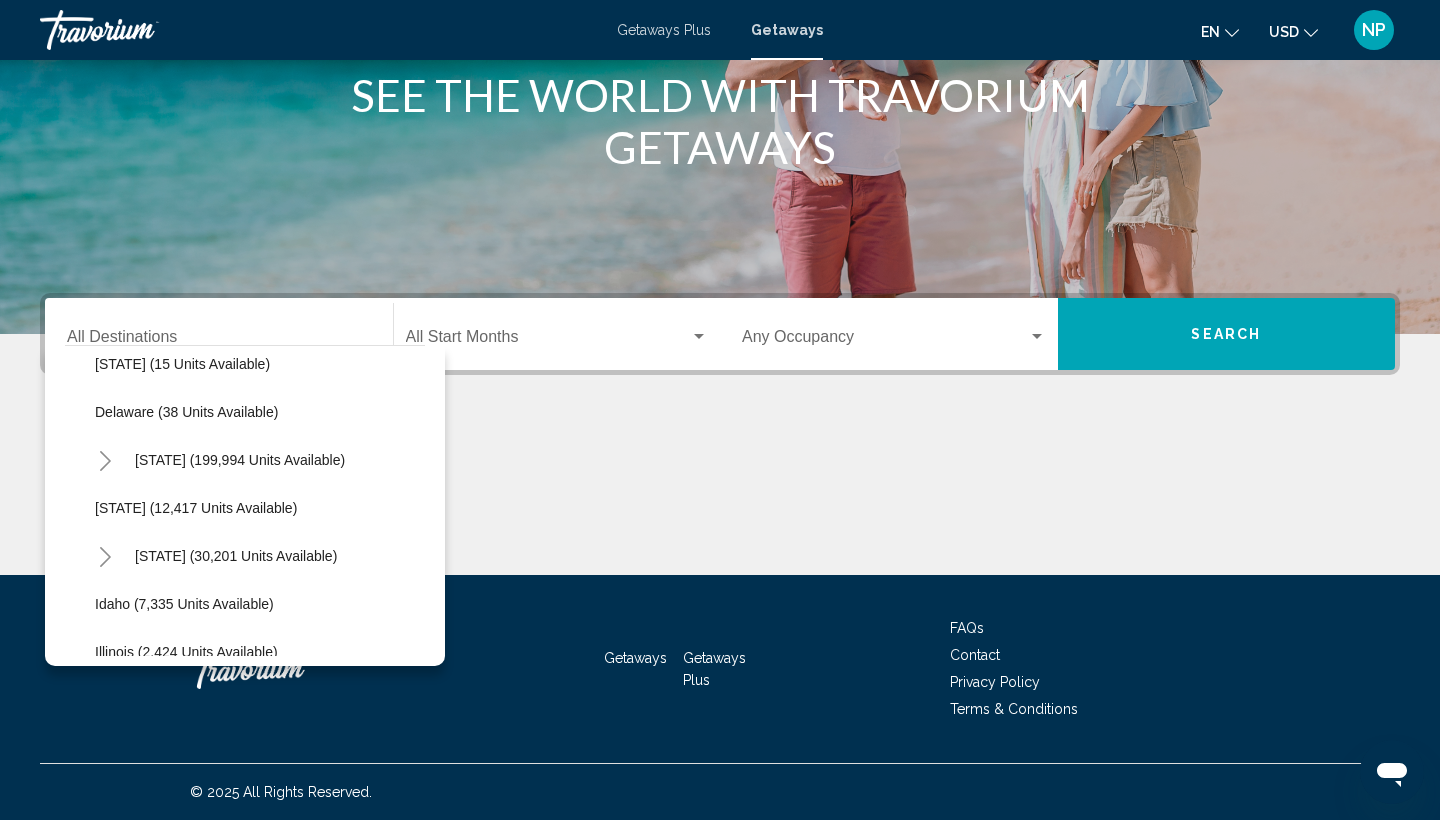 click 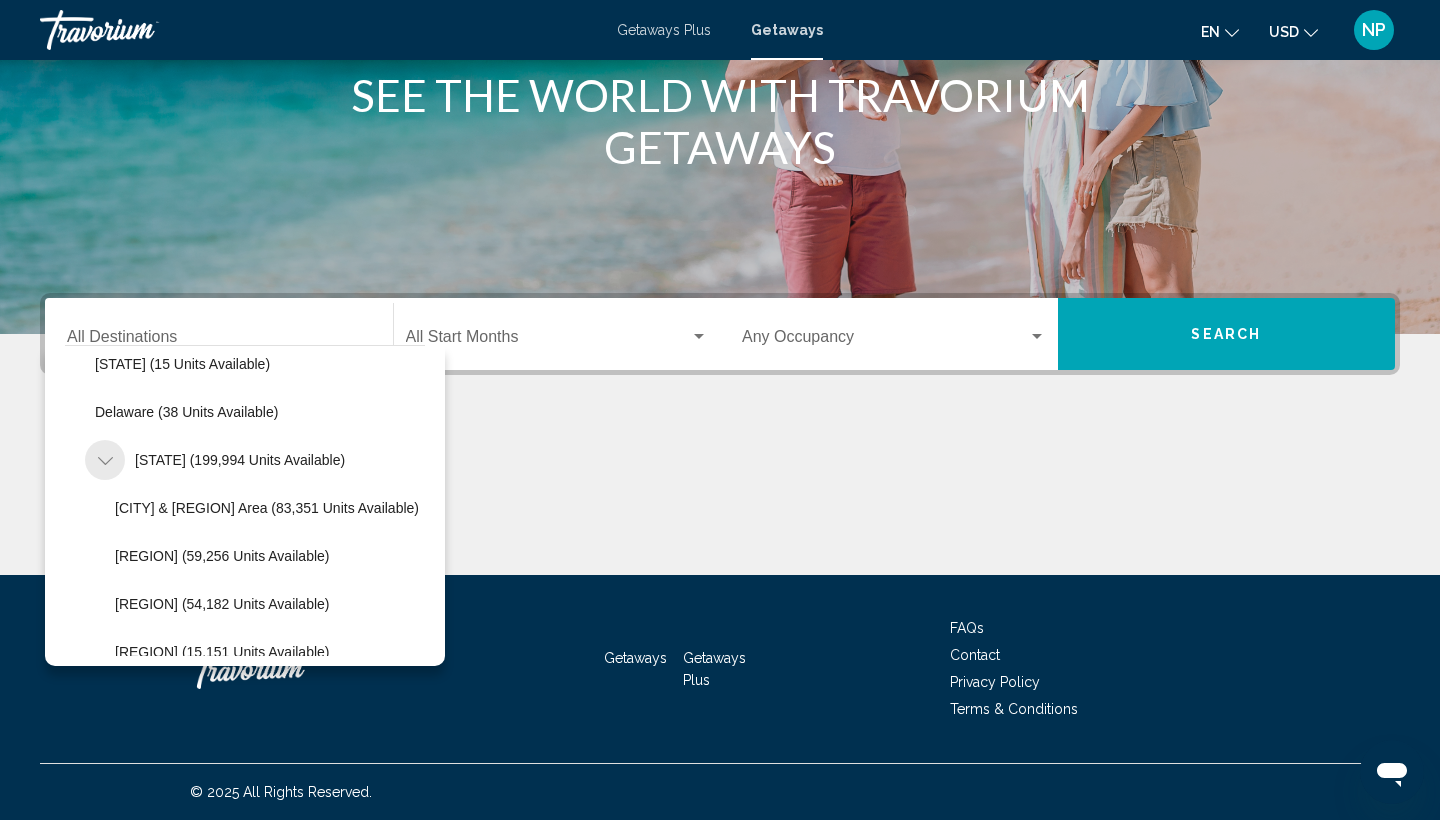 click 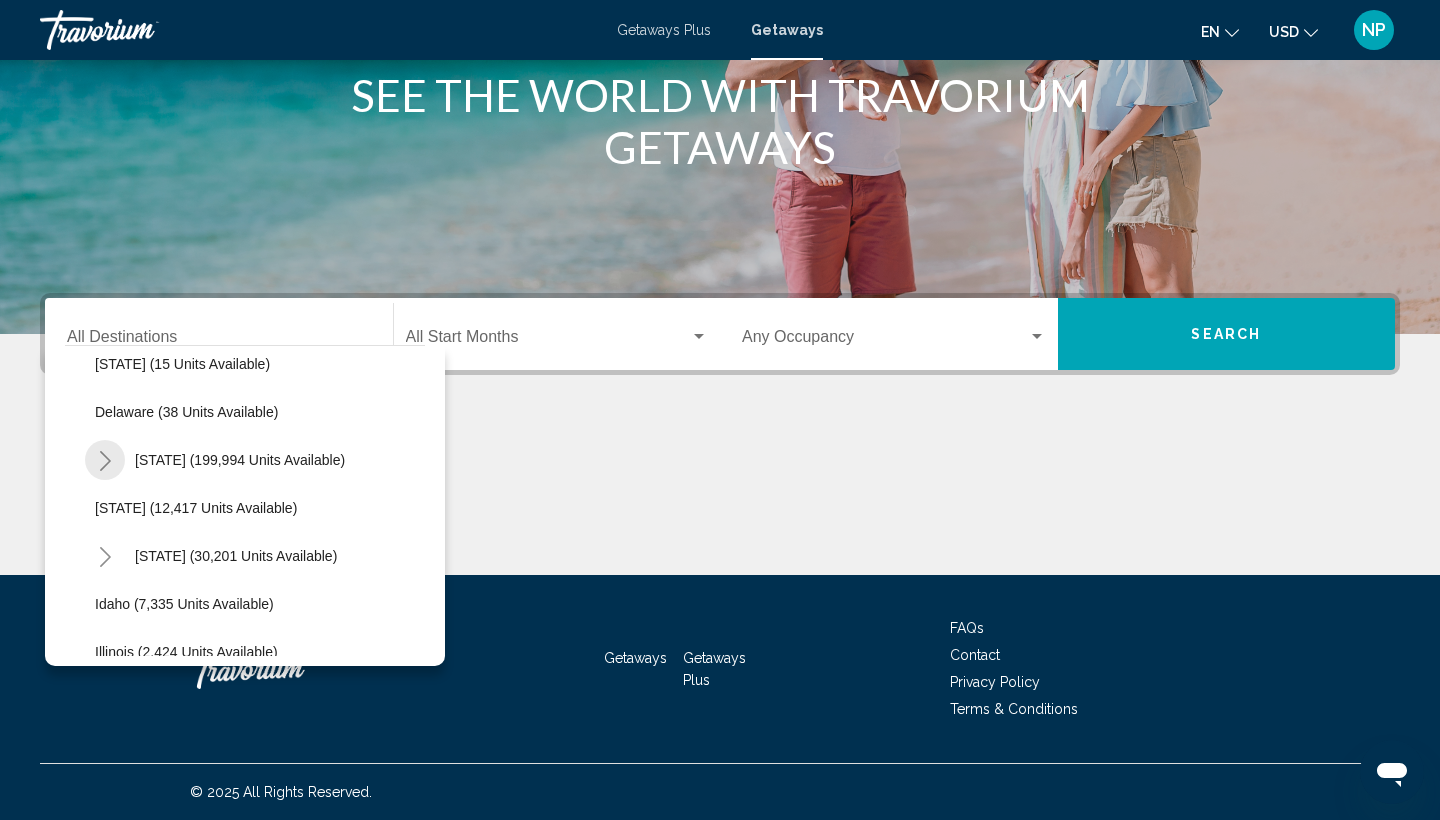 click 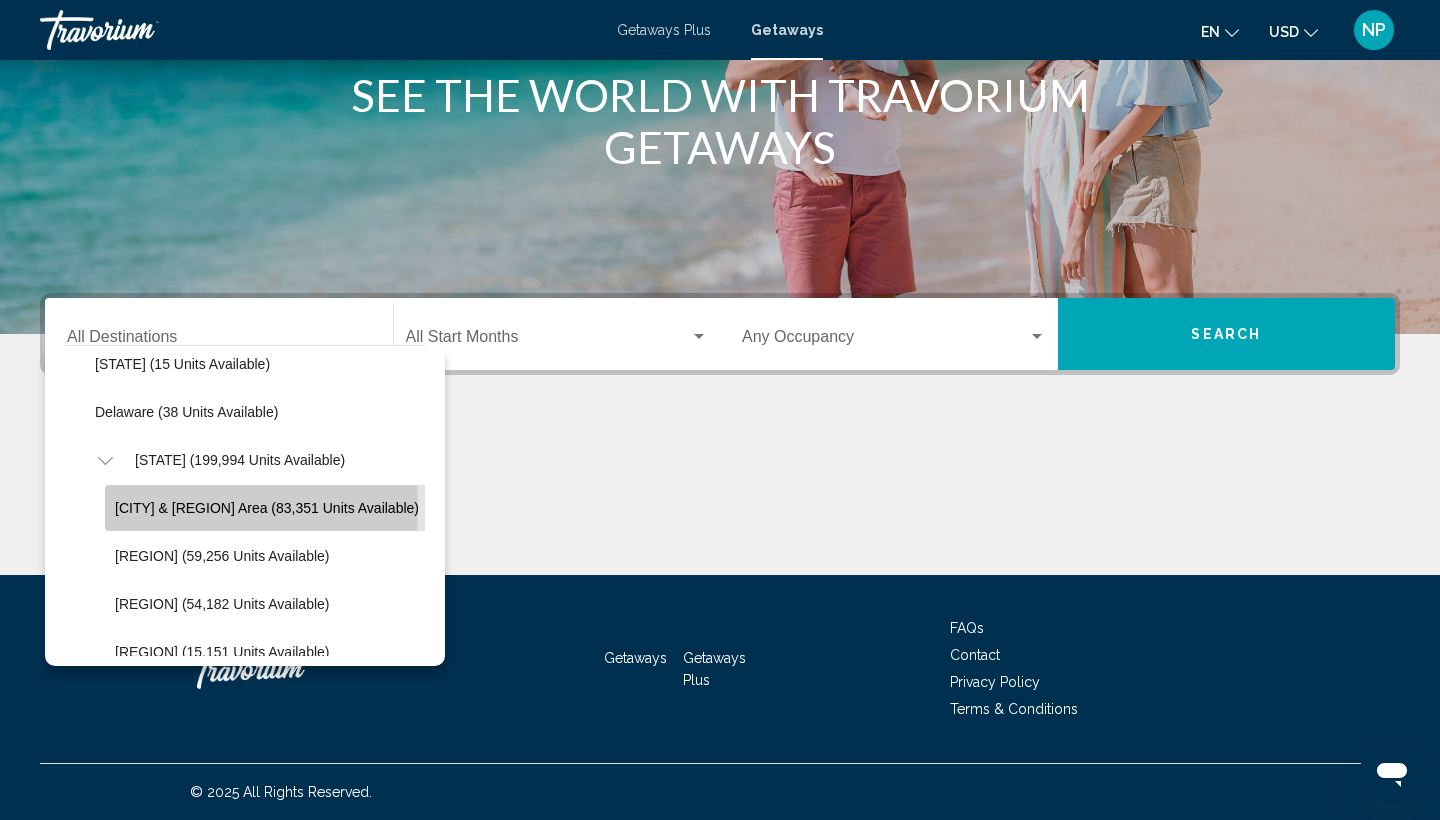 click on "[CITY] & [REGION] Area (83,351 units available)" 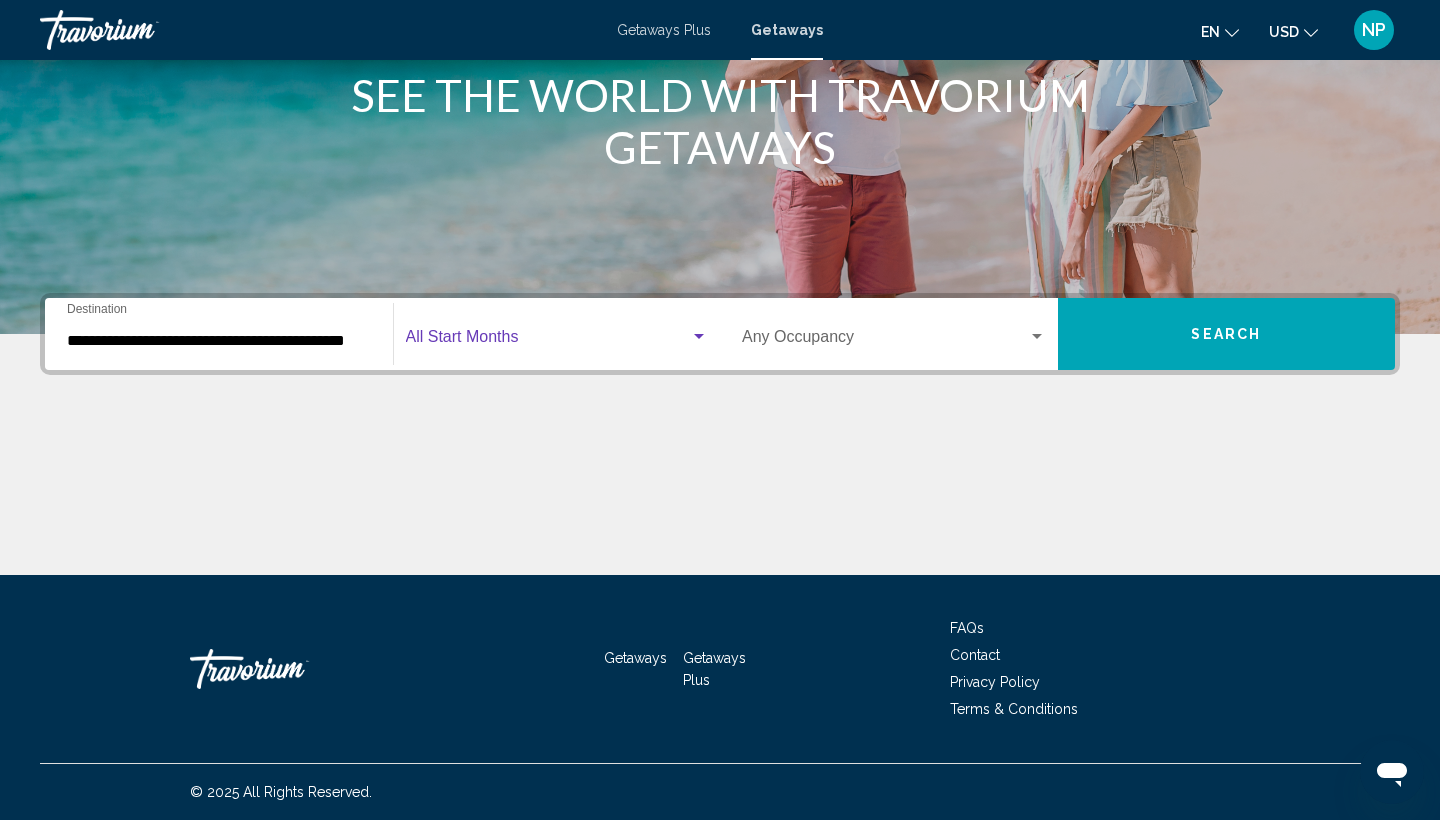 click at bounding box center (548, 341) 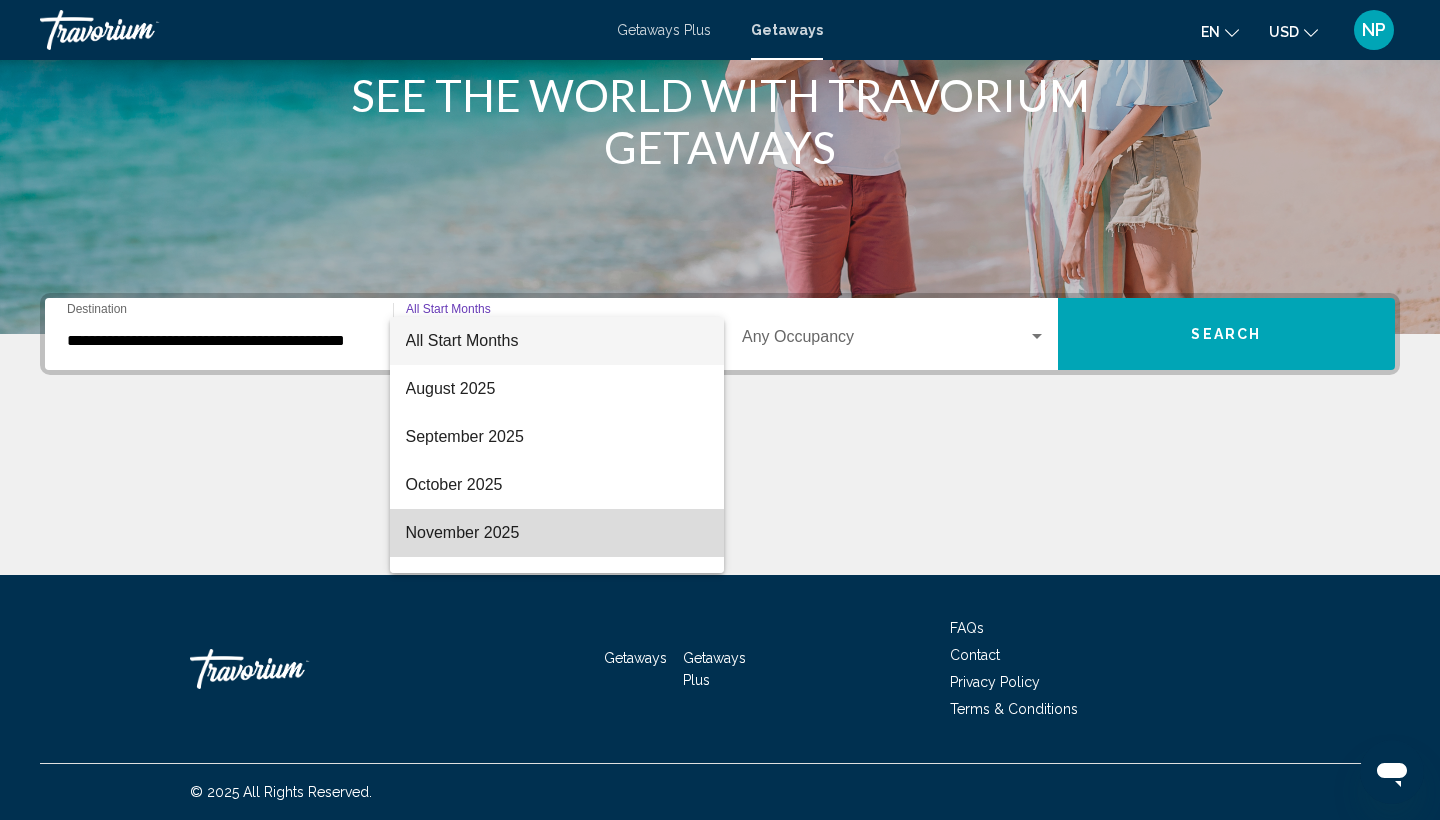 click on "November 2025" at bounding box center [557, 533] 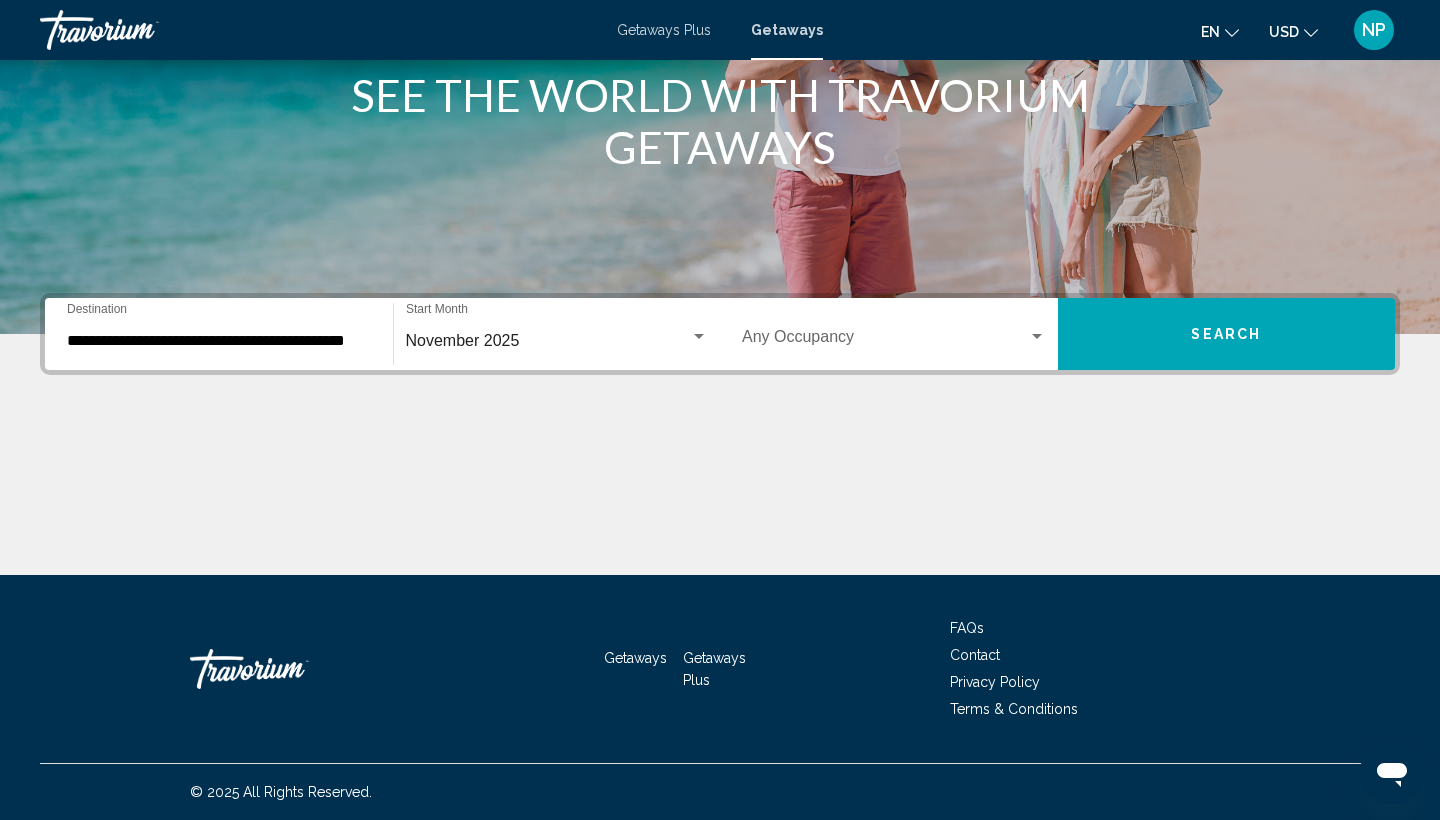 click on "Occupancy Any Occupancy" at bounding box center [894, 334] 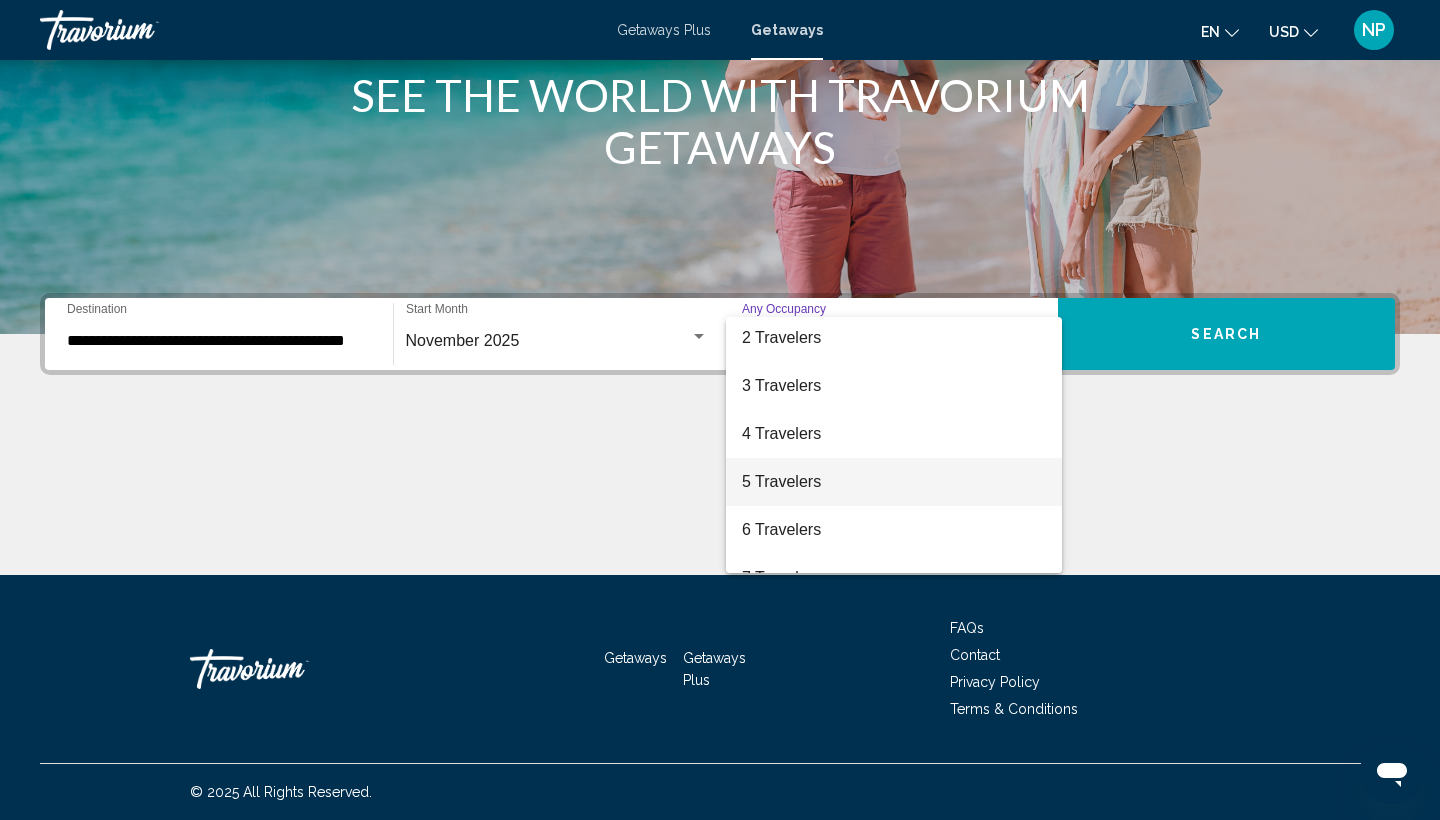 scroll, scrollTop: 59, scrollLeft: 0, axis: vertical 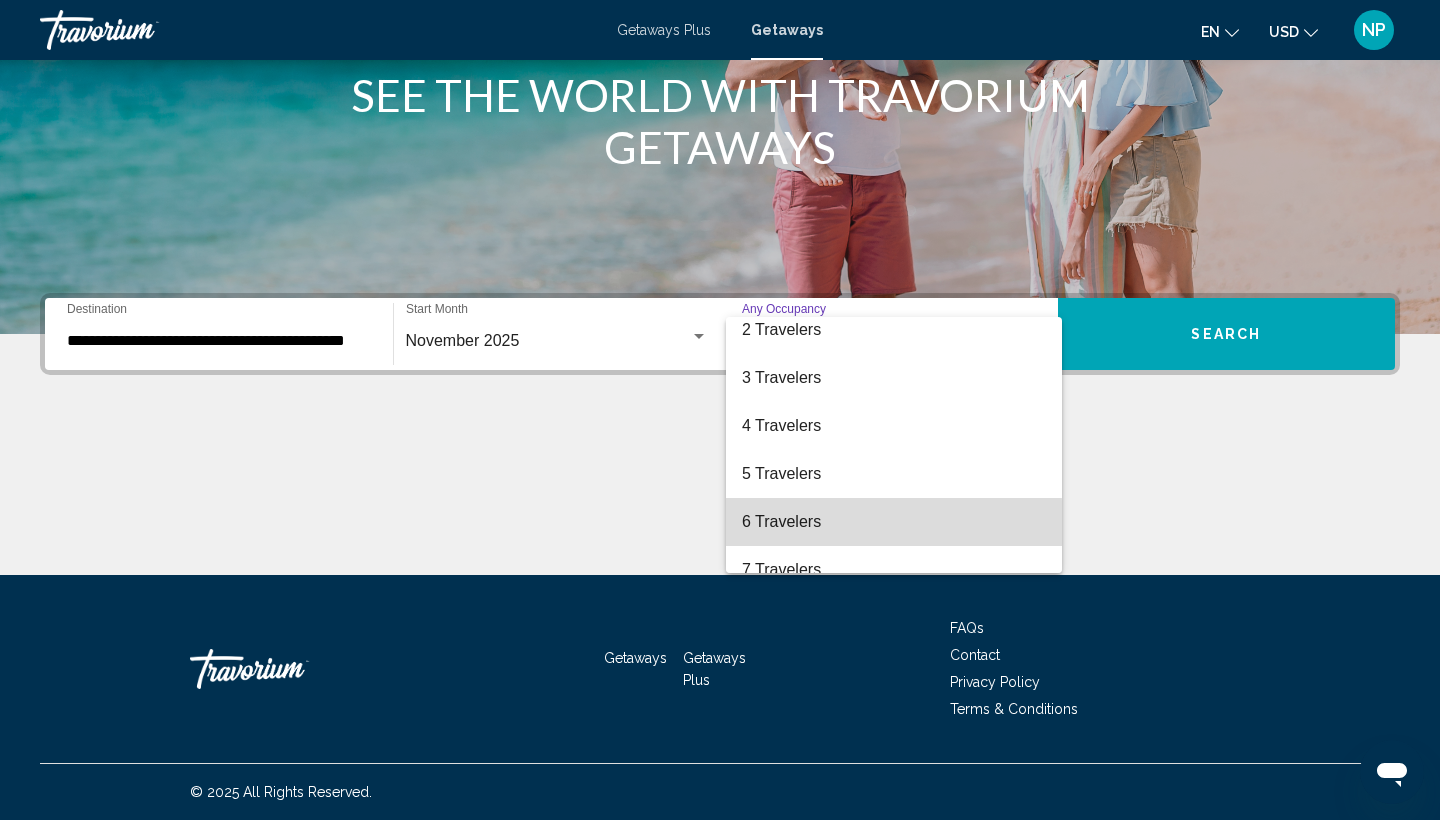 click on "6 Travelers" at bounding box center (894, 522) 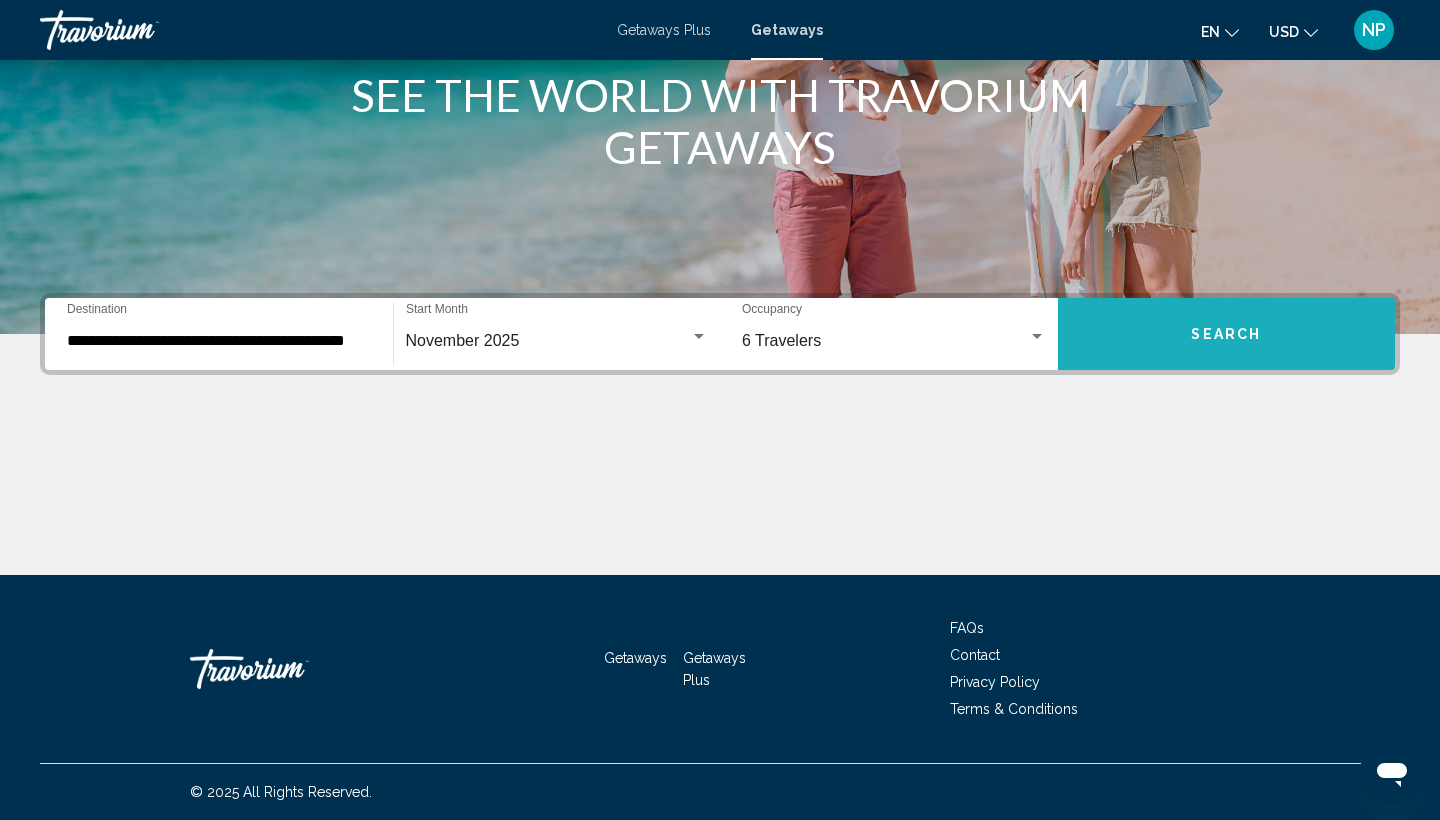 click on "Search" at bounding box center [1227, 334] 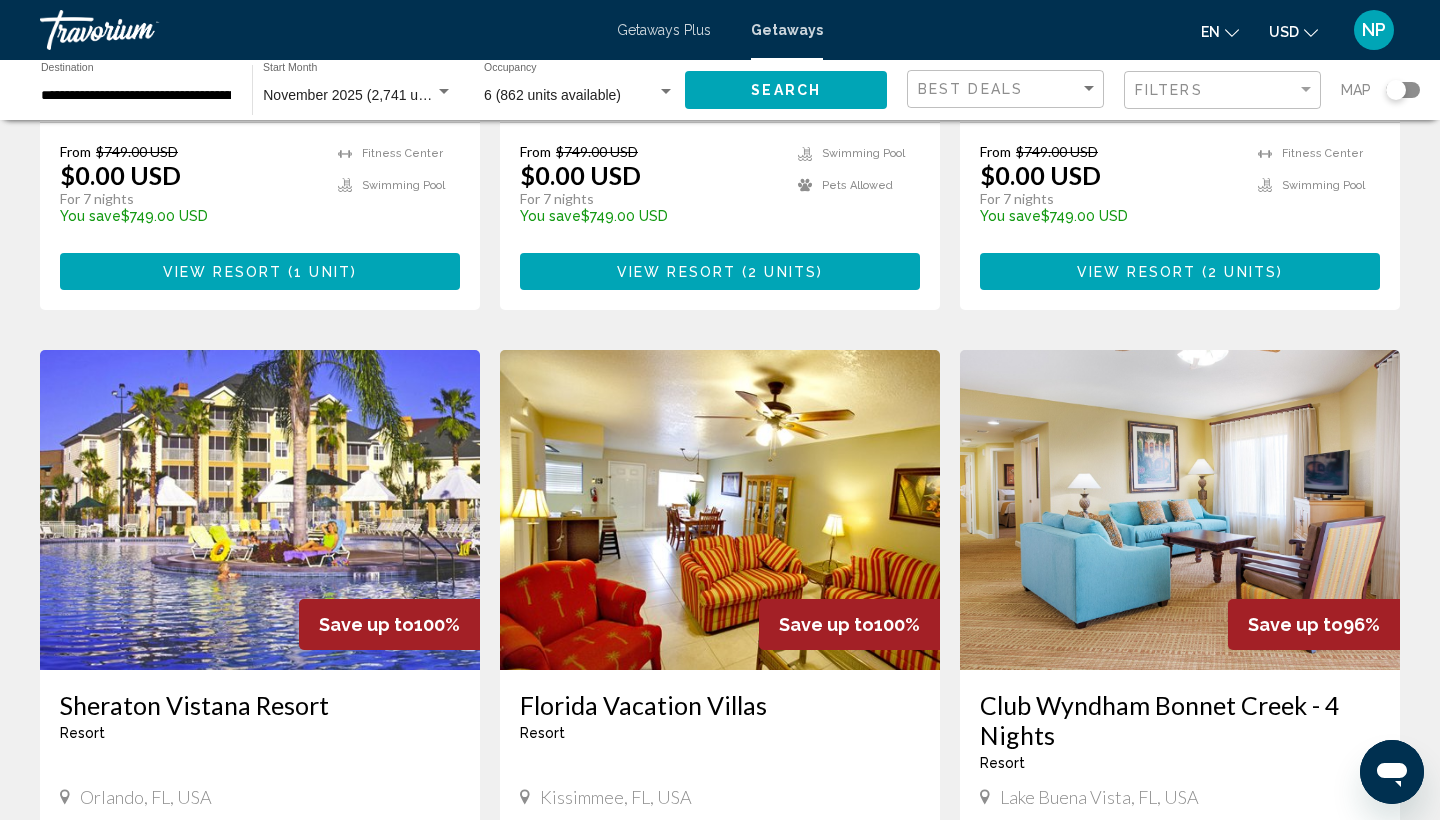 scroll, scrollTop: 1963, scrollLeft: 0, axis: vertical 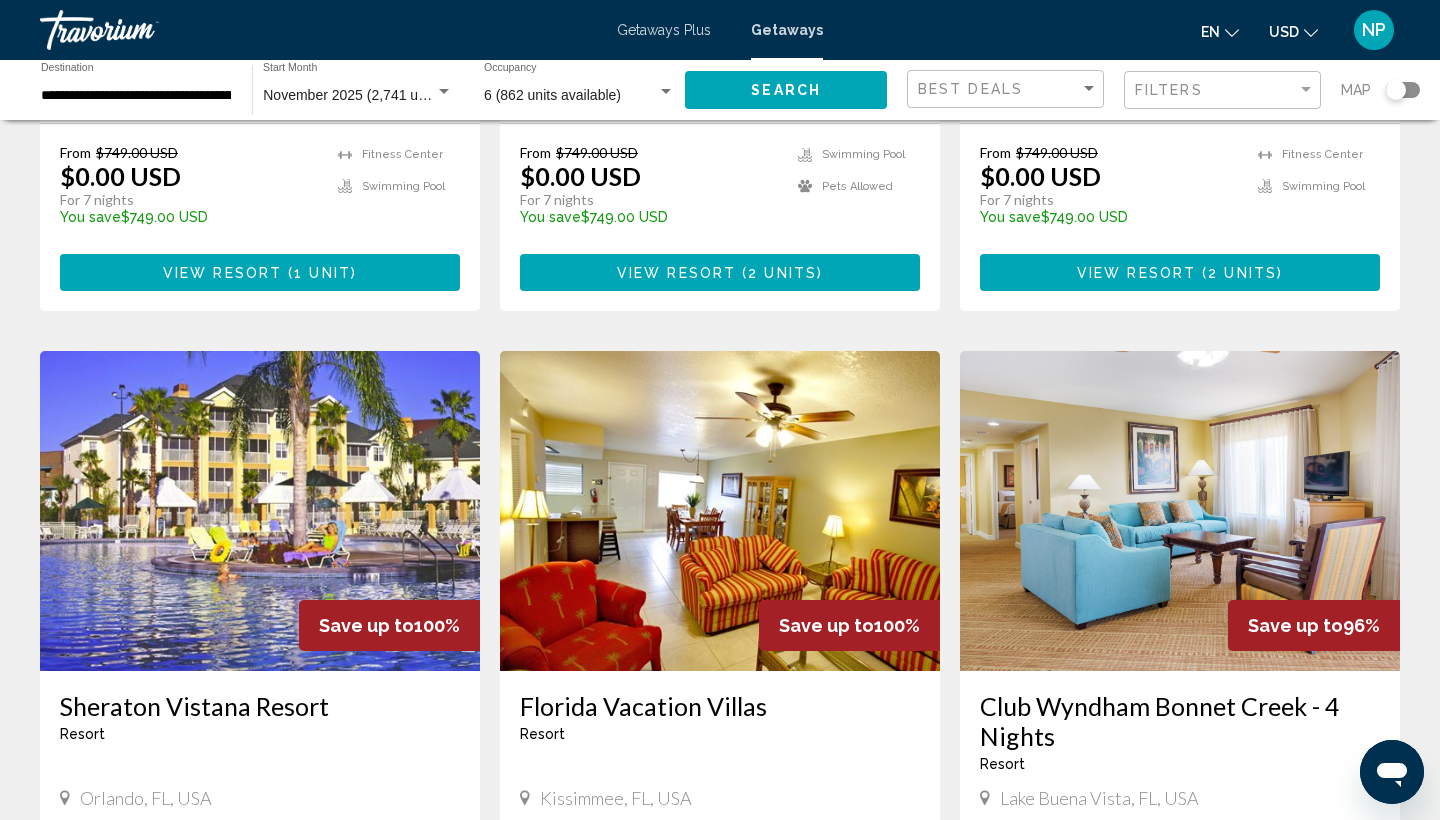 click at bounding box center [260, 511] 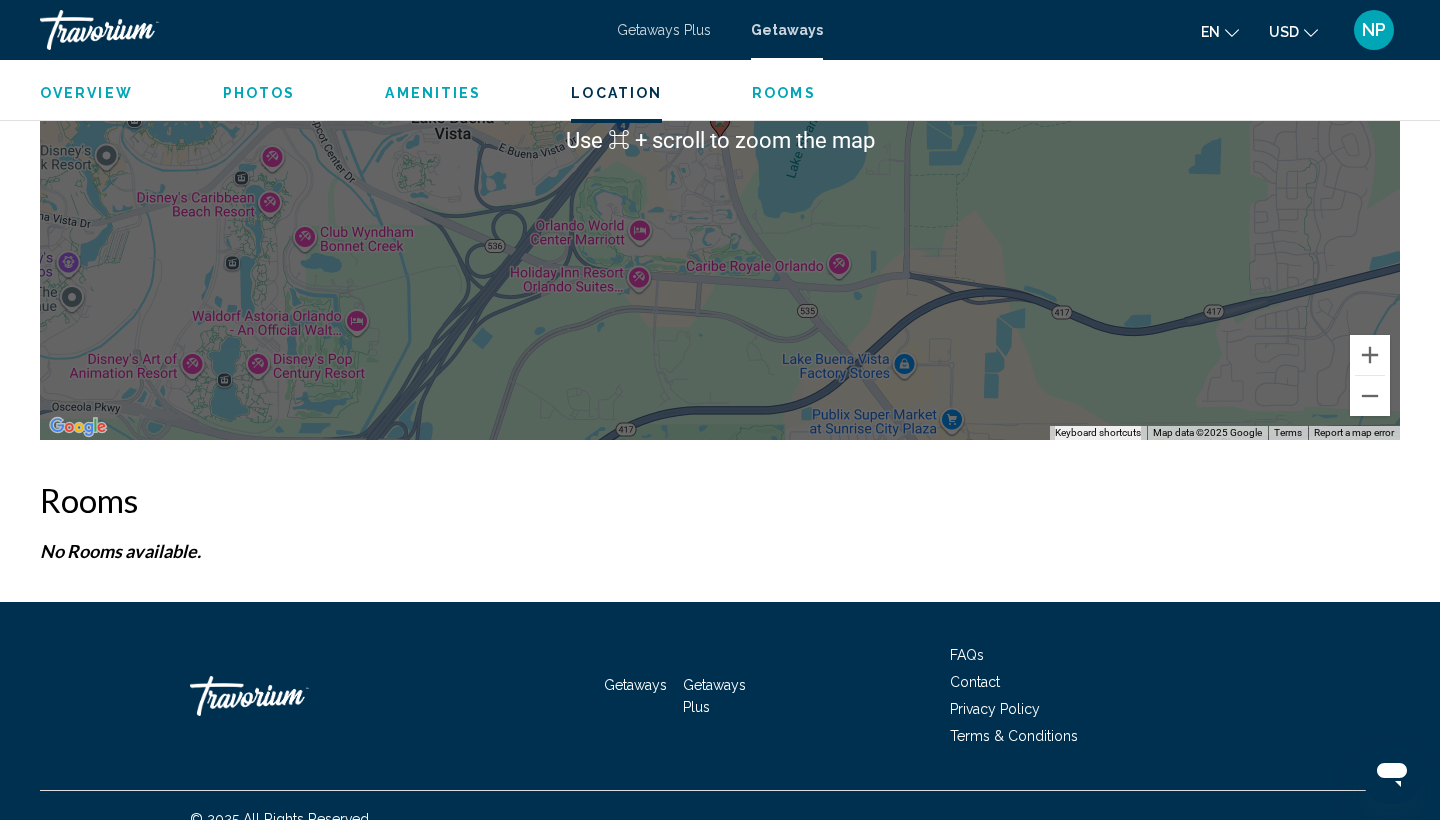 scroll, scrollTop: 3225, scrollLeft: 0, axis: vertical 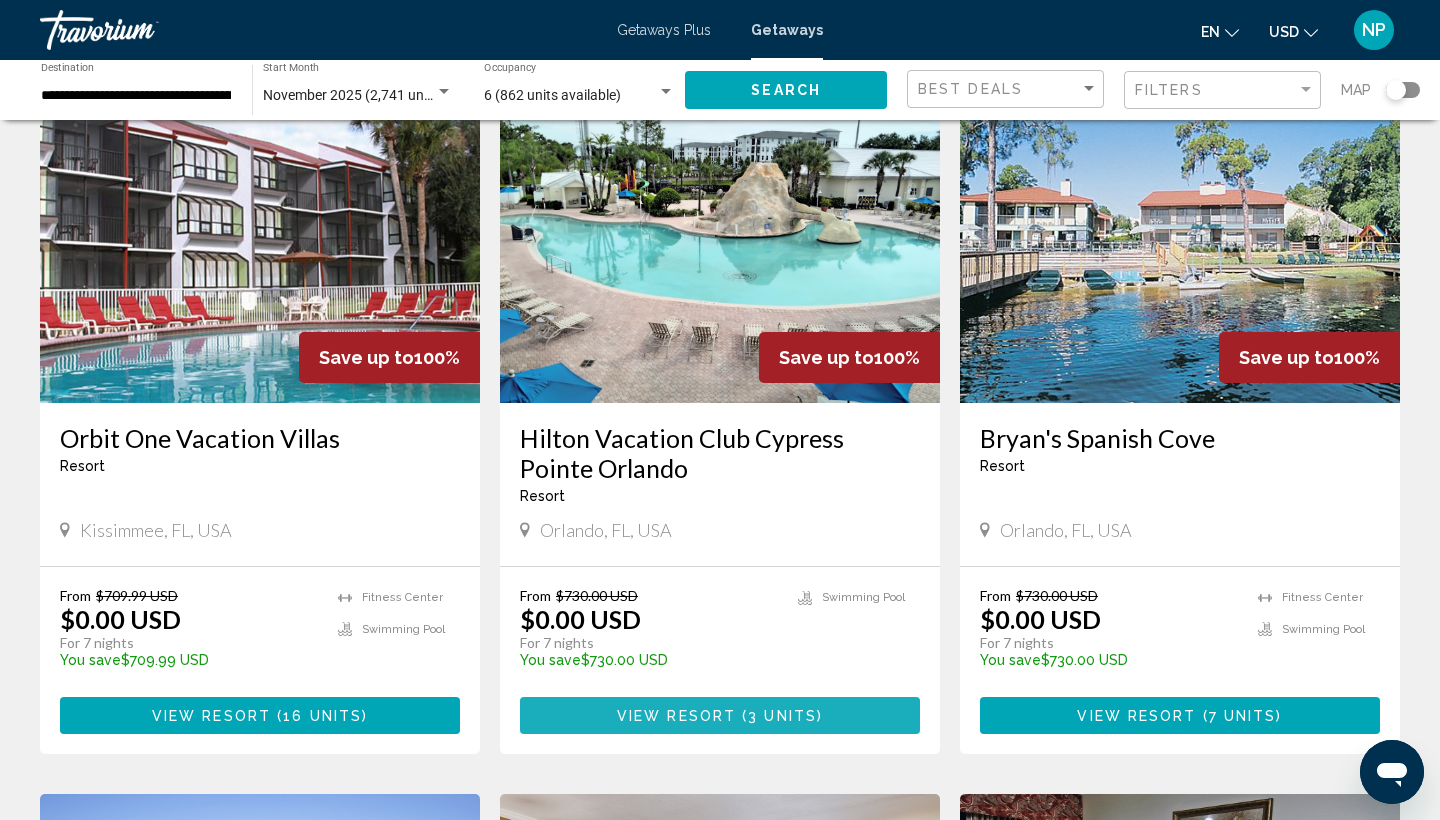 click on "View Resort" at bounding box center [676, 716] 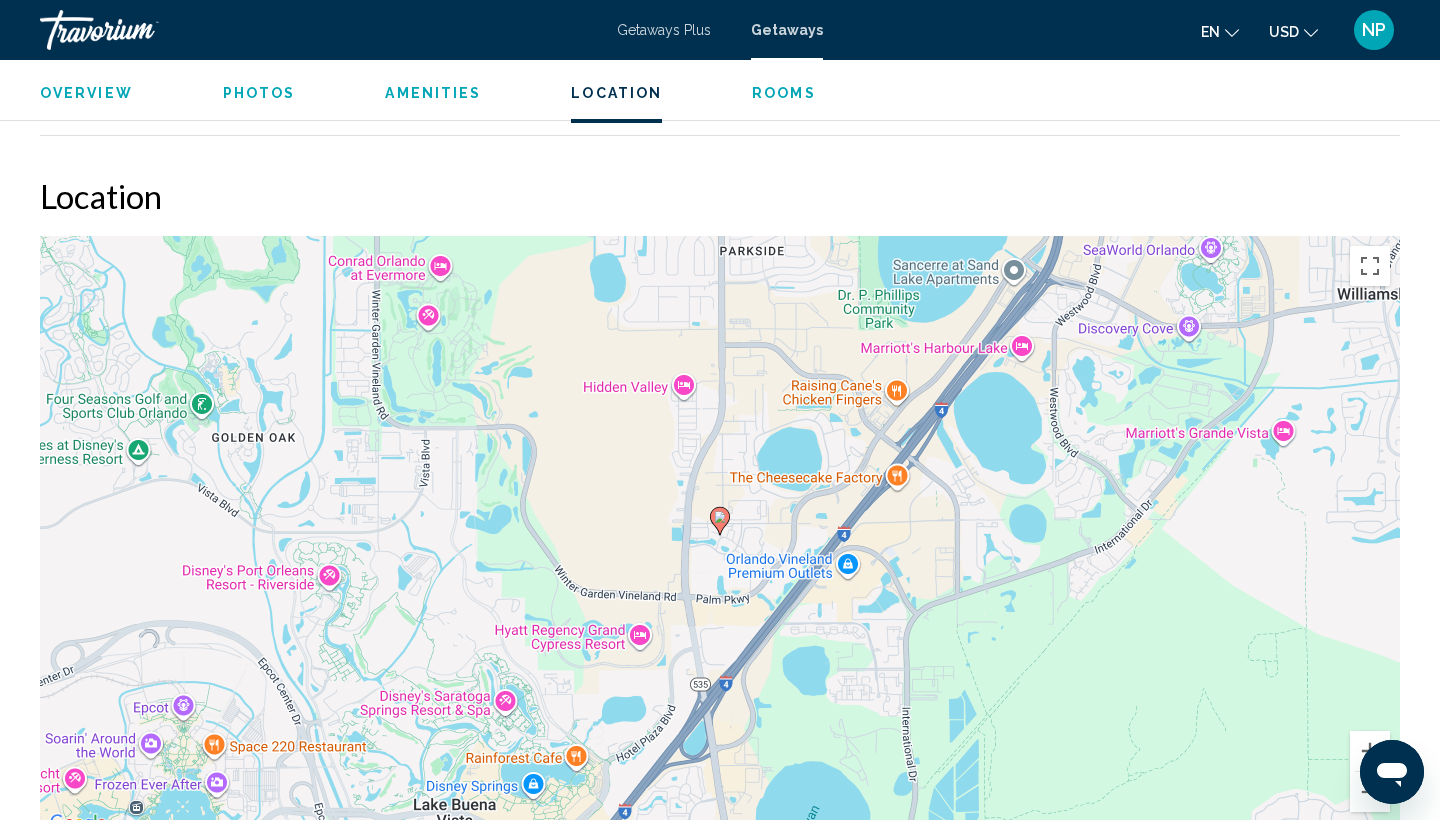 scroll, scrollTop: 2700, scrollLeft: 0, axis: vertical 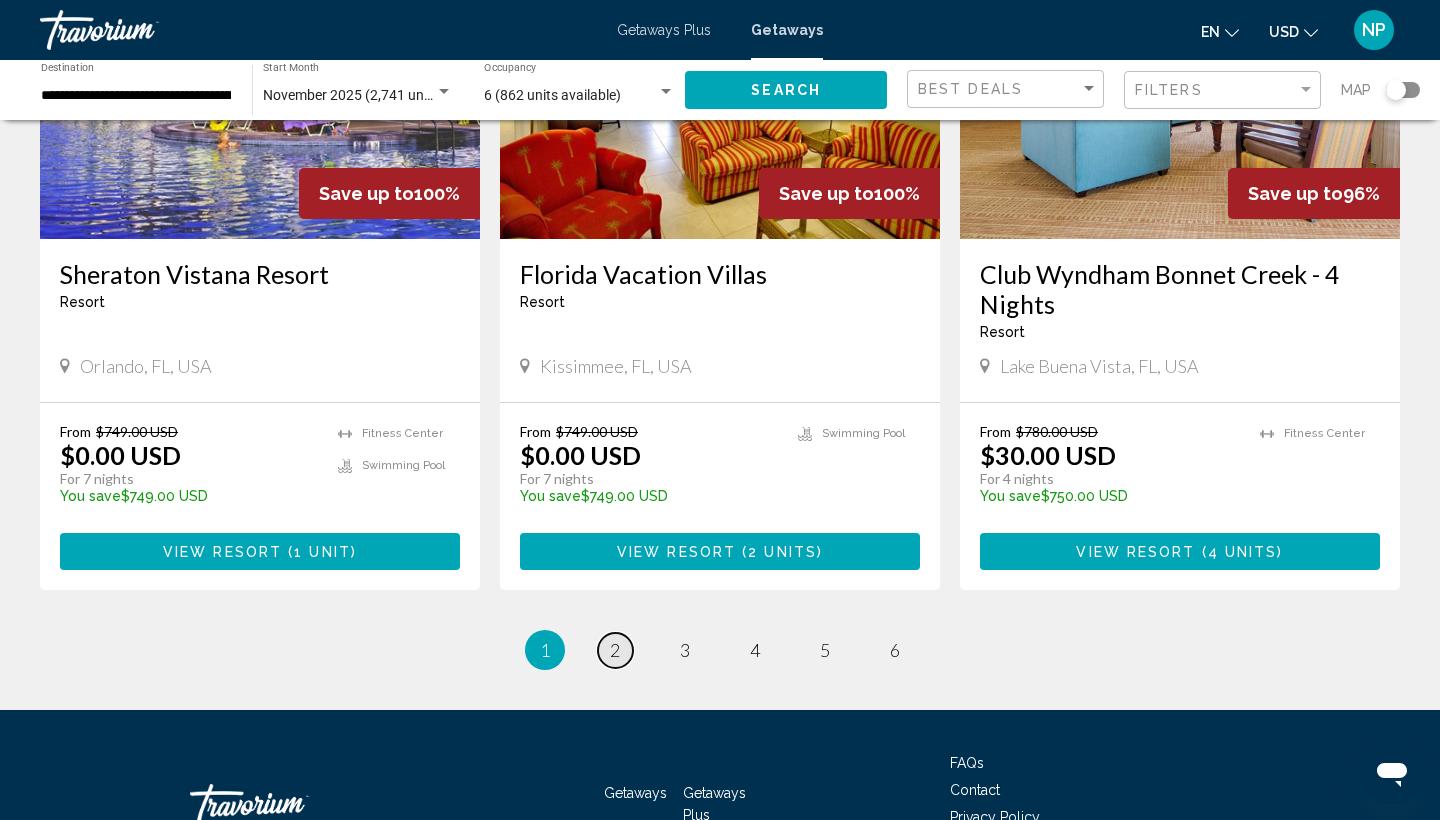 click on "2" at bounding box center (615, 650) 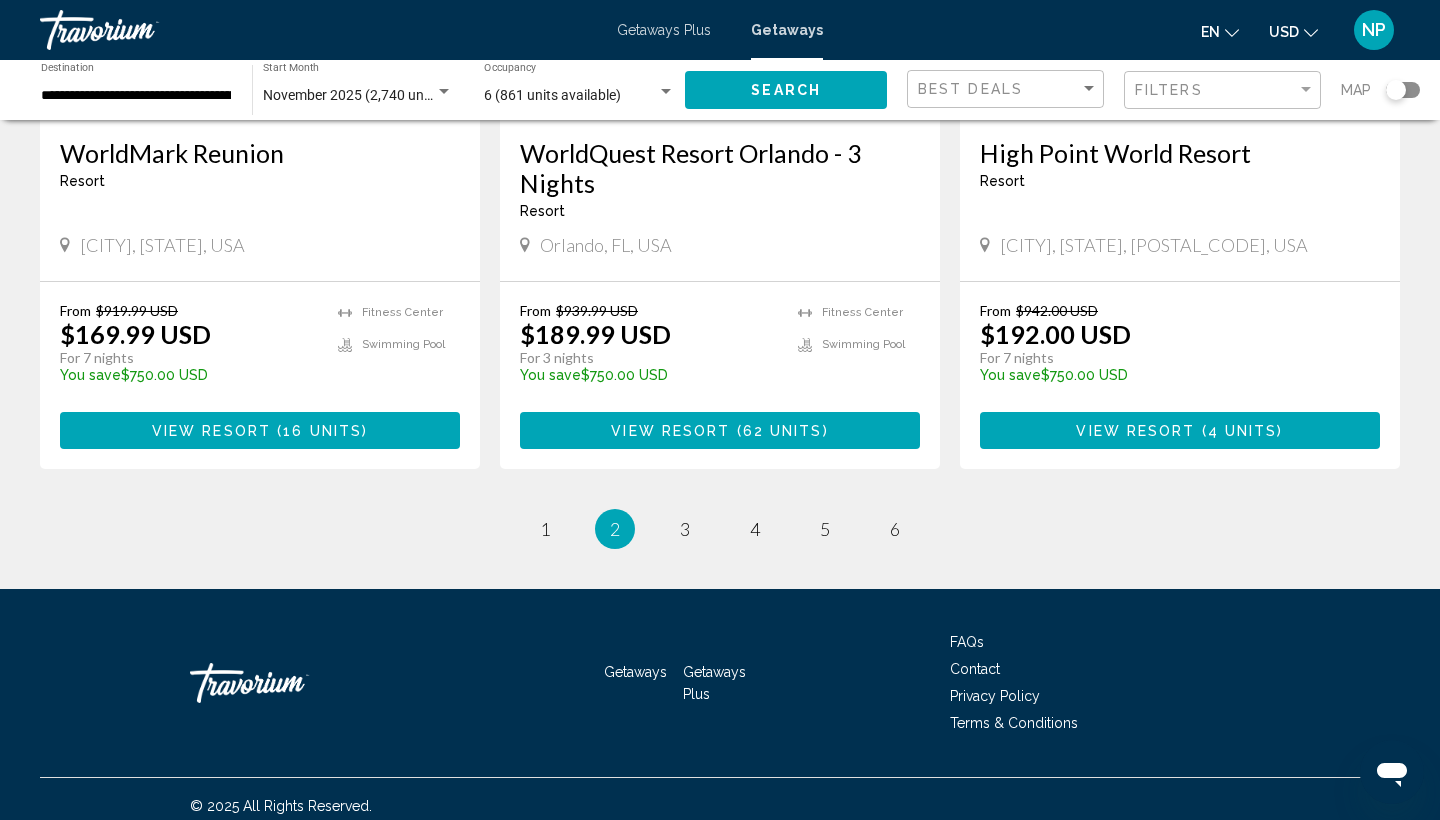 scroll, scrollTop: 2544, scrollLeft: 0, axis: vertical 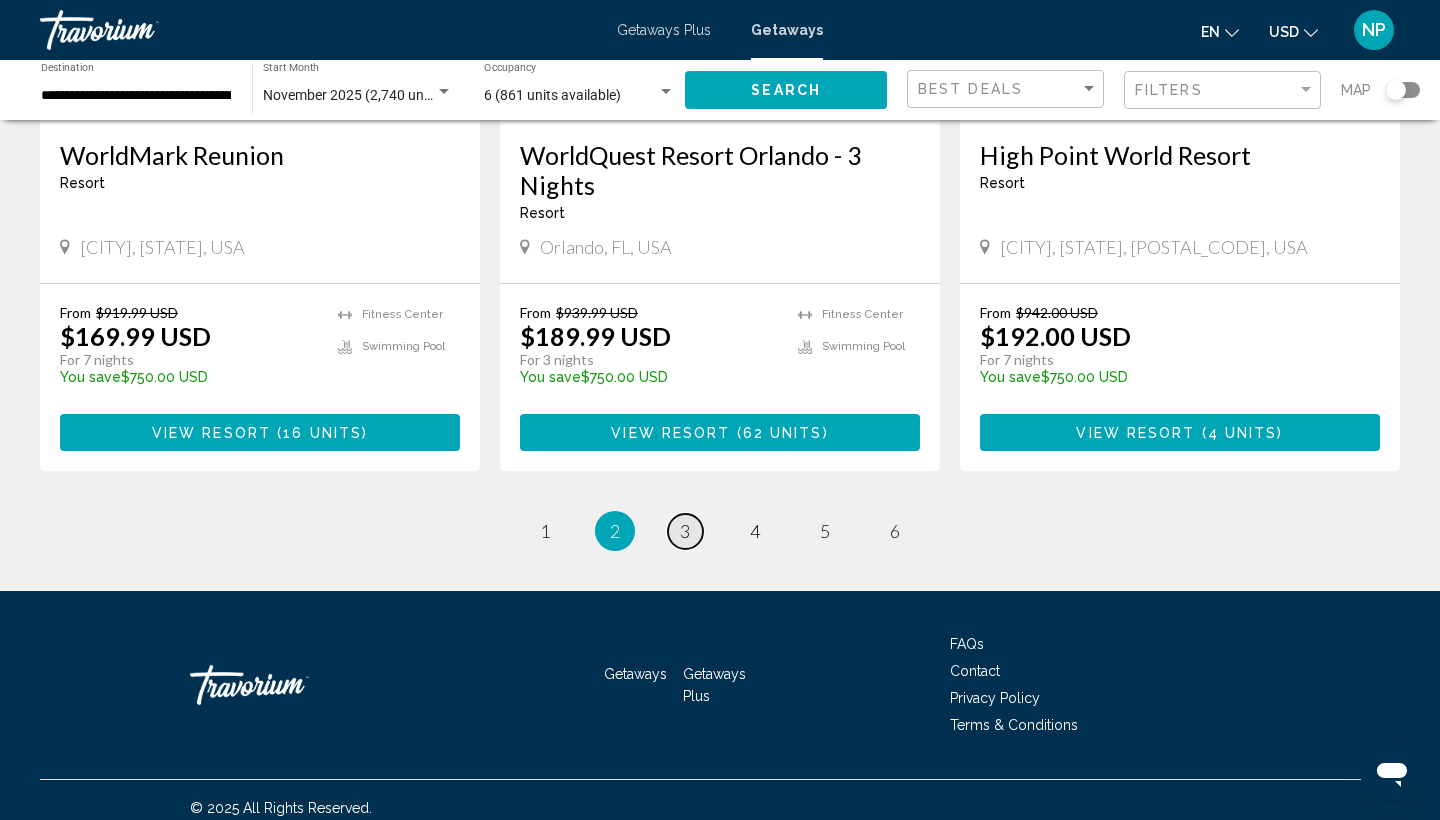 click on "3" at bounding box center (685, 531) 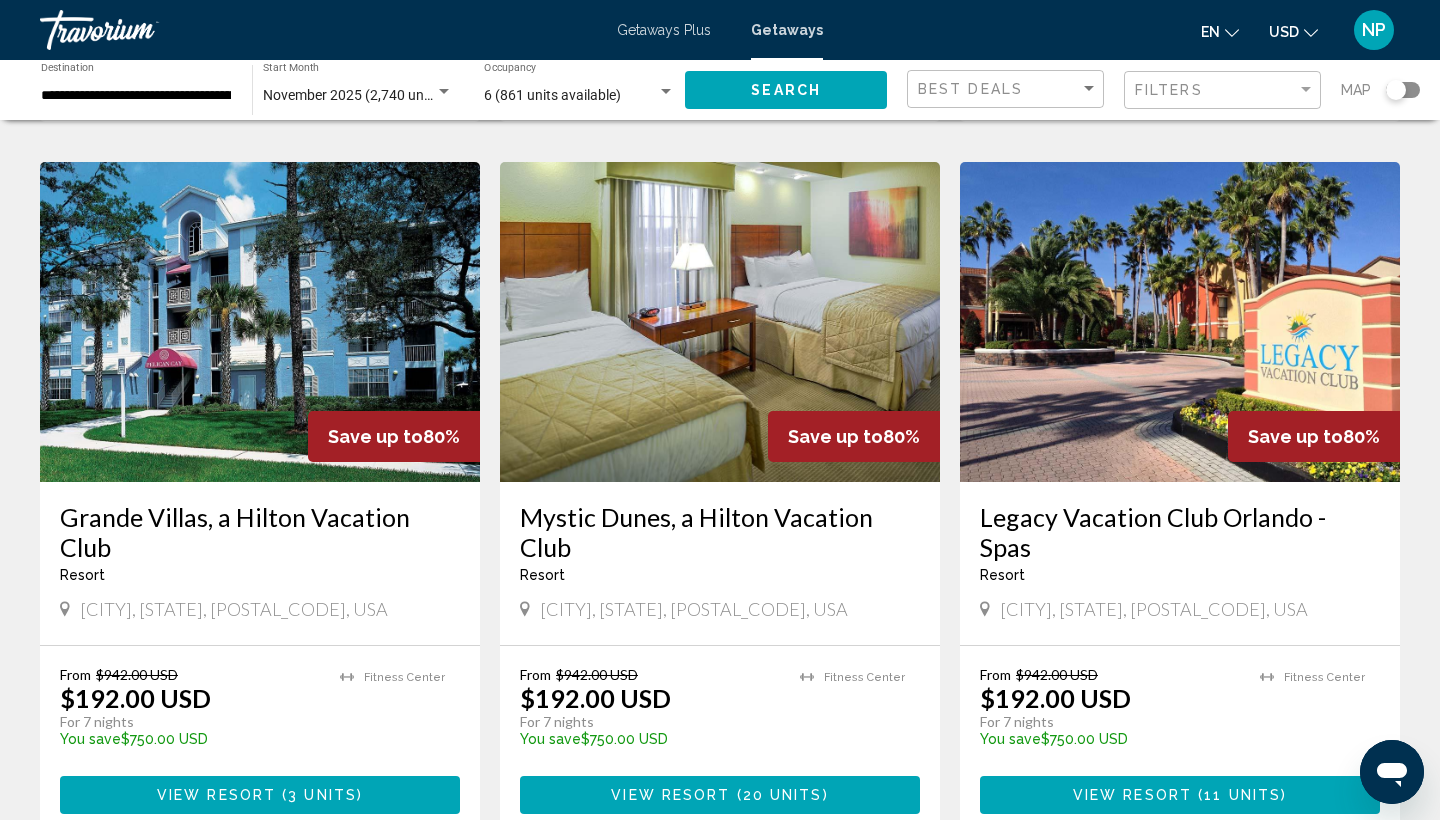 scroll, scrollTop: 761, scrollLeft: 0, axis: vertical 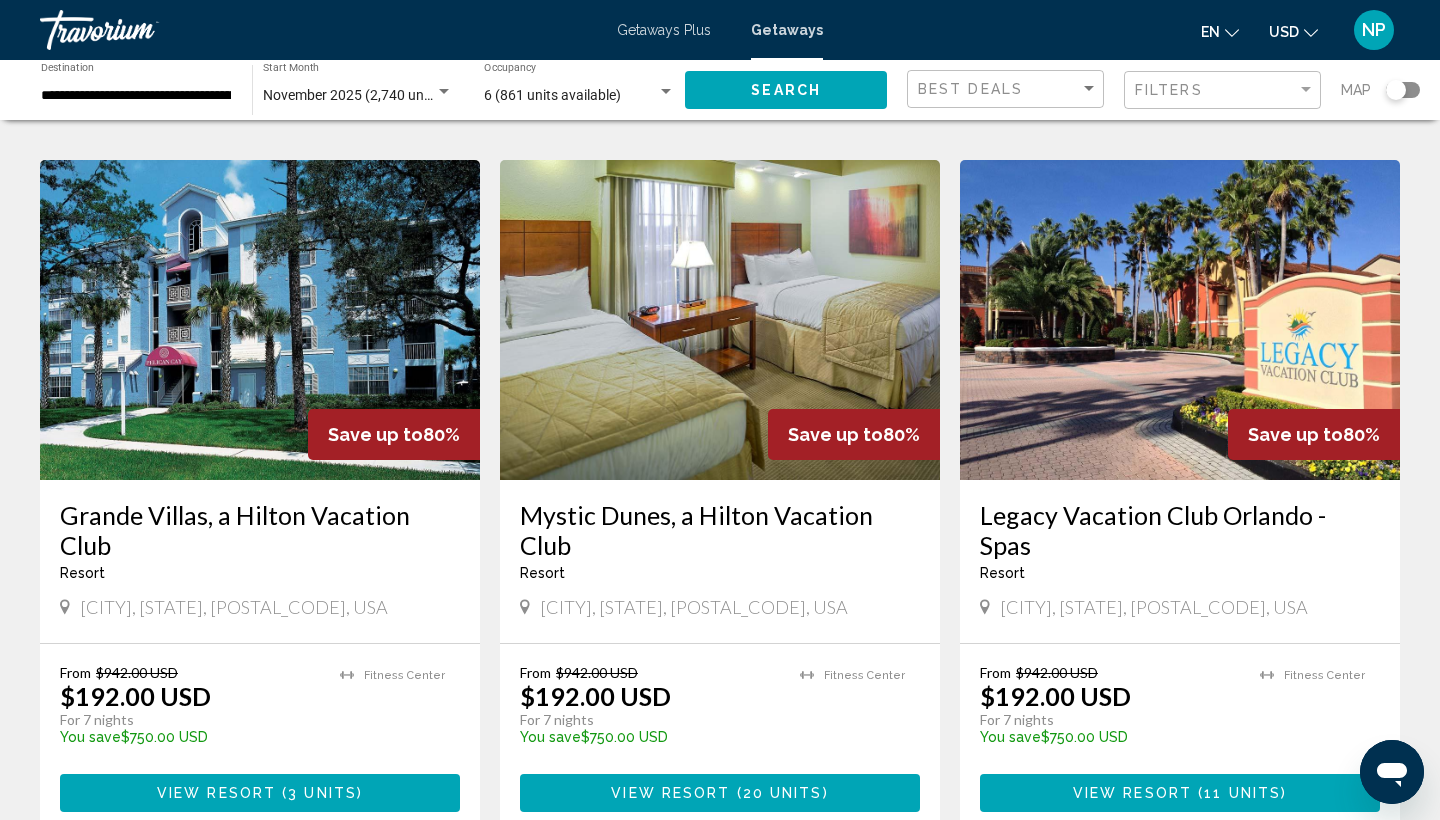 click on "Resort  -  This is an adults only resort" at bounding box center (720, 573) 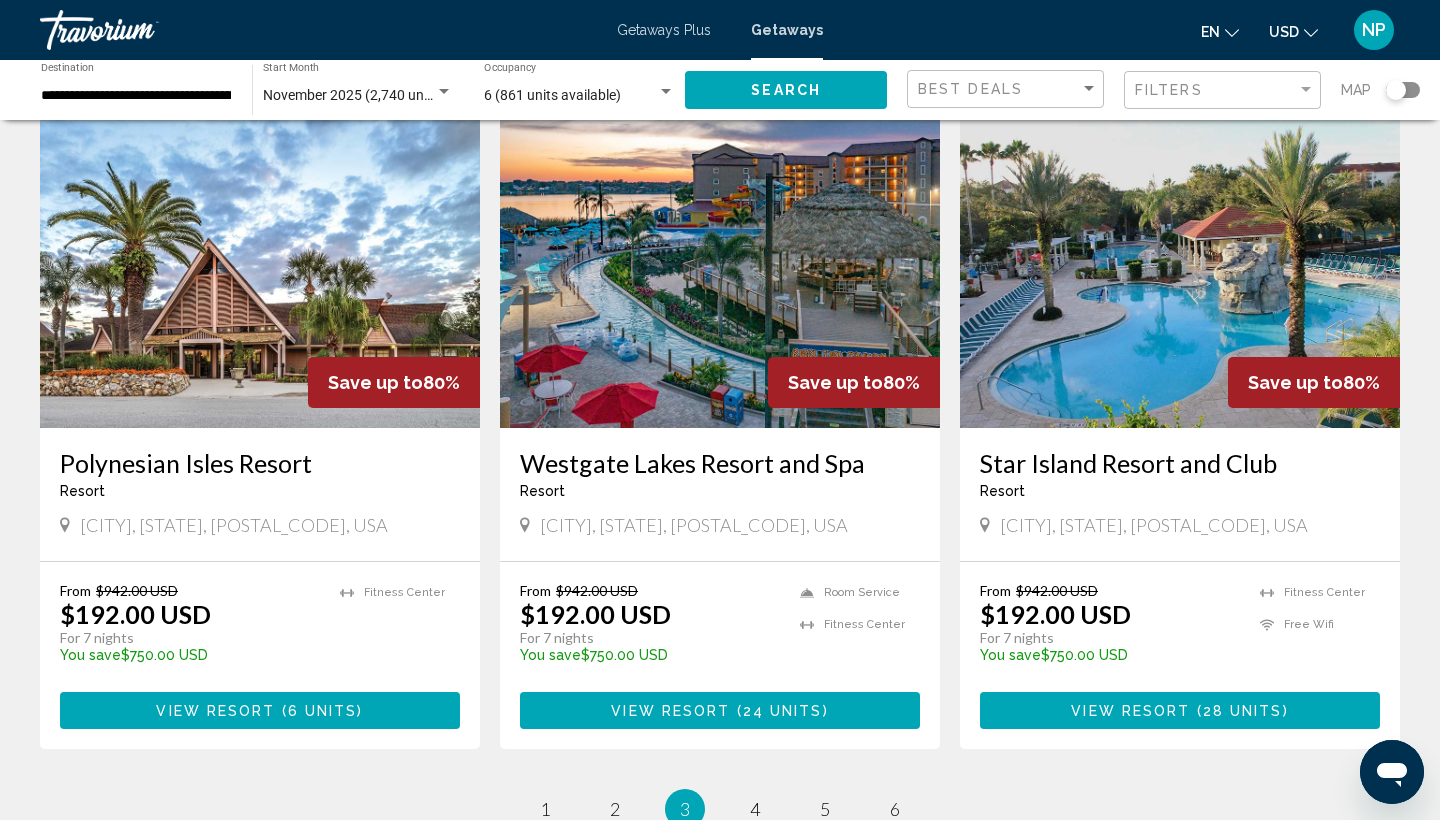 scroll, scrollTop: 2238, scrollLeft: 0, axis: vertical 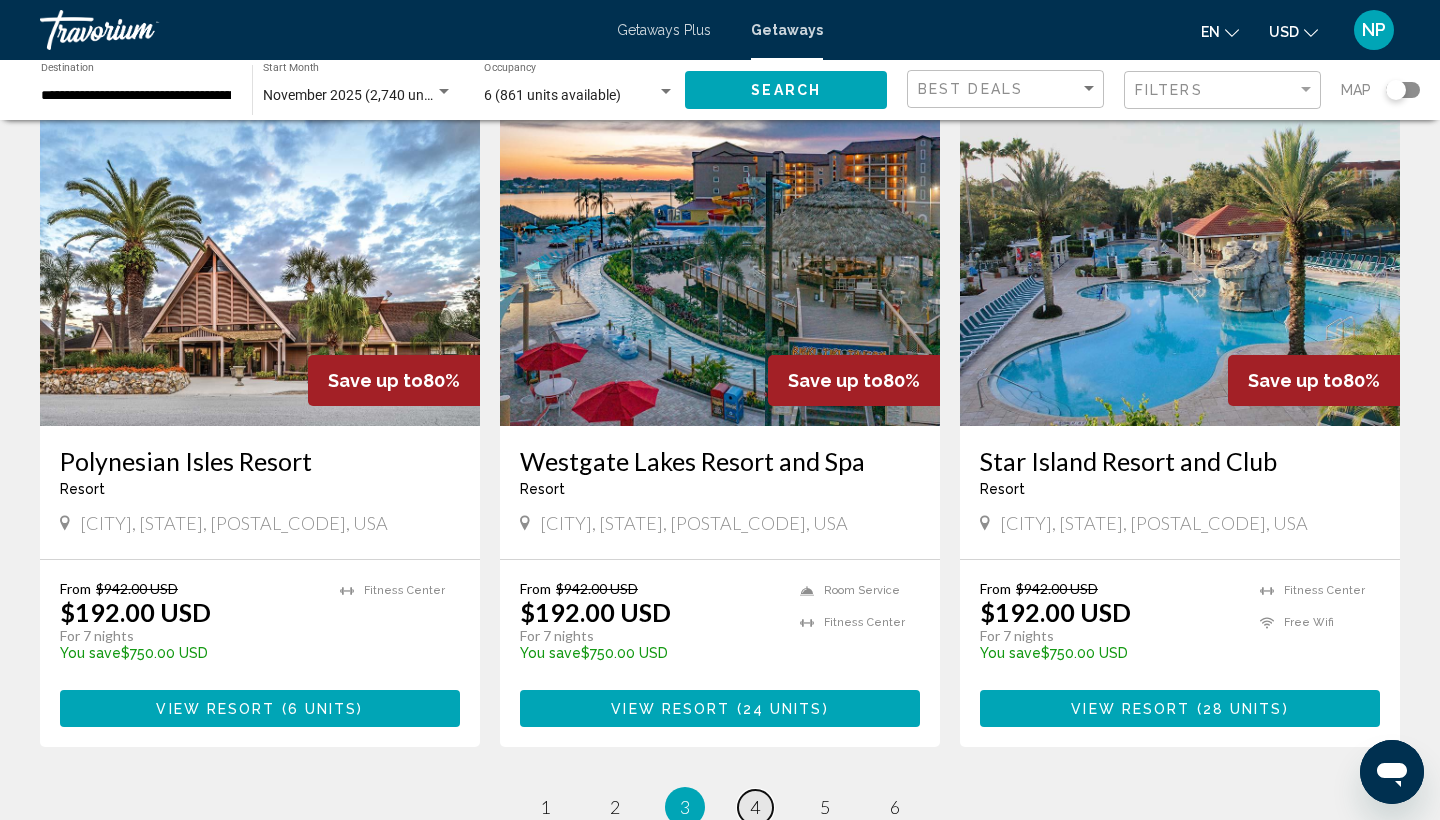 click on "4" at bounding box center [755, 807] 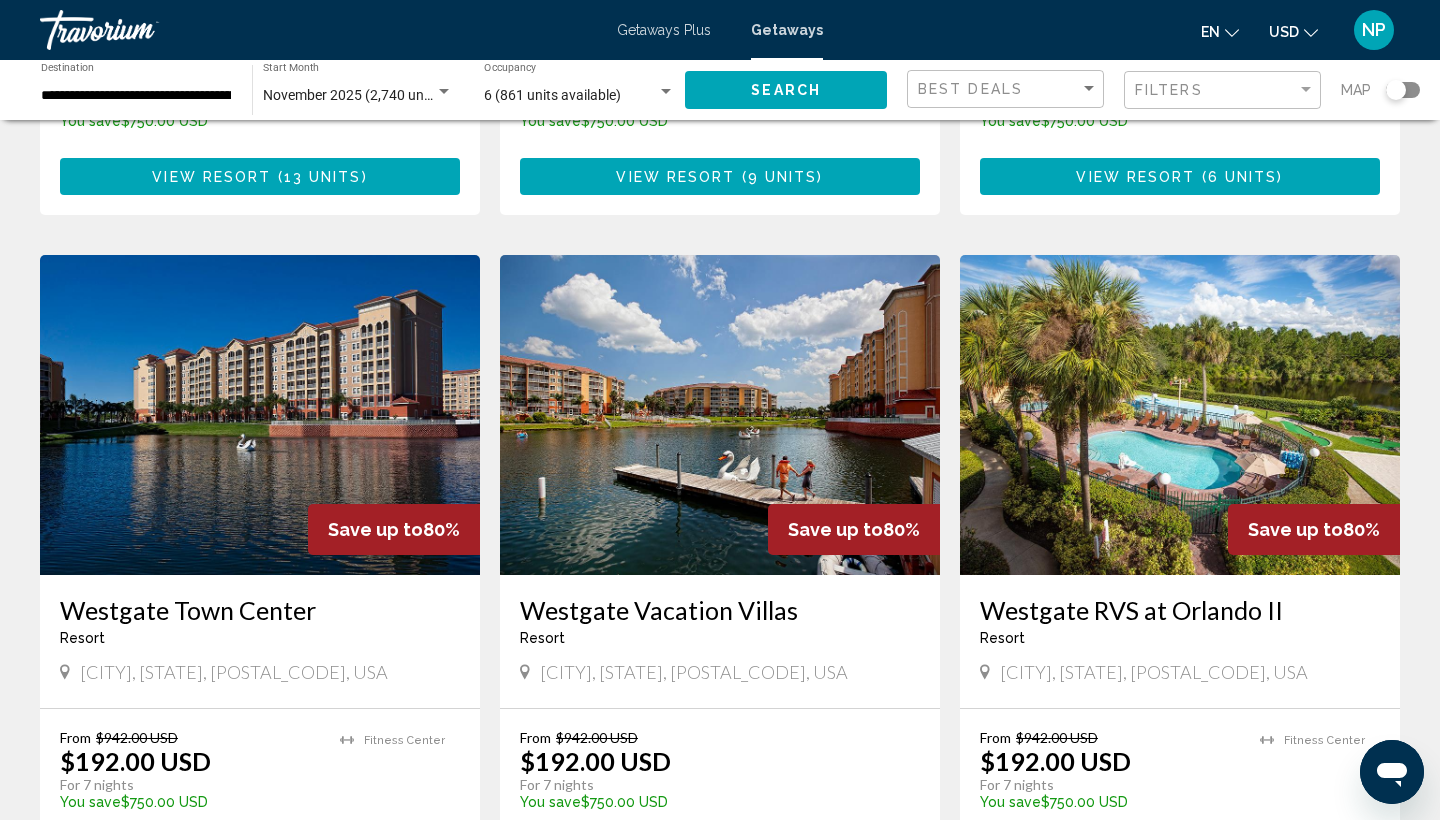 scroll, scrollTop: 644, scrollLeft: 0, axis: vertical 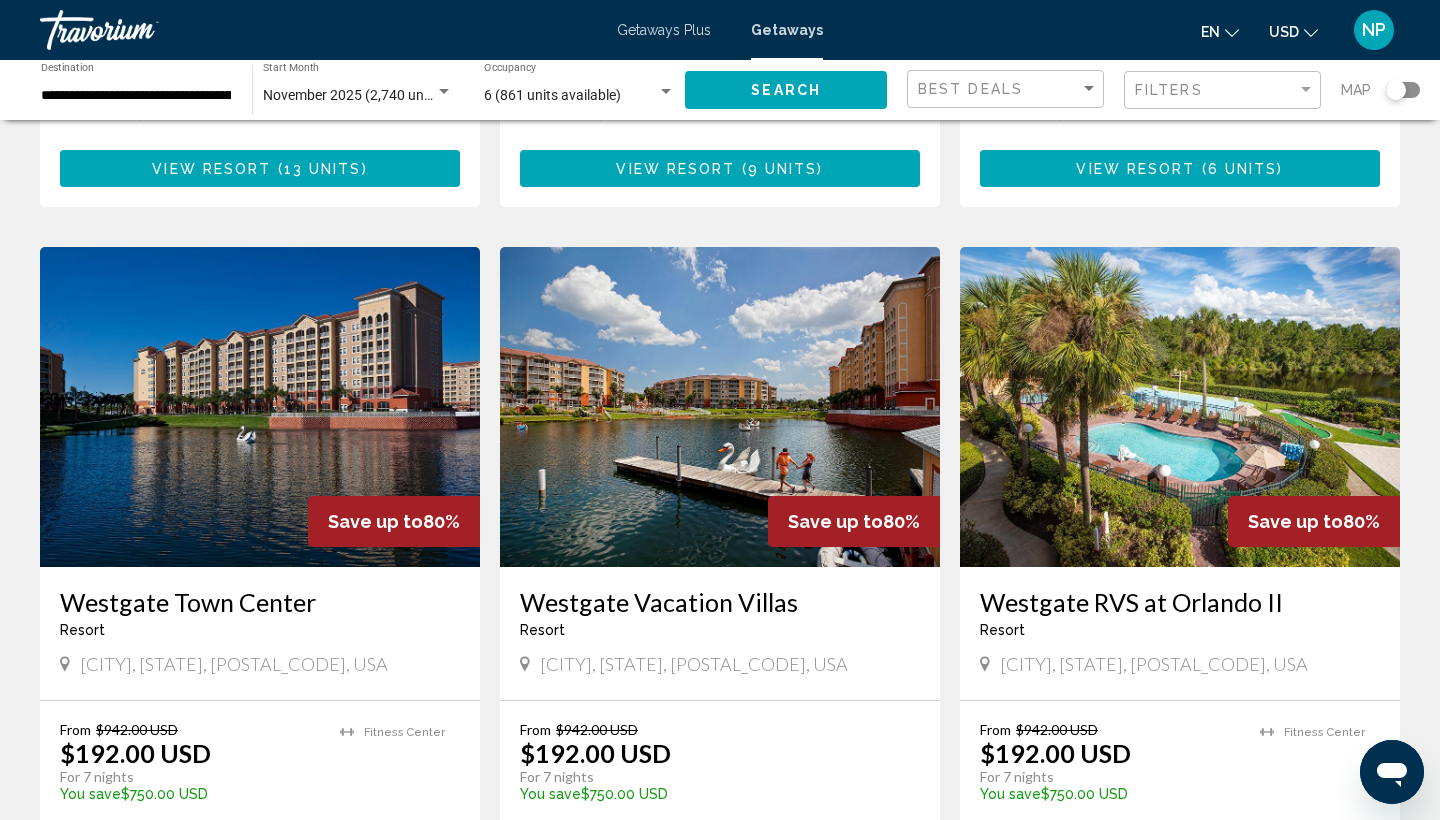 click on "Westgate Town Center" at bounding box center [260, 602] 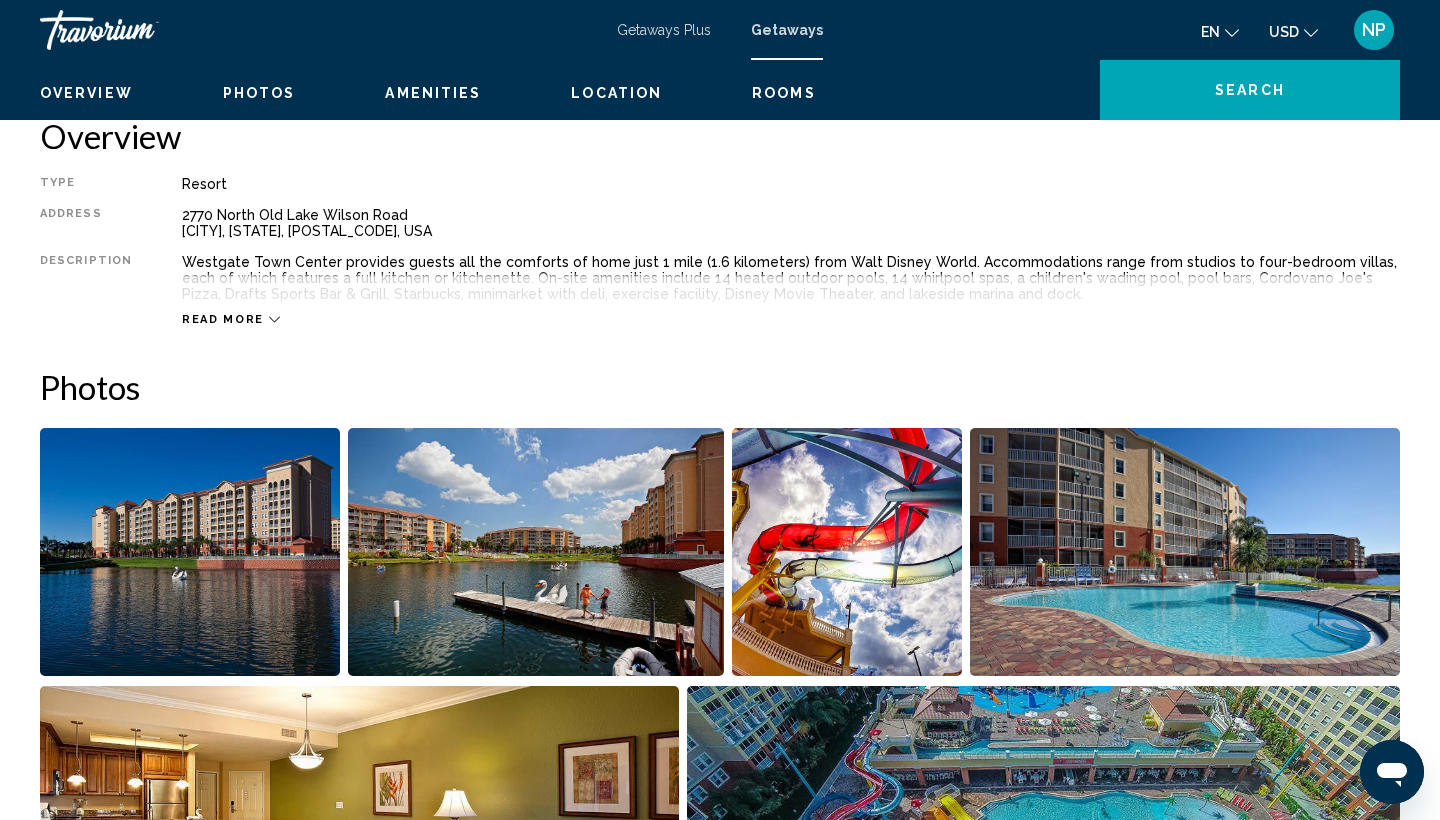 scroll, scrollTop: 0, scrollLeft: 0, axis: both 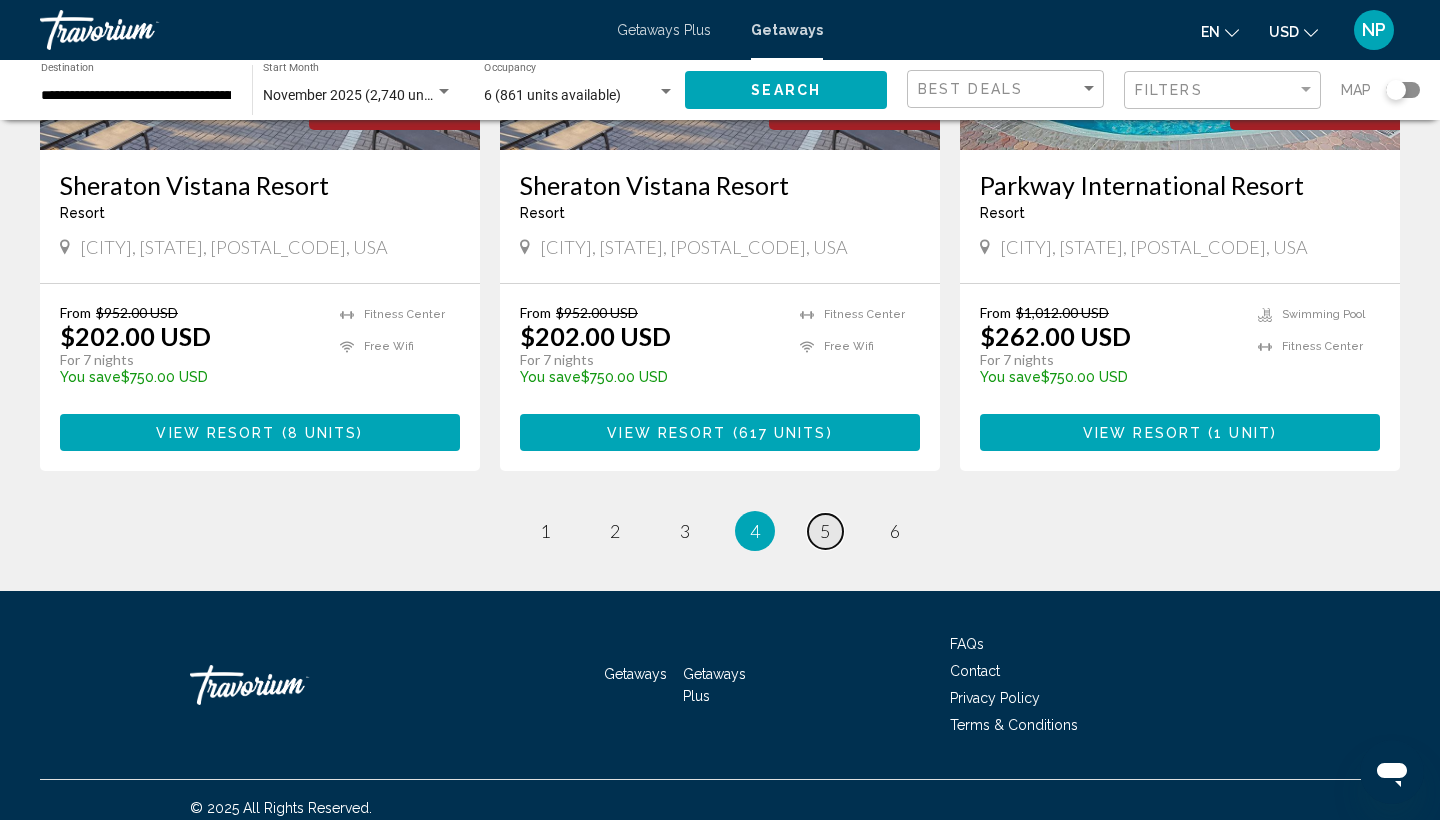 click on "page  5" at bounding box center (825, 531) 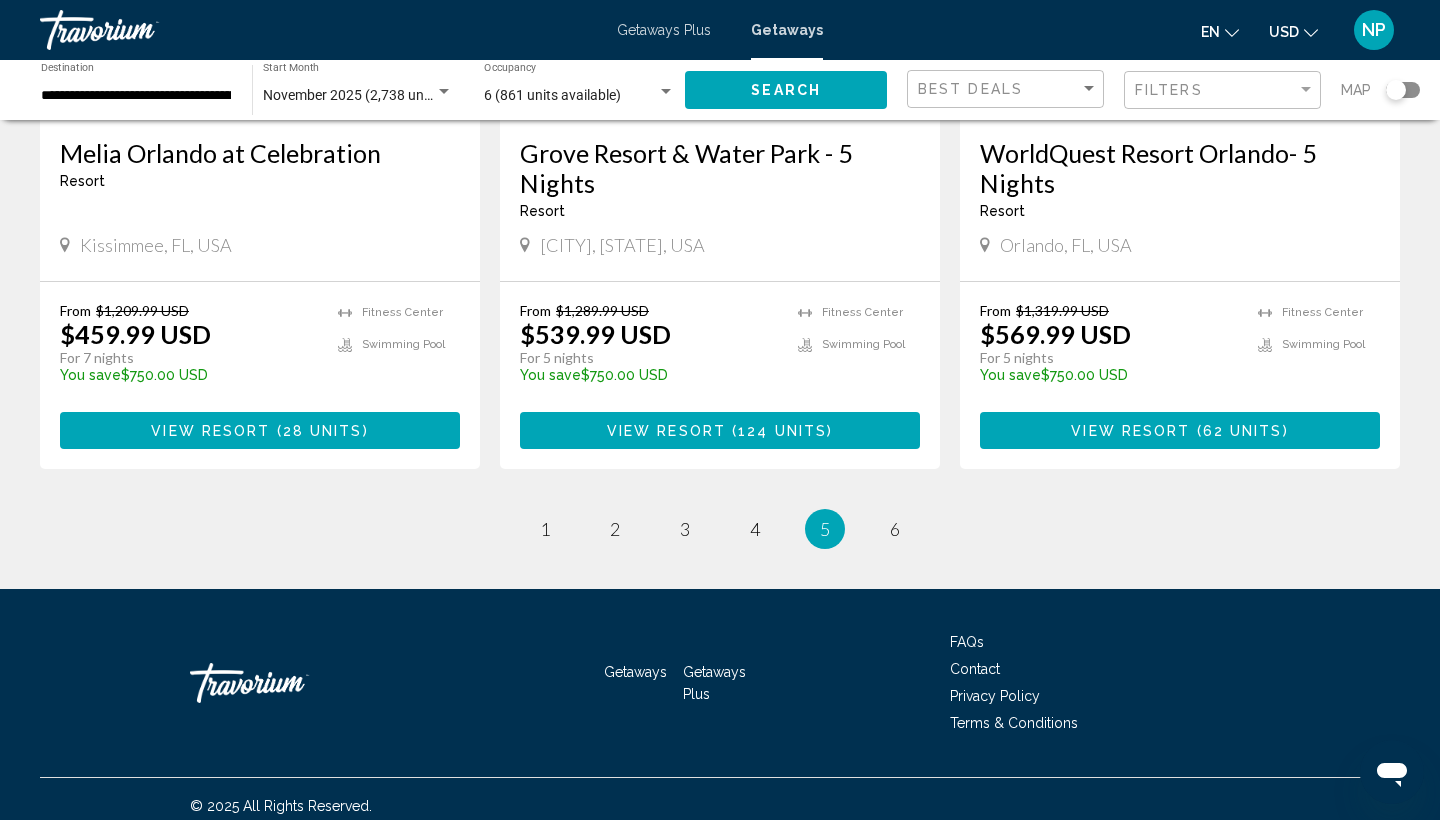 scroll, scrollTop: 2544, scrollLeft: 0, axis: vertical 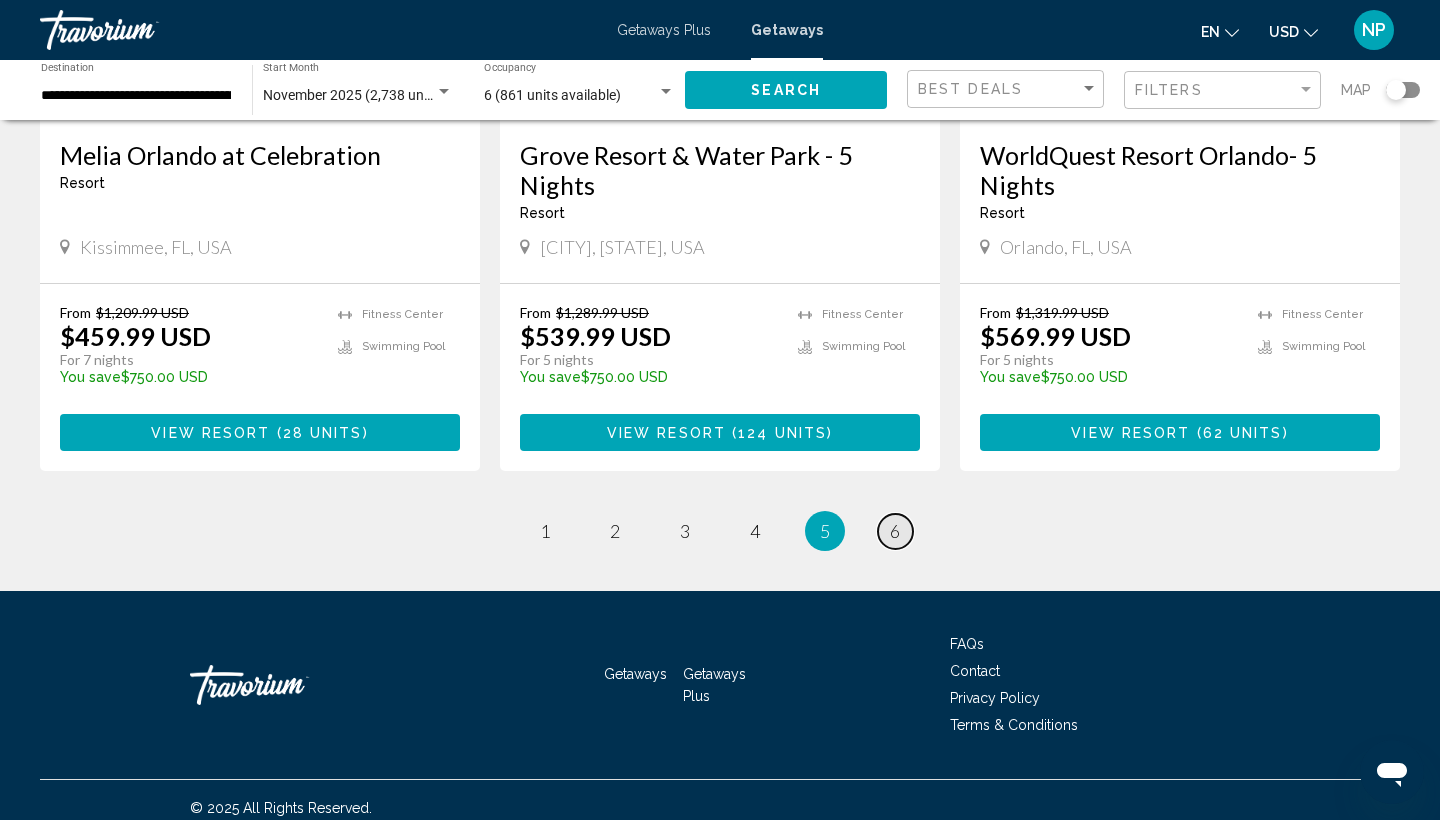 click on "page  6" at bounding box center (895, 531) 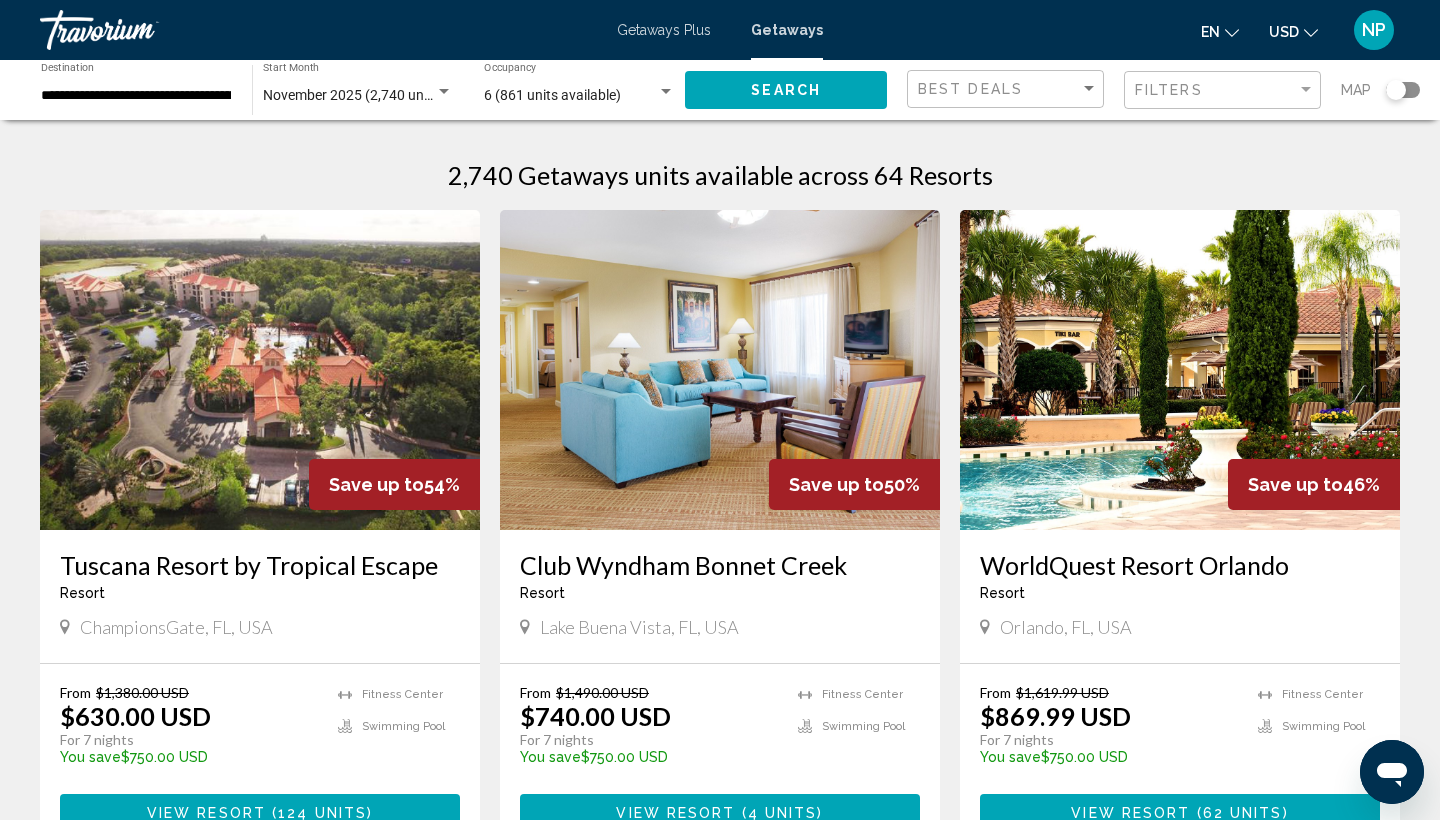 scroll, scrollTop: 0, scrollLeft: 0, axis: both 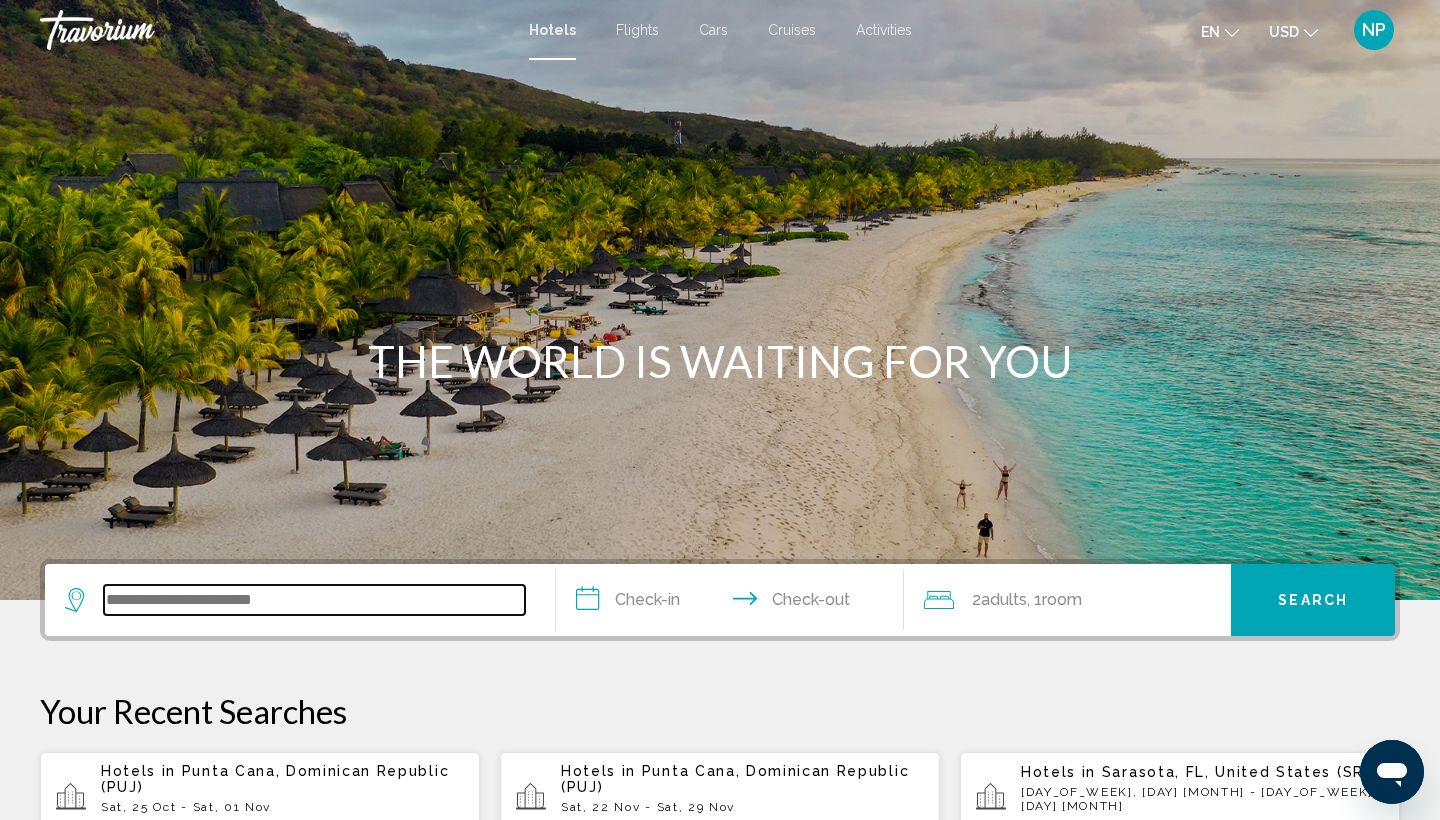 click at bounding box center (314, 600) 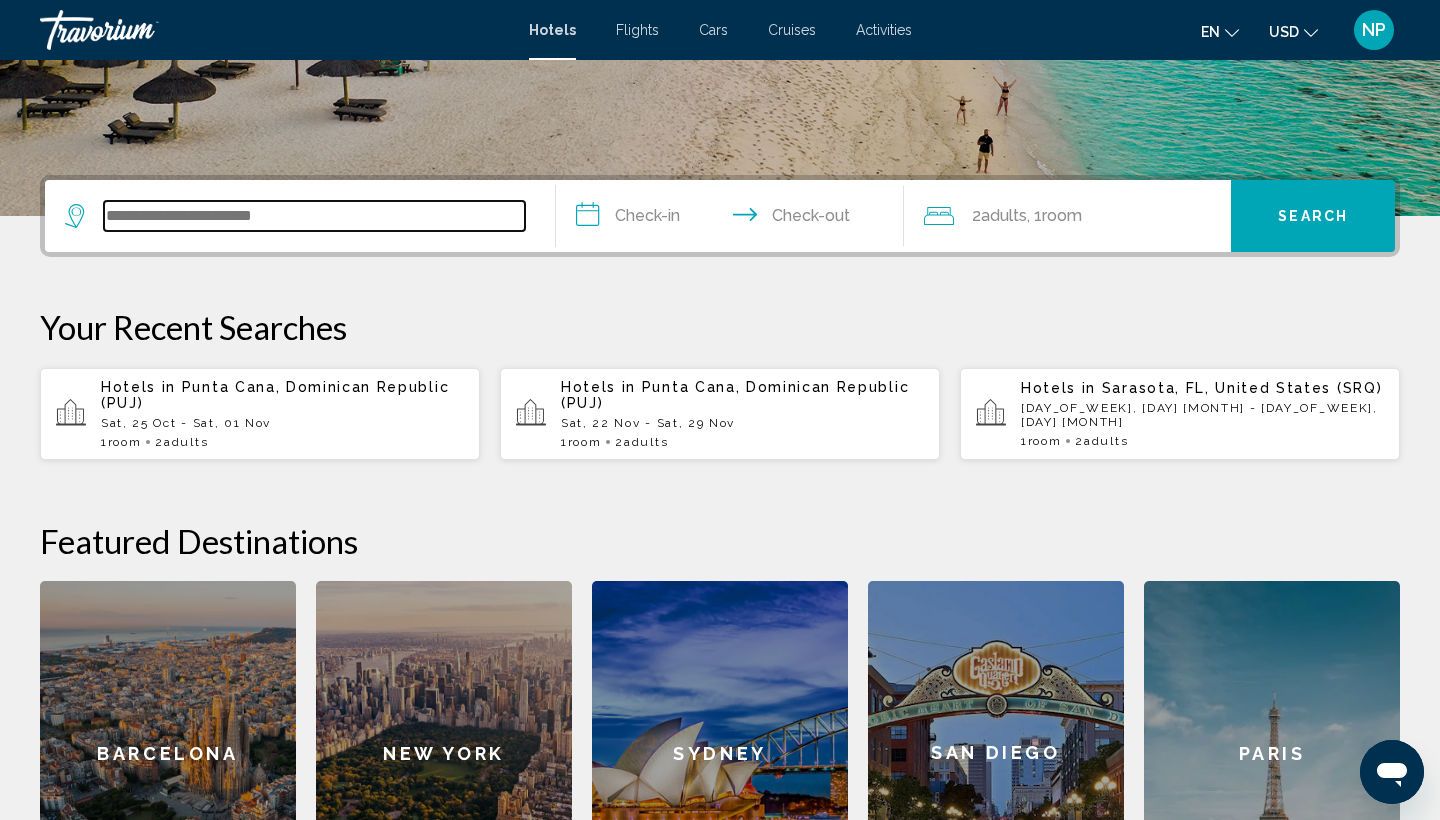 scroll, scrollTop: 494, scrollLeft: 0, axis: vertical 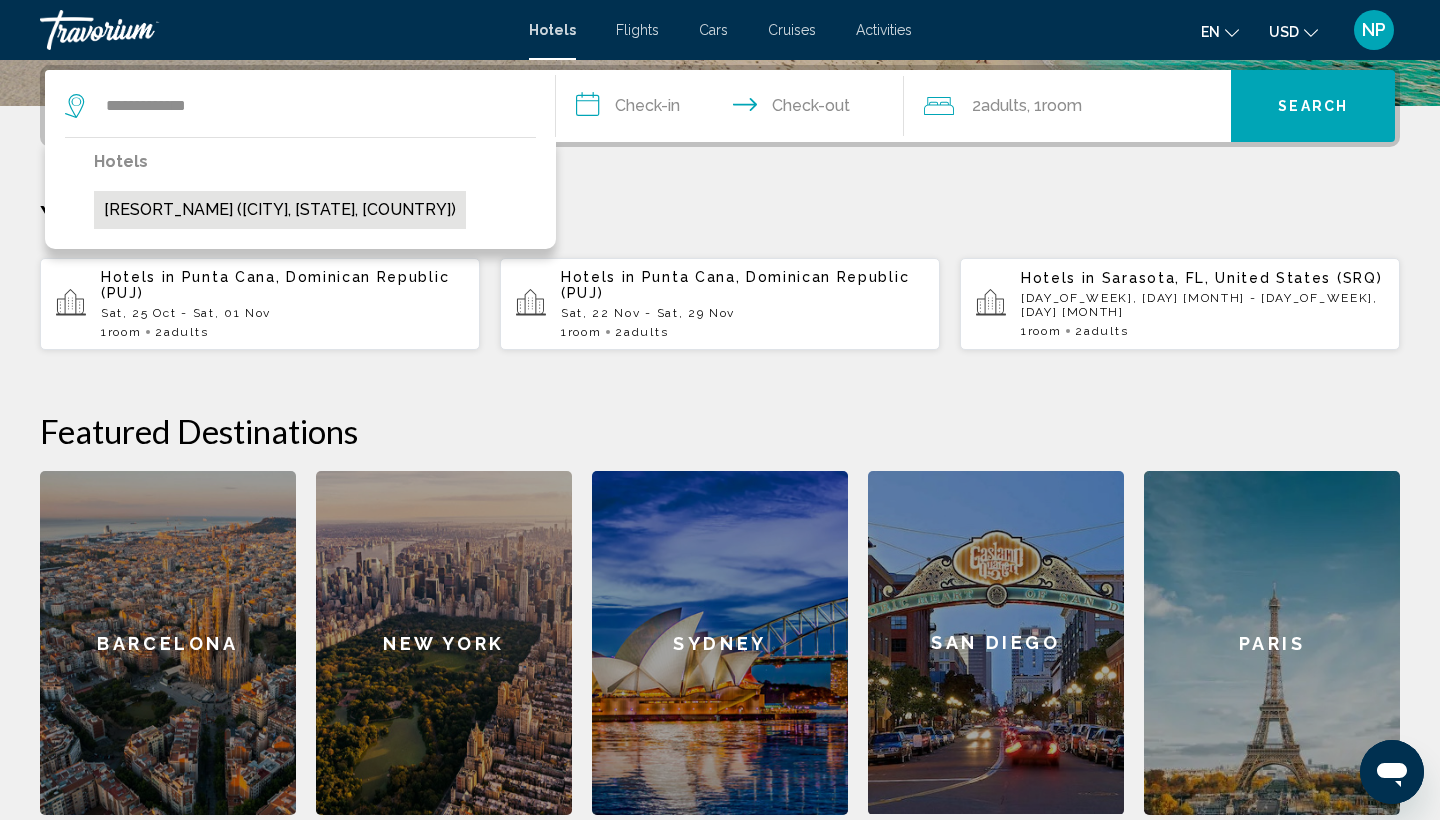 click on "[RESORT_NAME] ([CITY], [STATE], [COUNTRY])" at bounding box center (280, 210) 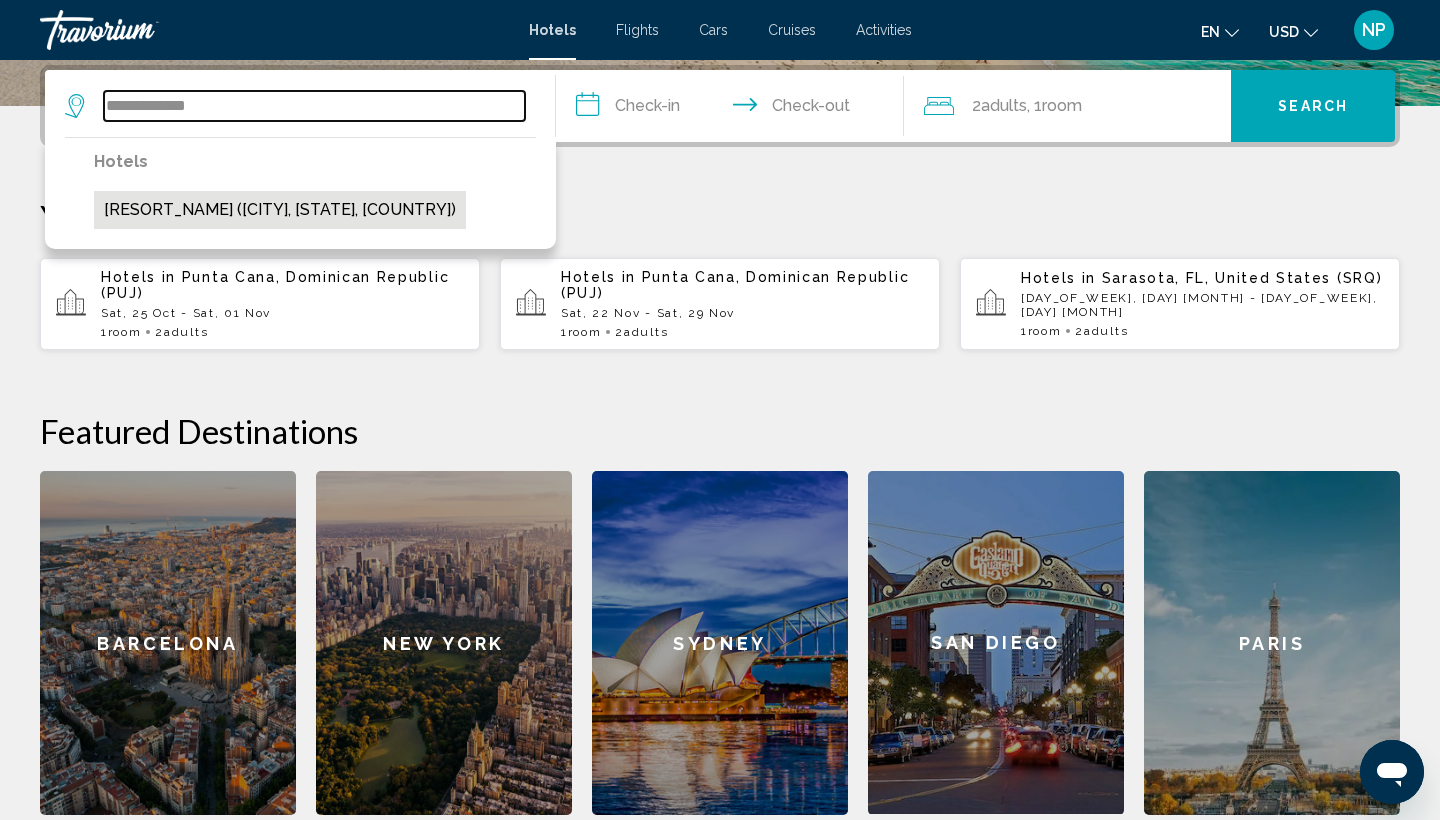 type on "**********" 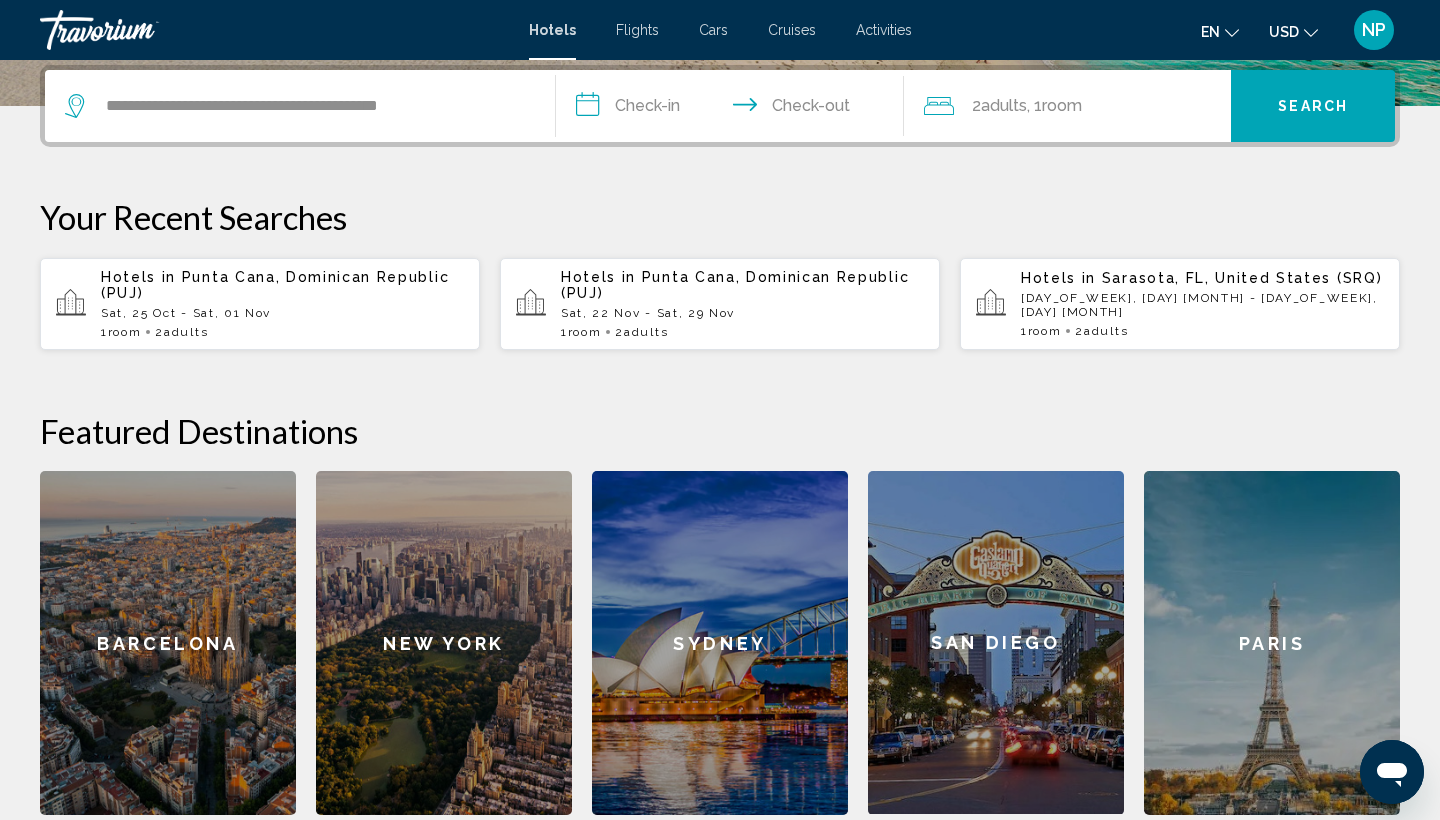 click on "**********" at bounding box center [734, 109] 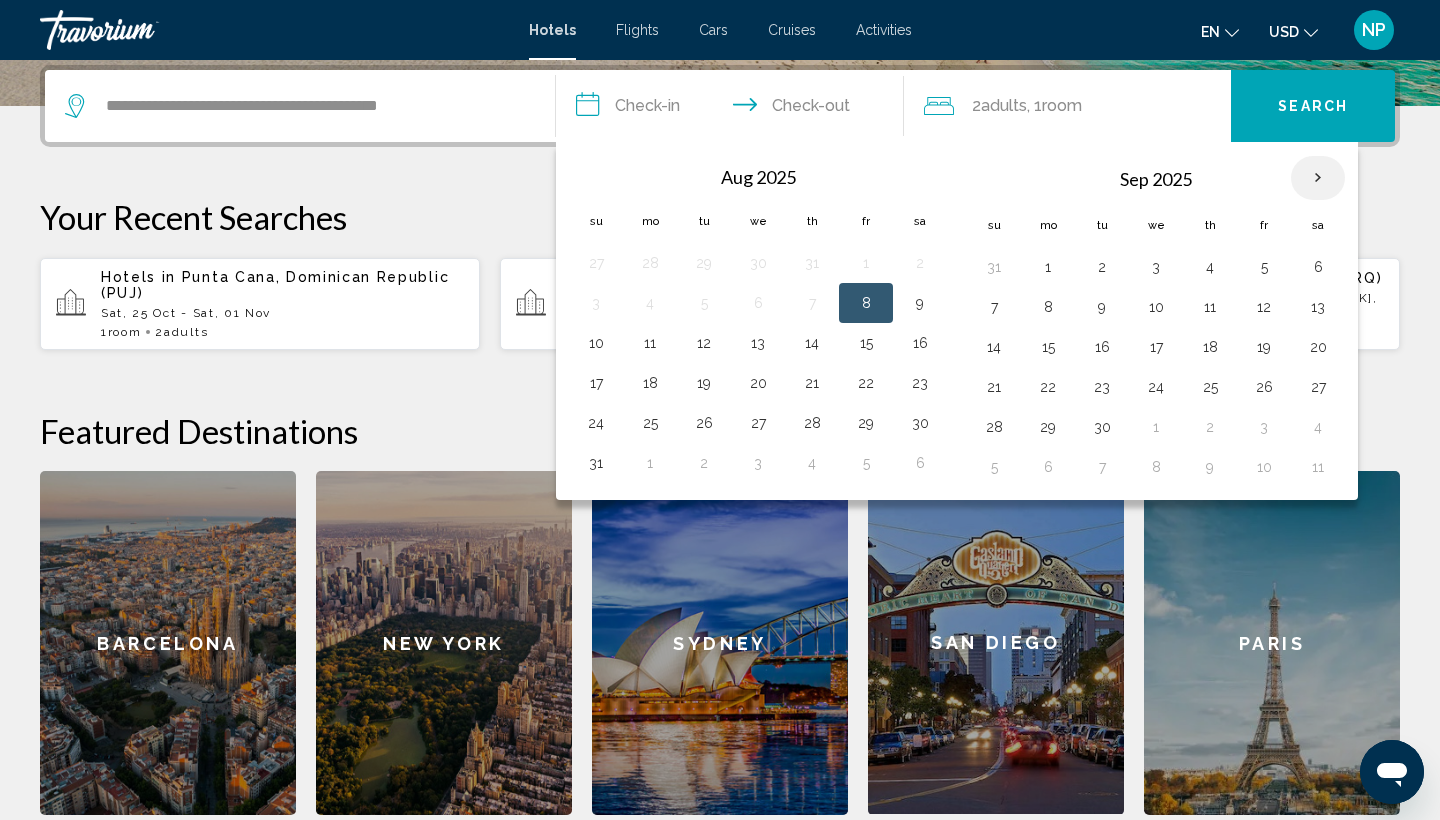 click at bounding box center [1318, 178] 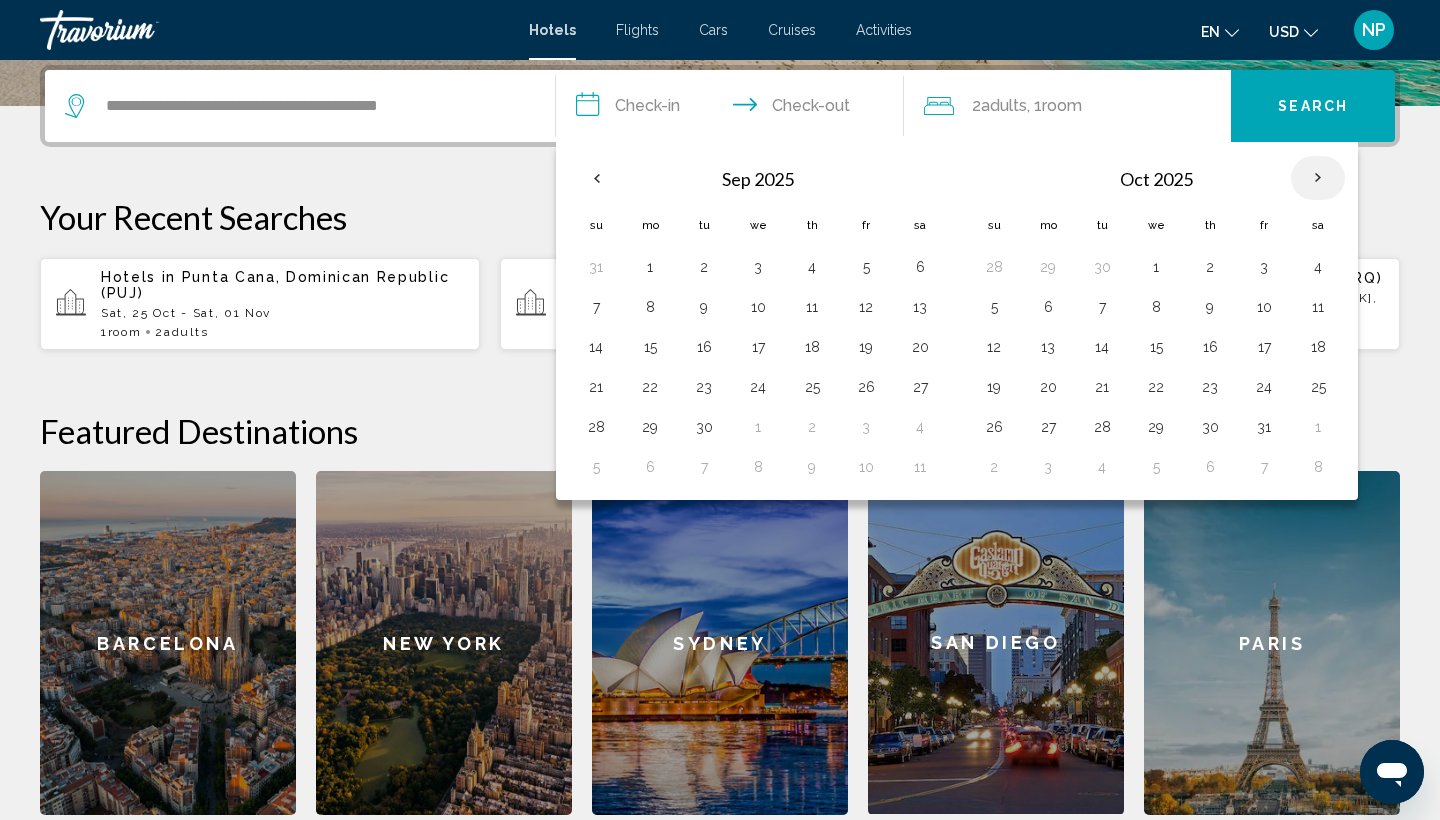click at bounding box center (1318, 178) 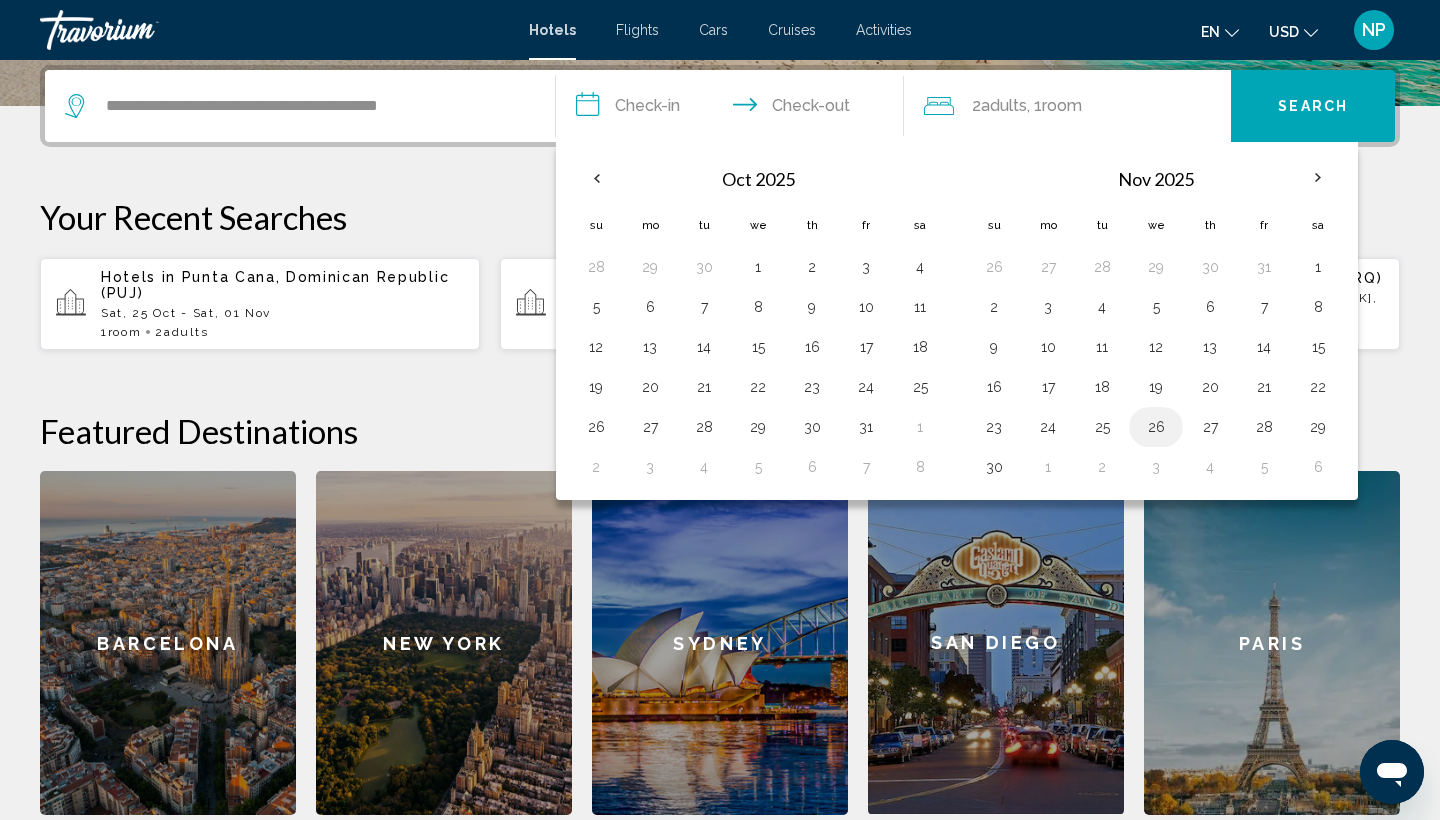 click on "26" at bounding box center (1156, 427) 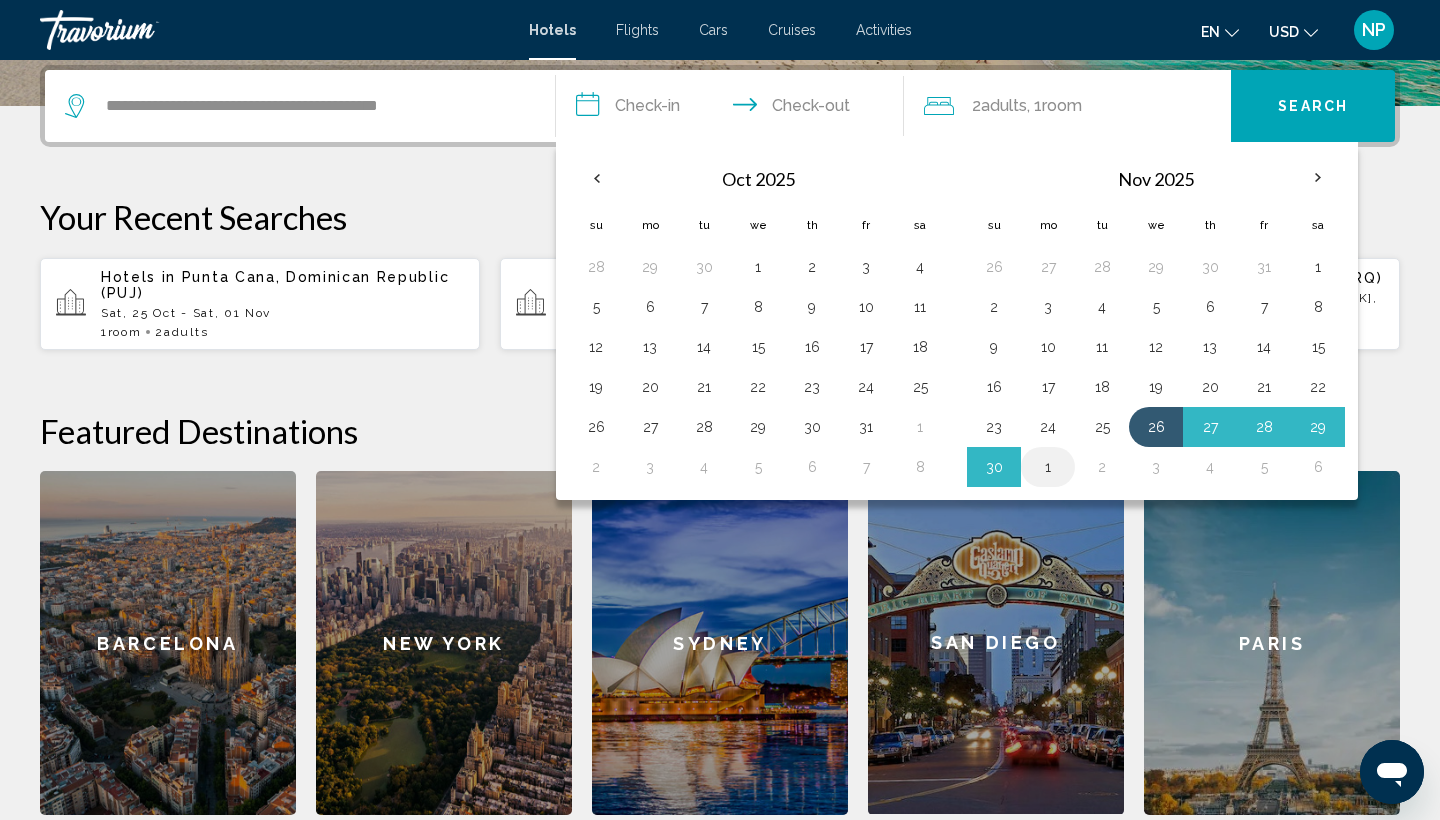 click on "1" at bounding box center [1048, 467] 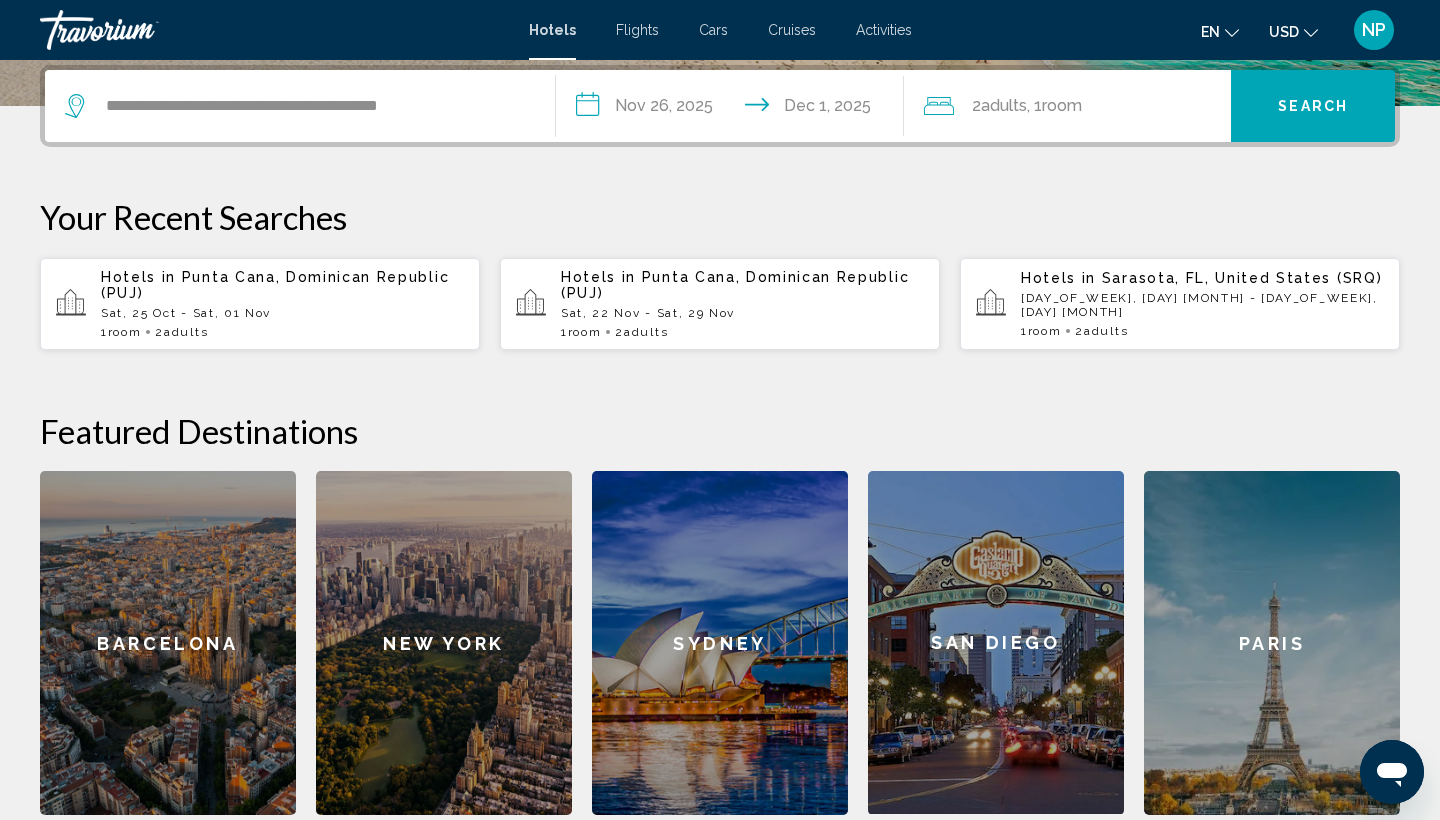 type on "**********" 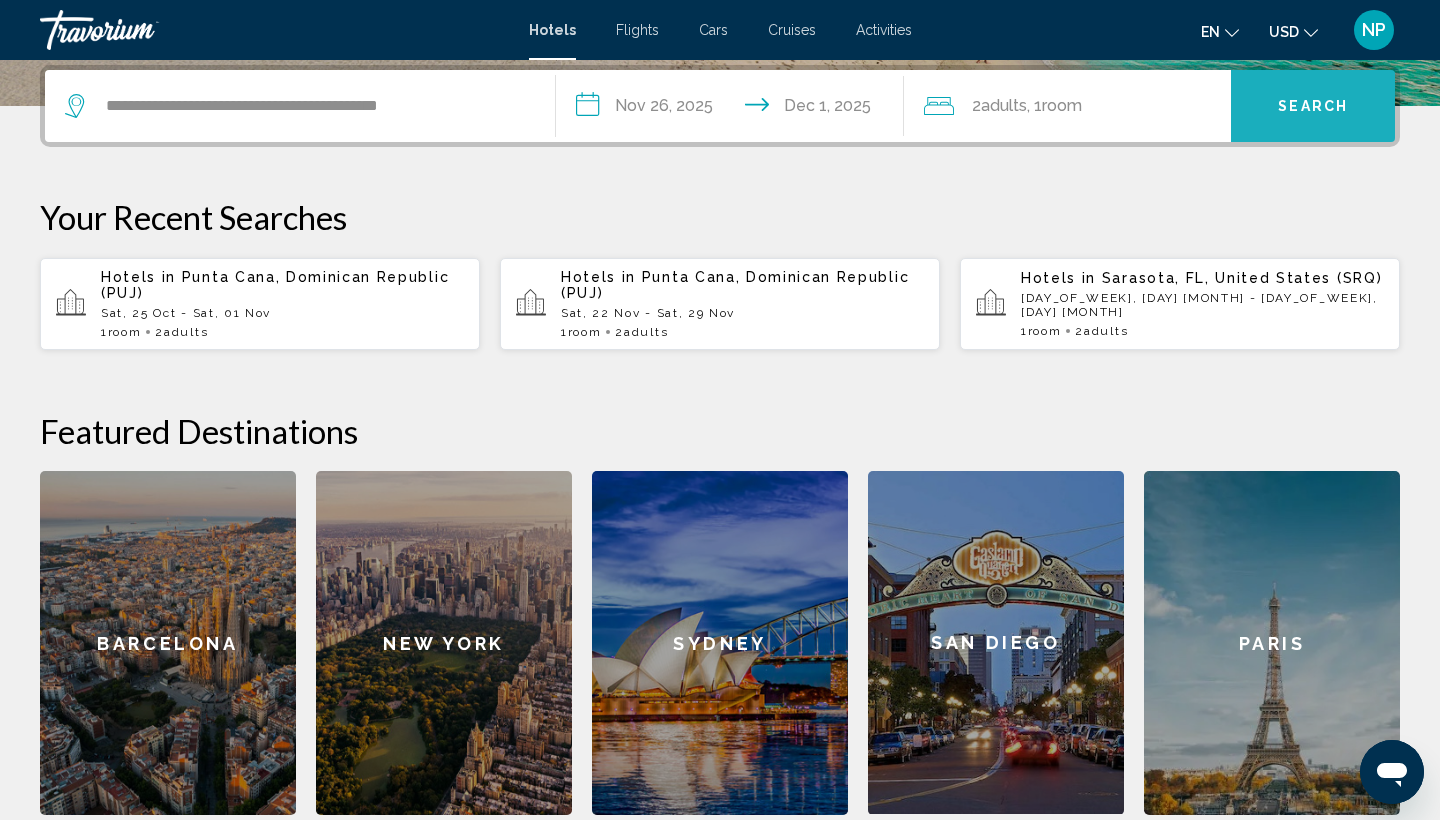 click on "Search" at bounding box center [1313, 107] 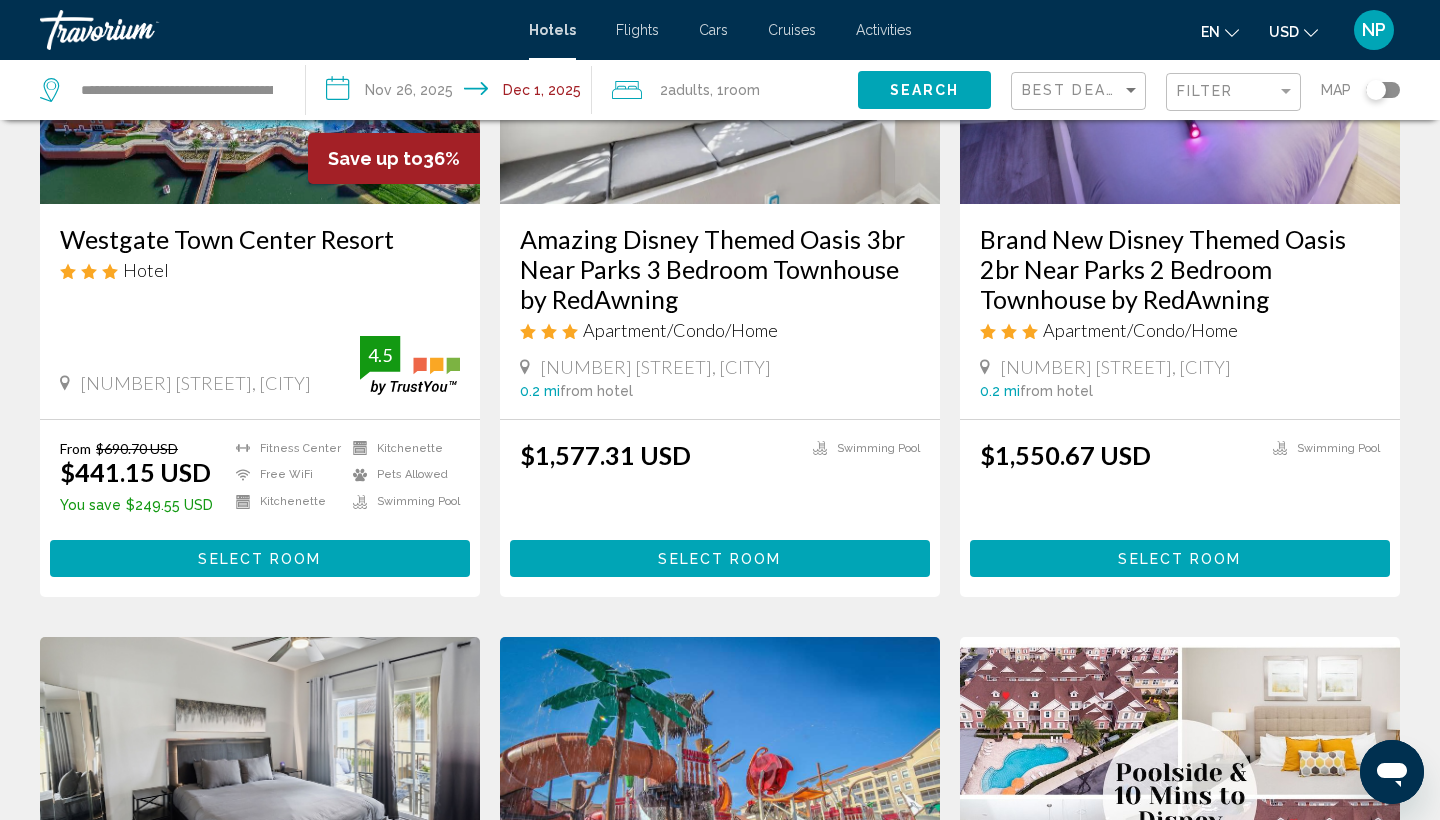 scroll, scrollTop: 311, scrollLeft: 0, axis: vertical 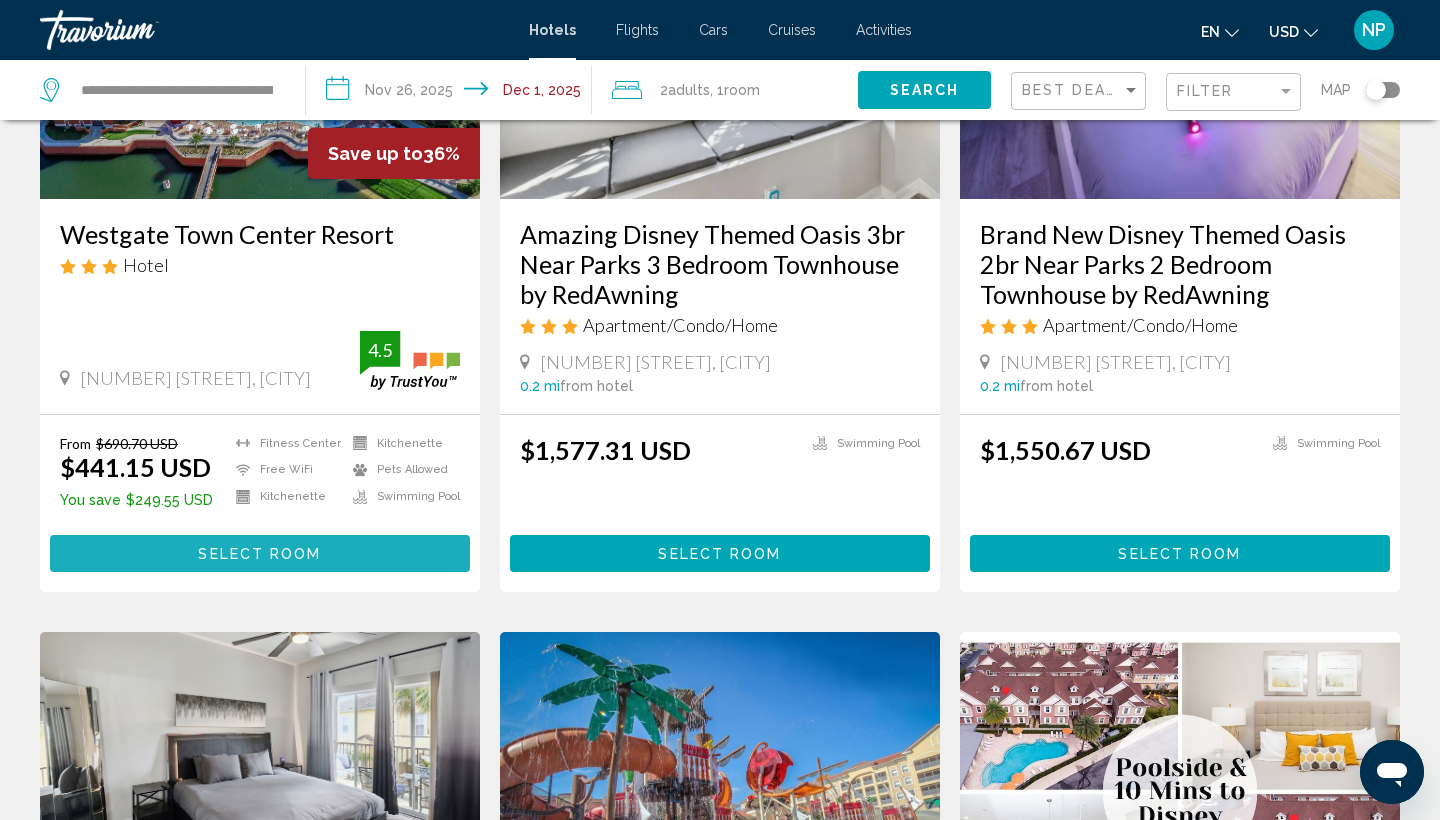 click on "Select Room" at bounding box center (259, 554) 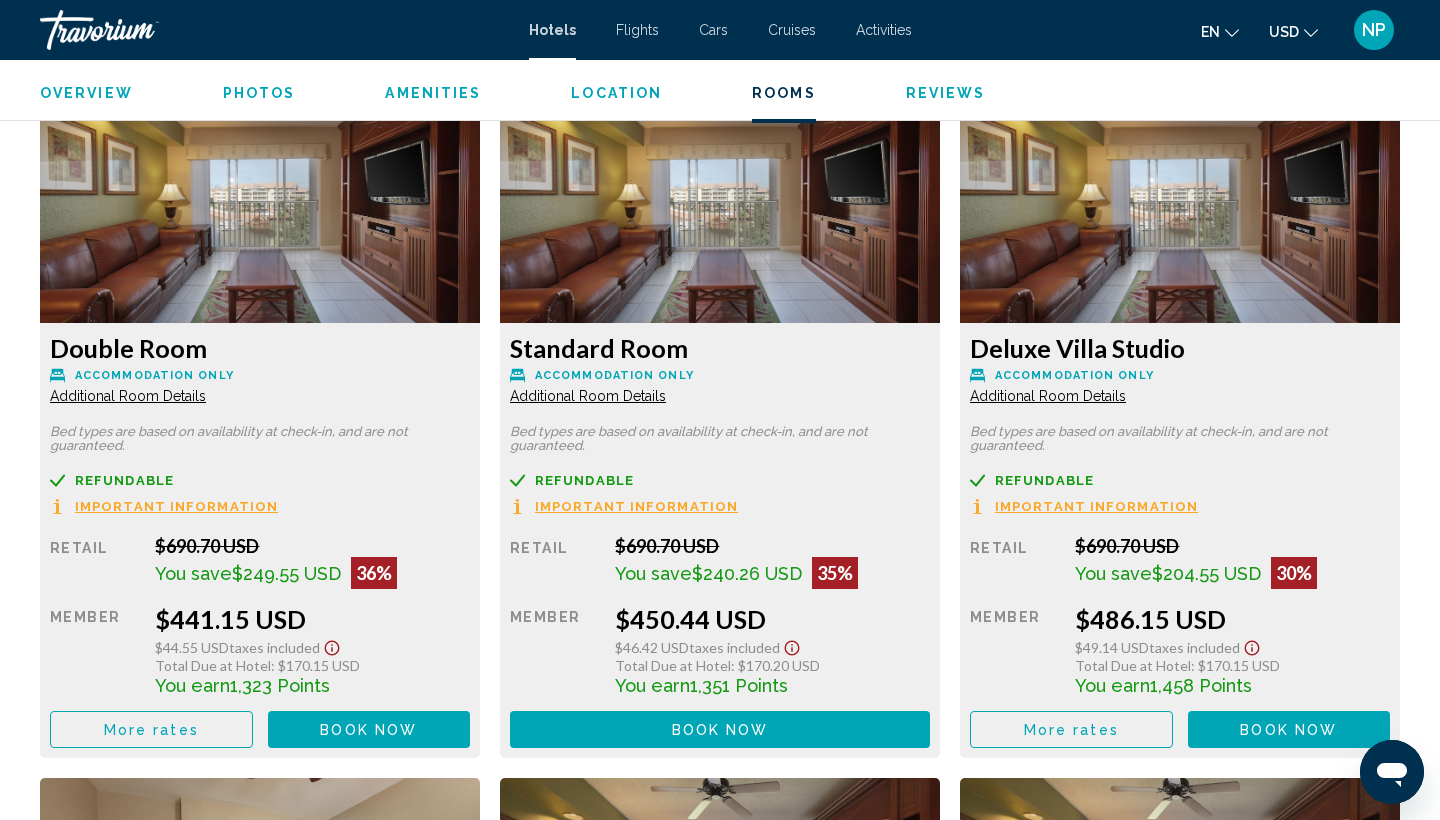 scroll, scrollTop: 2674, scrollLeft: 0, axis: vertical 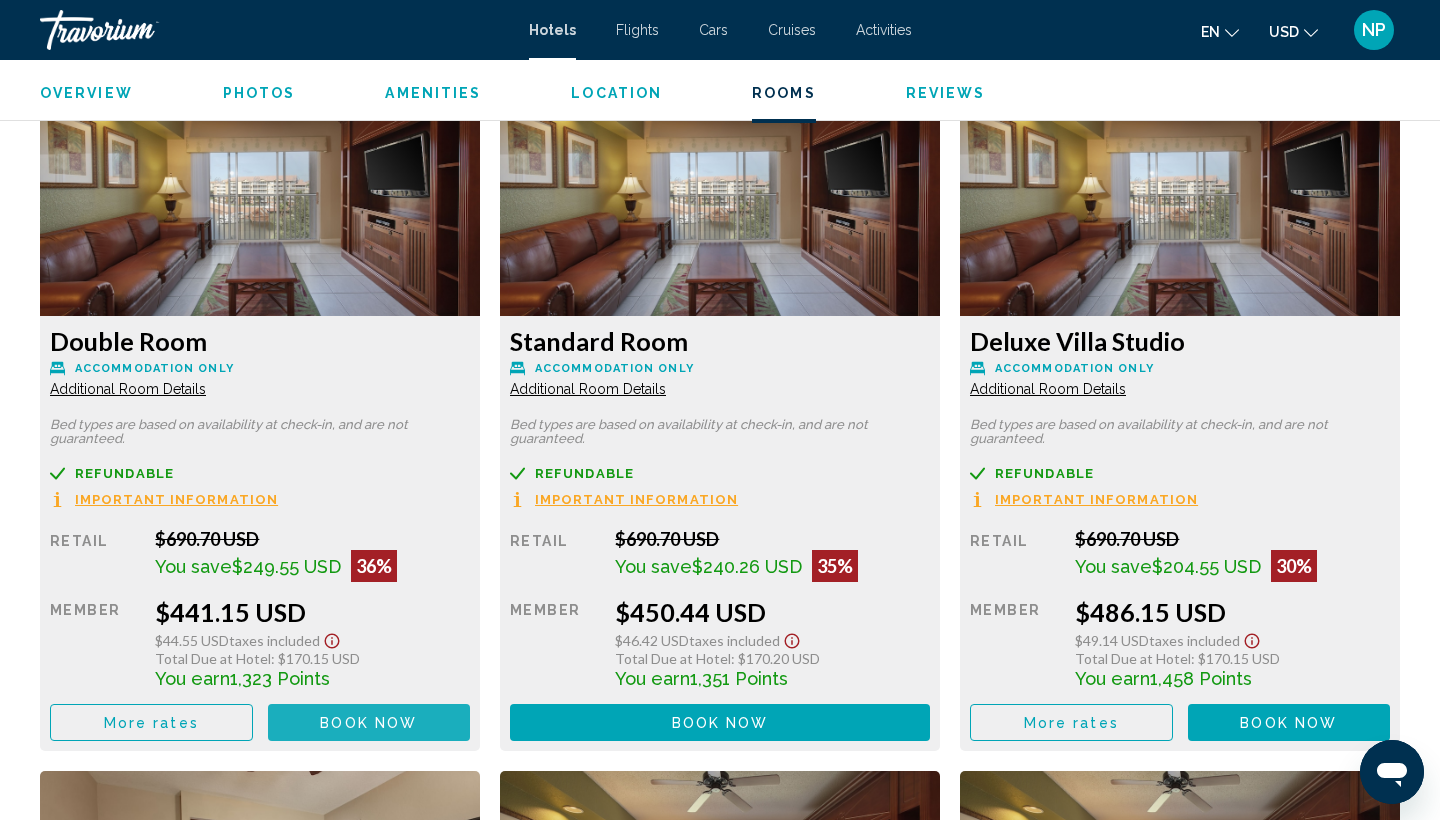 click on "Book now" at bounding box center [368, 723] 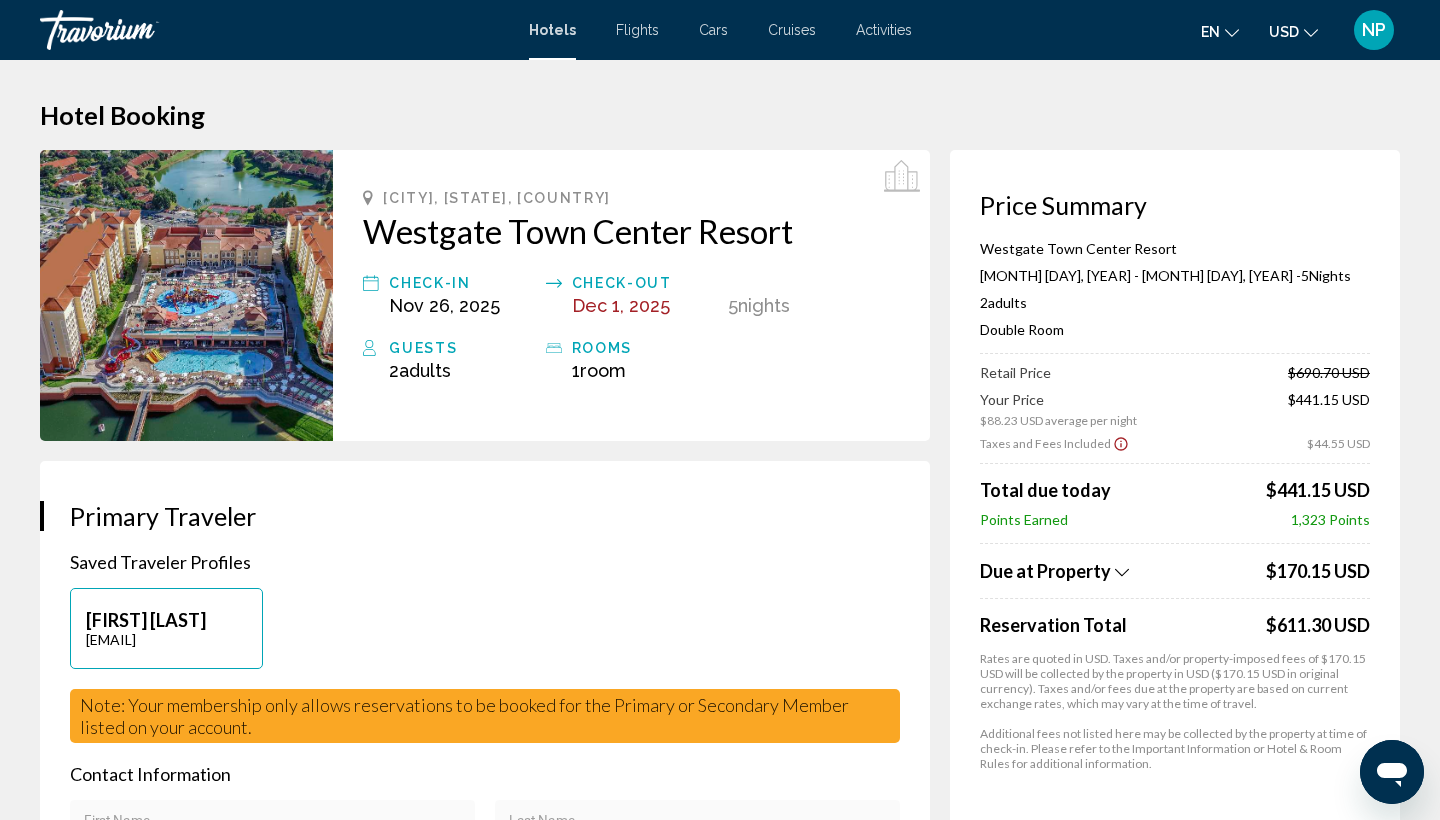 scroll, scrollTop: 0, scrollLeft: 0, axis: both 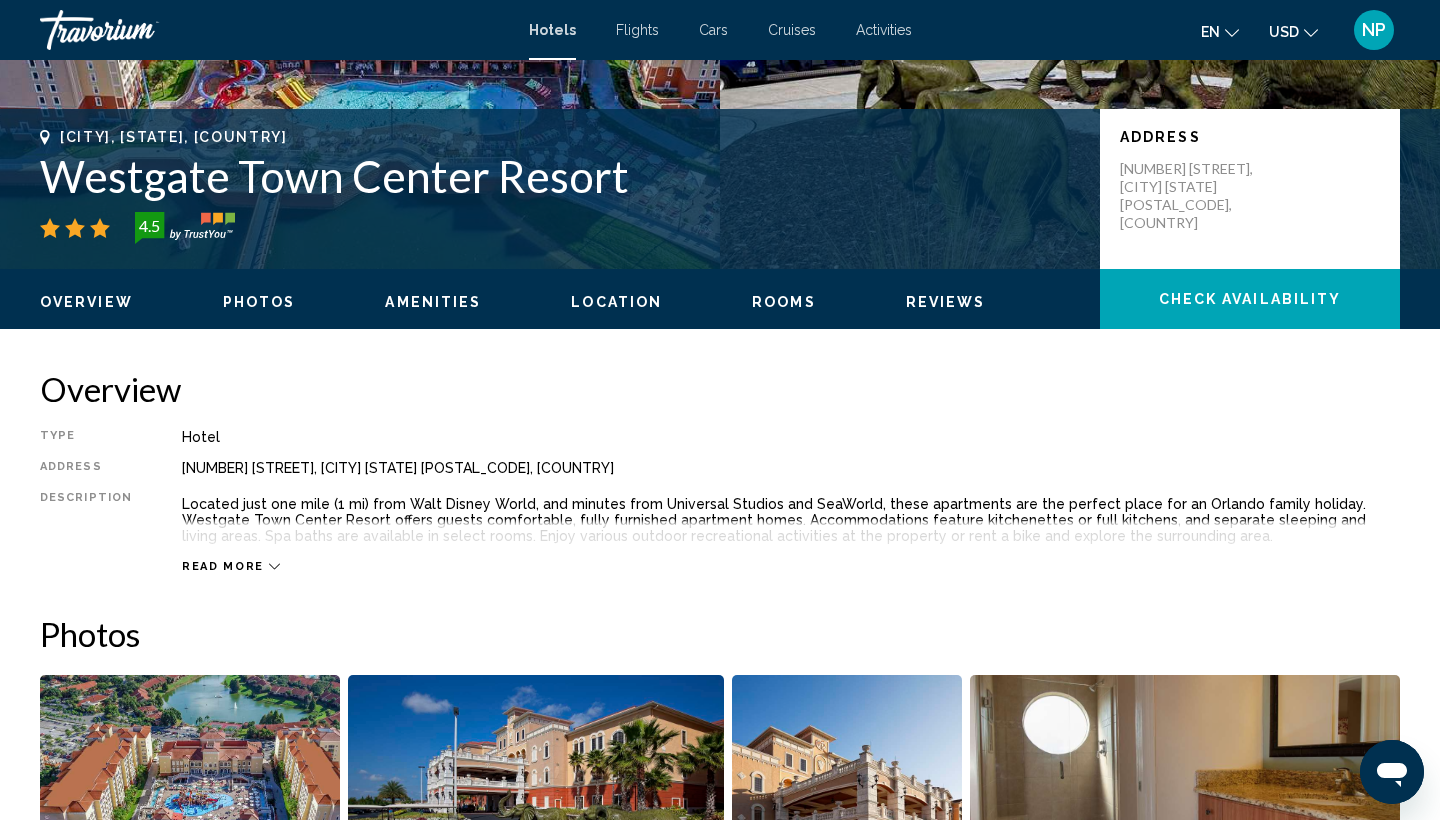 click on "Hotel" at bounding box center (791, 437) 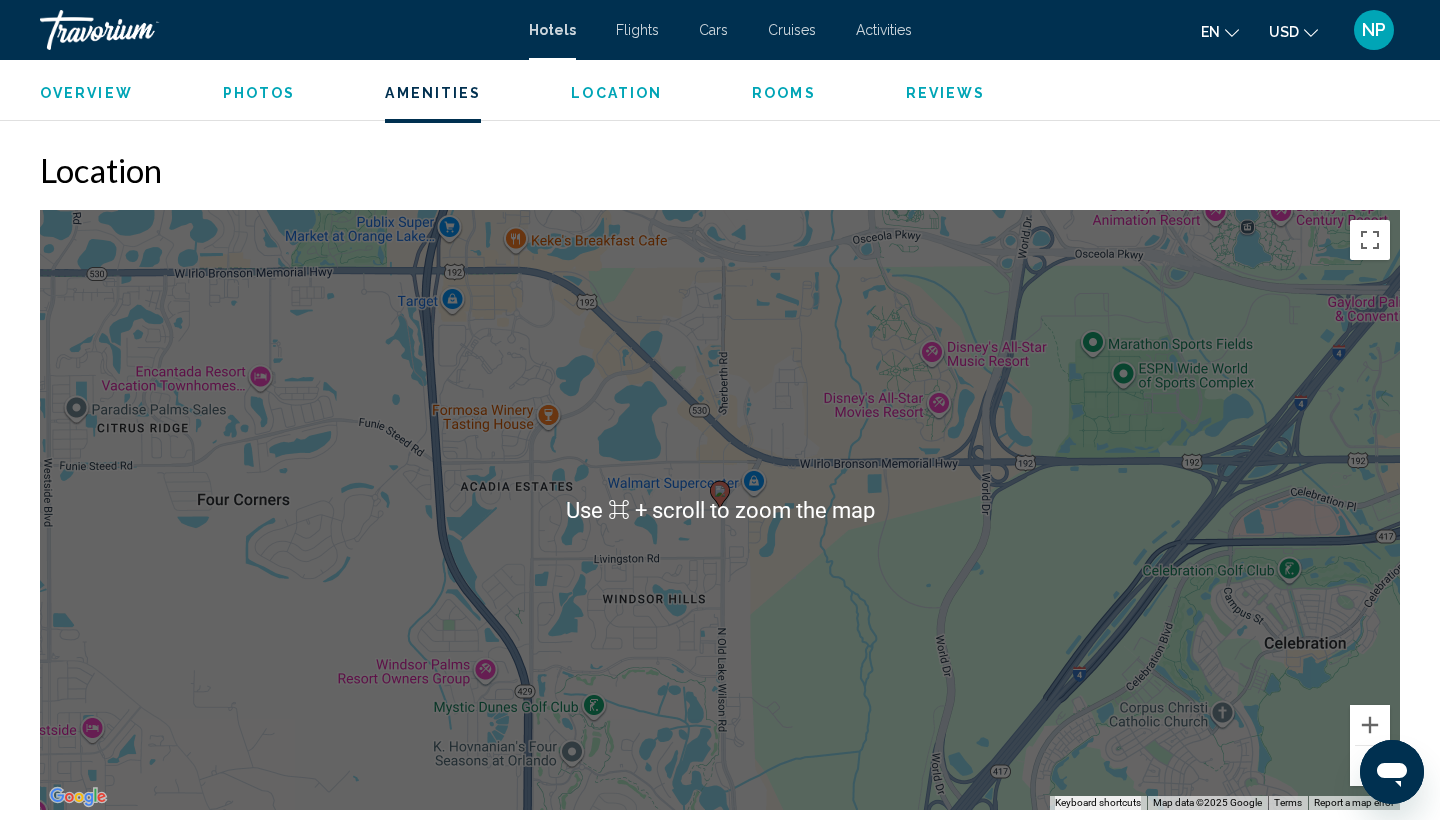scroll, scrollTop: 1717, scrollLeft: 0, axis: vertical 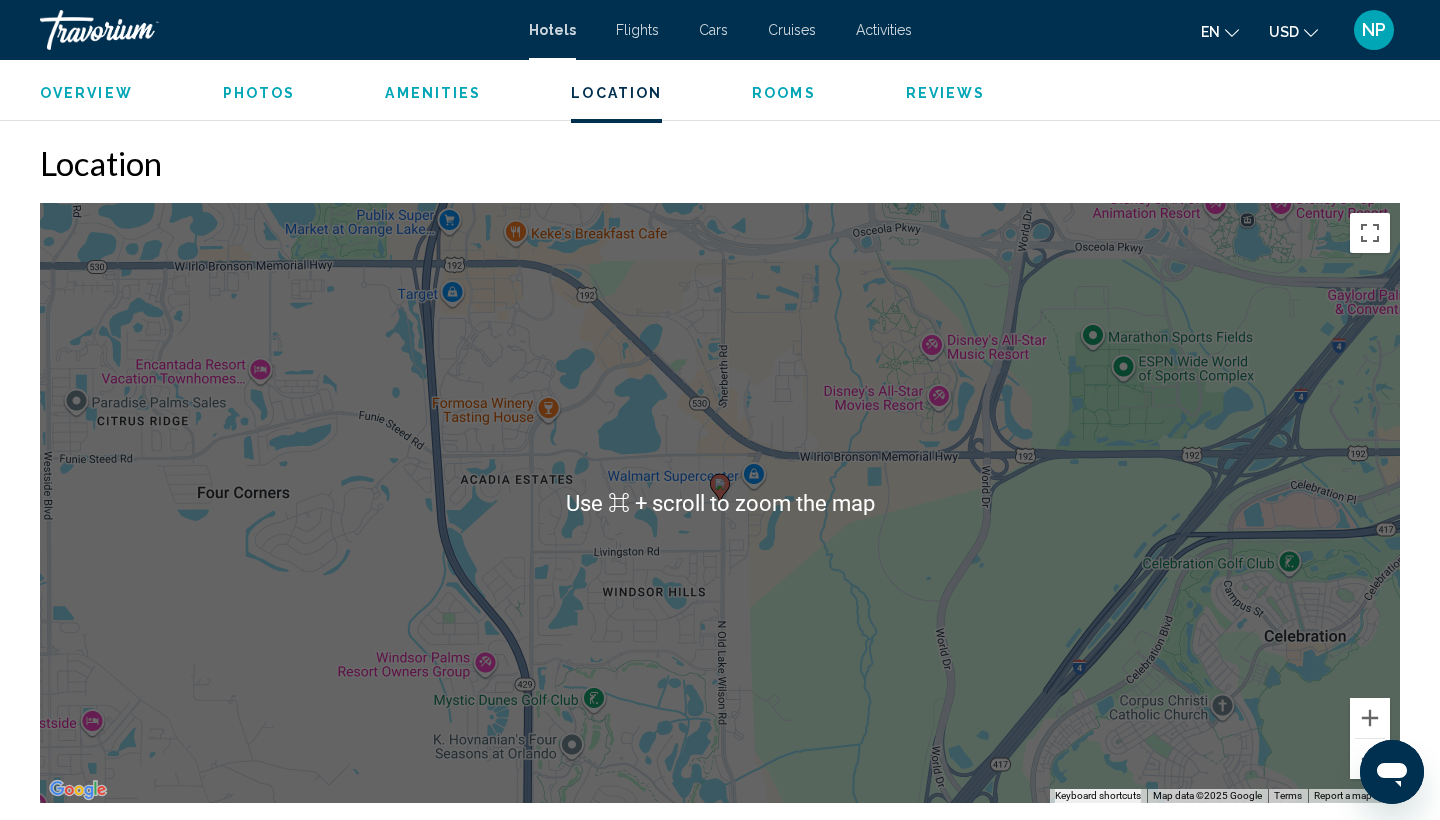click on "Location" at bounding box center (720, 163) 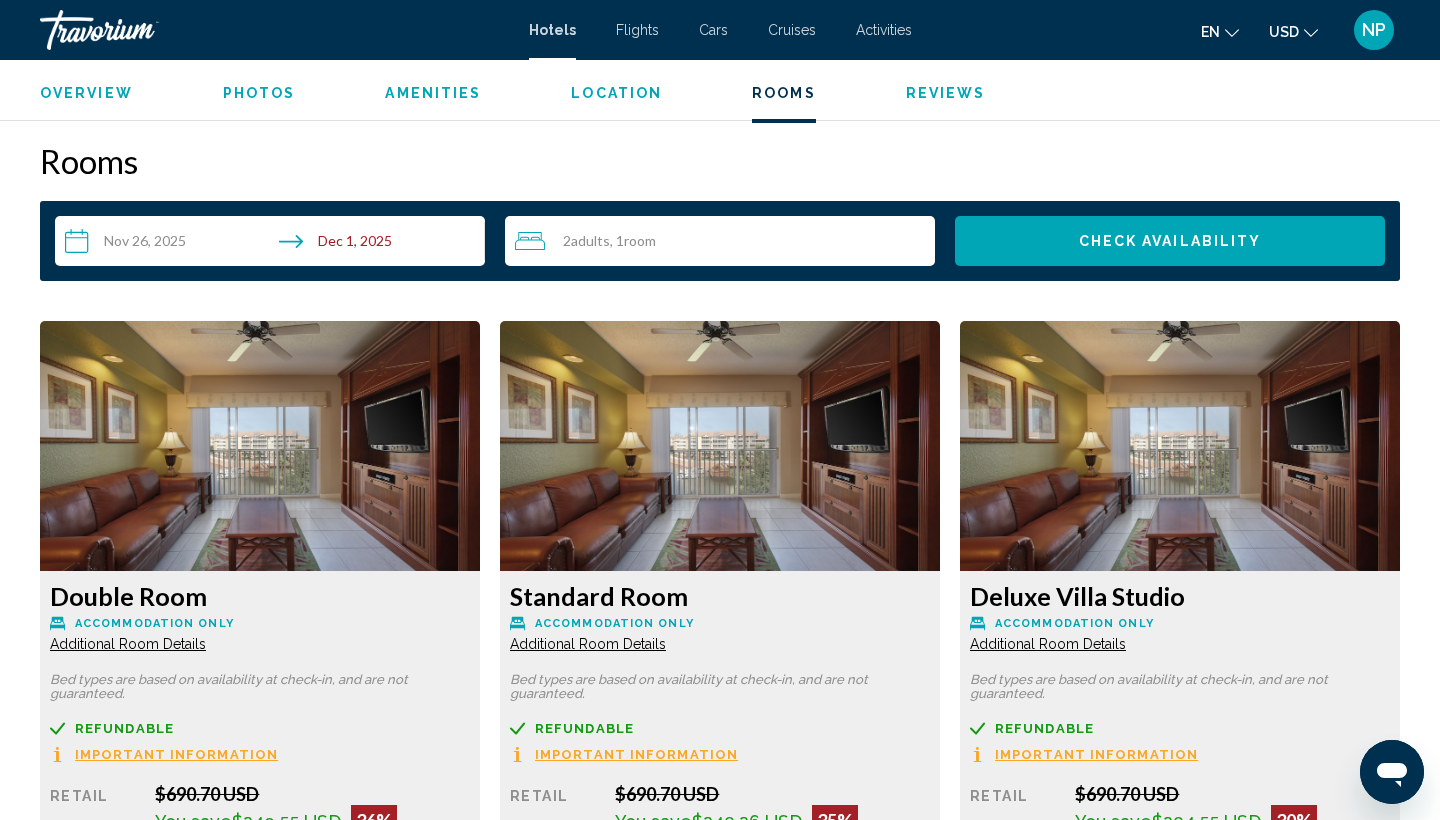 scroll, scrollTop: 2421, scrollLeft: 0, axis: vertical 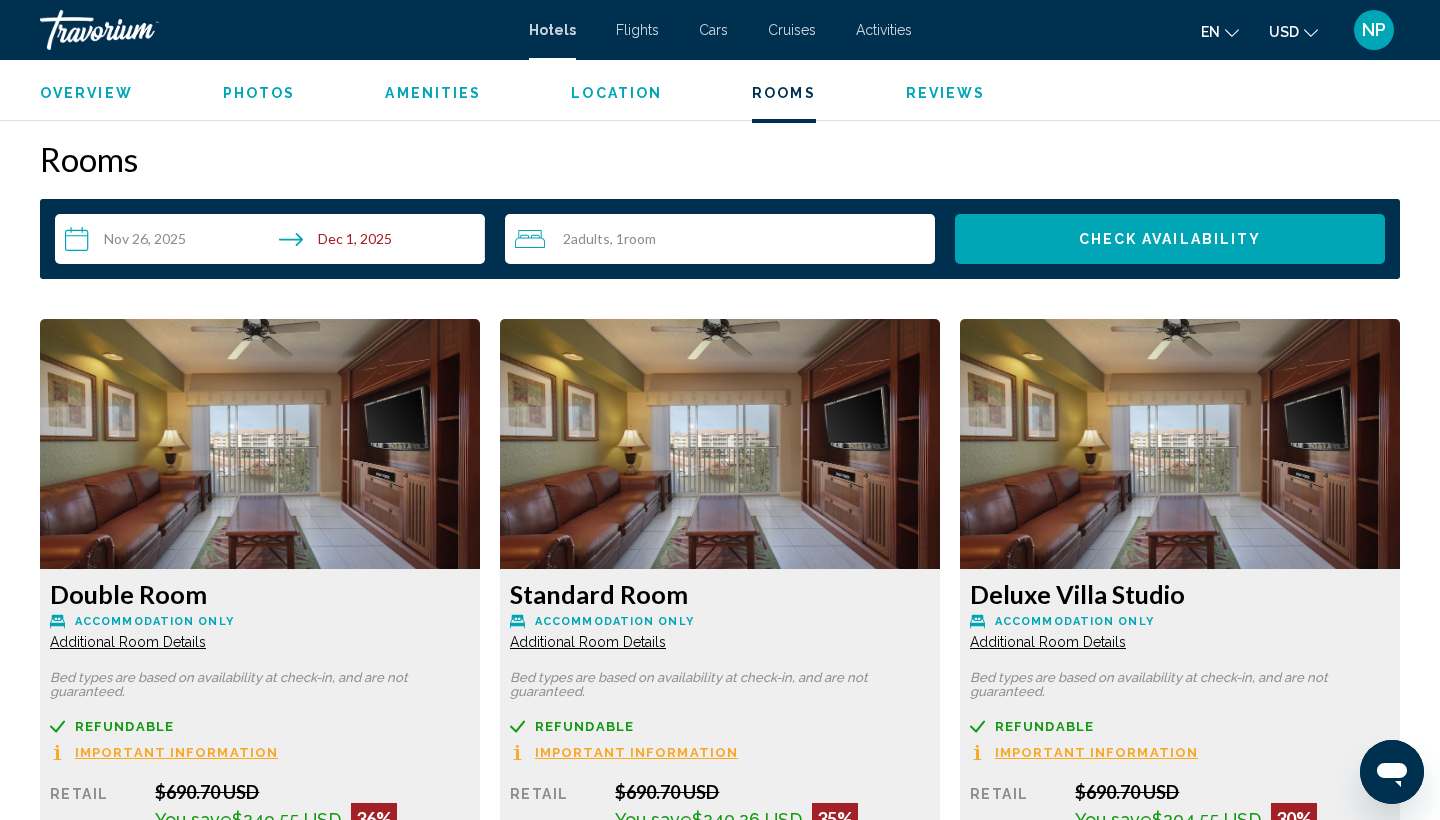 click on "**********" at bounding box center [274, 242] 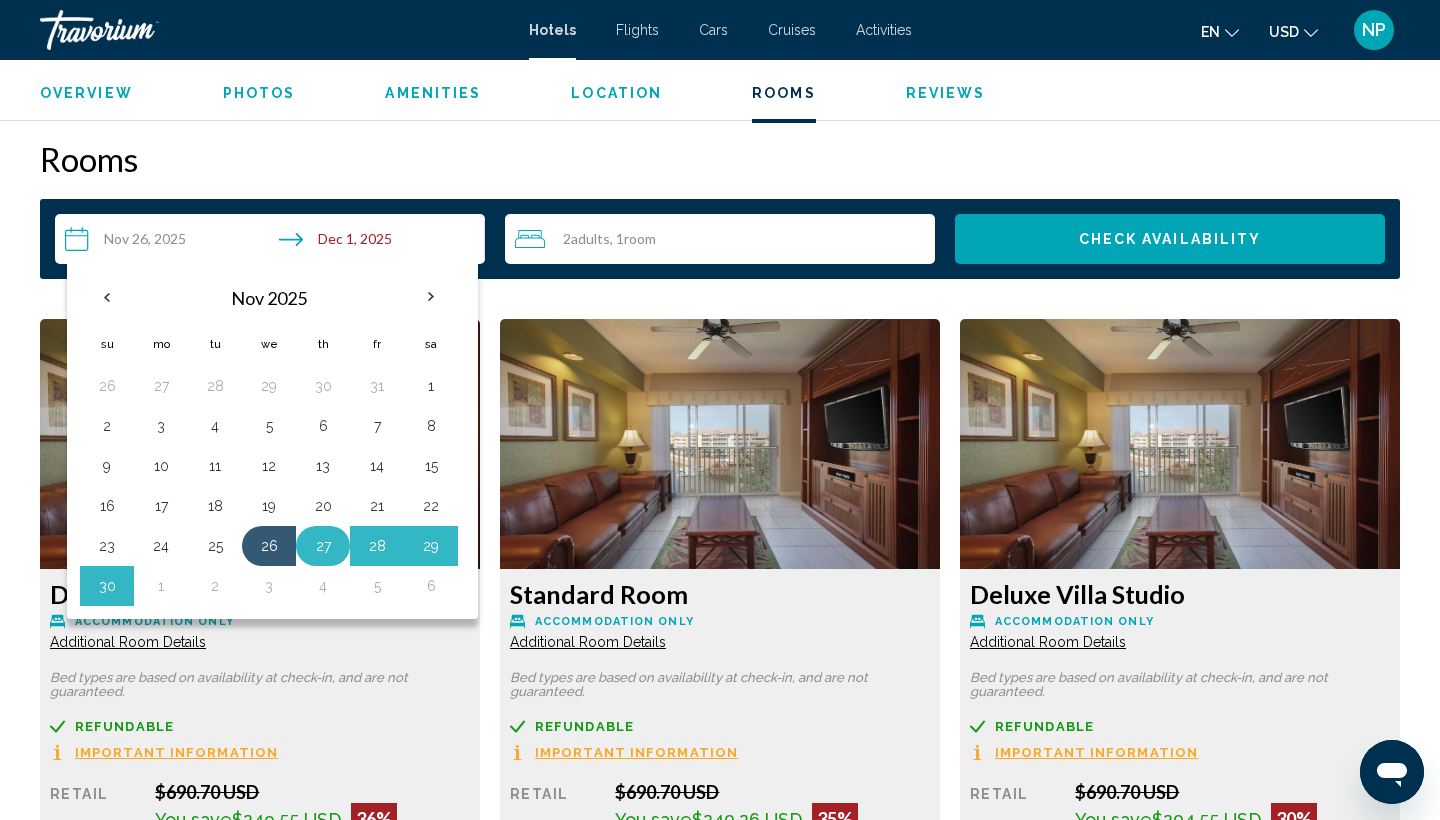 click on "27" at bounding box center (323, 546) 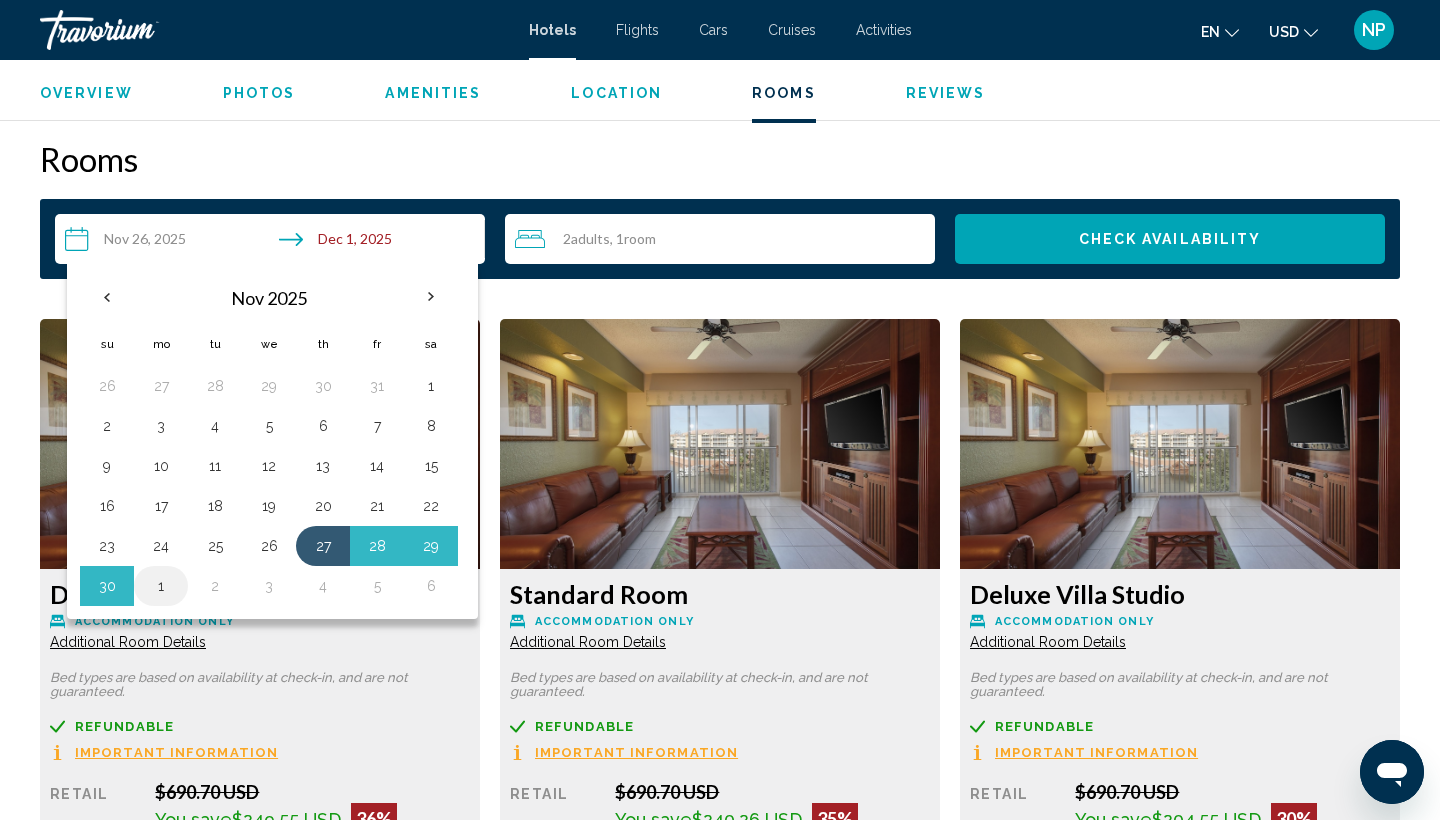 click on "1" at bounding box center (161, 586) 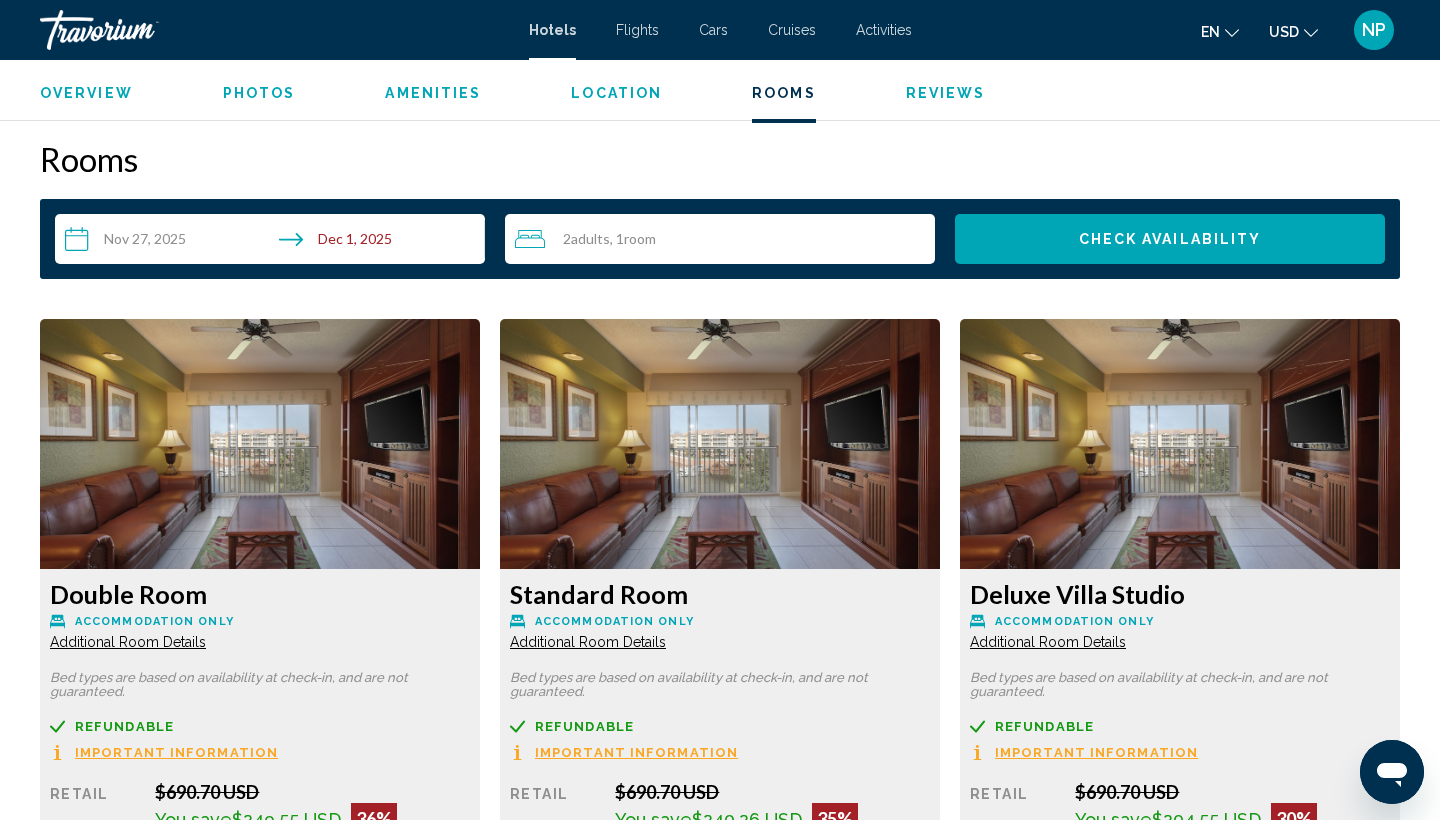 click on "Check Availability" at bounding box center [1170, 240] 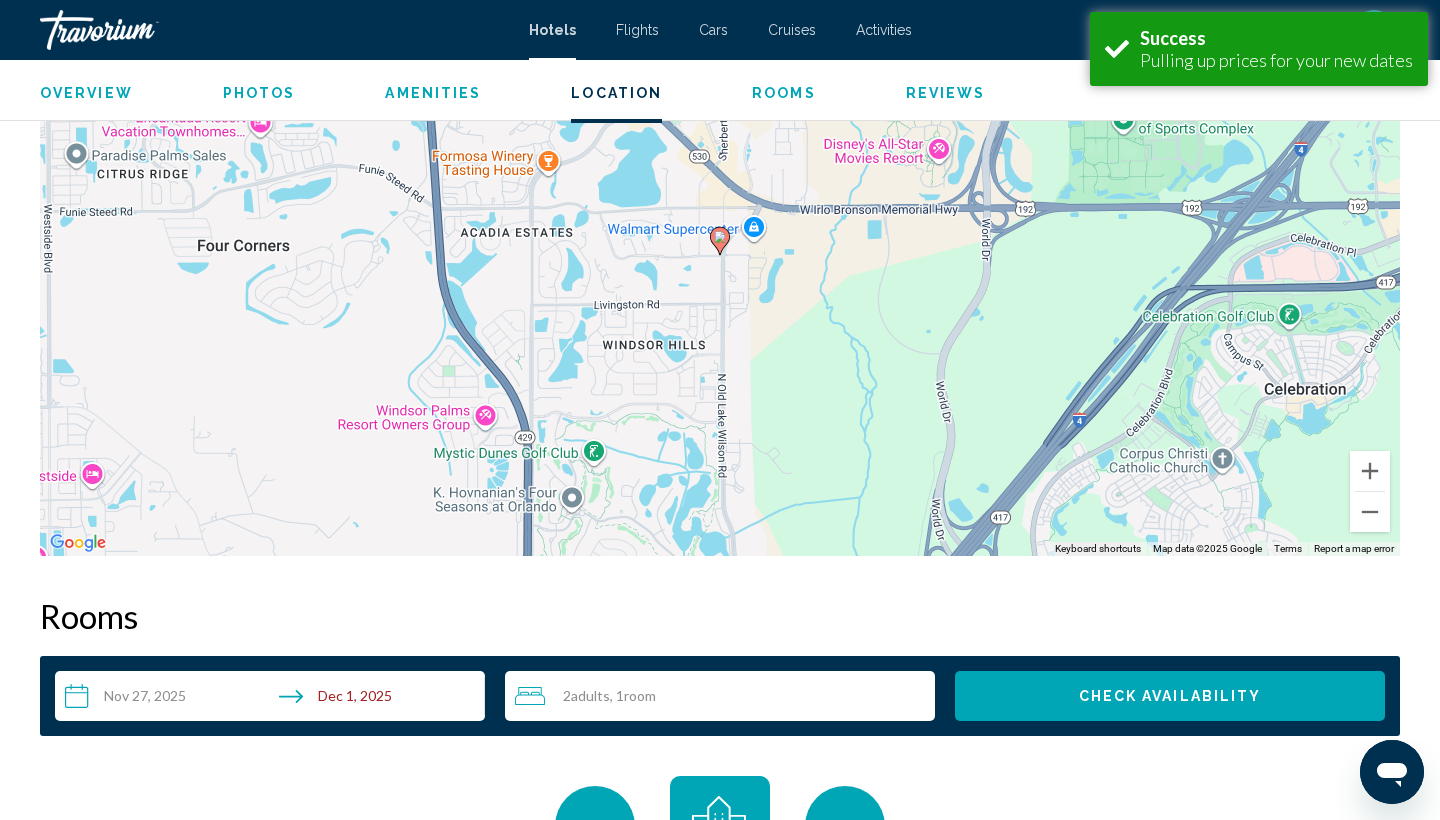 scroll, scrollTop: 2439, scrollLeft: 0, axis: vertical 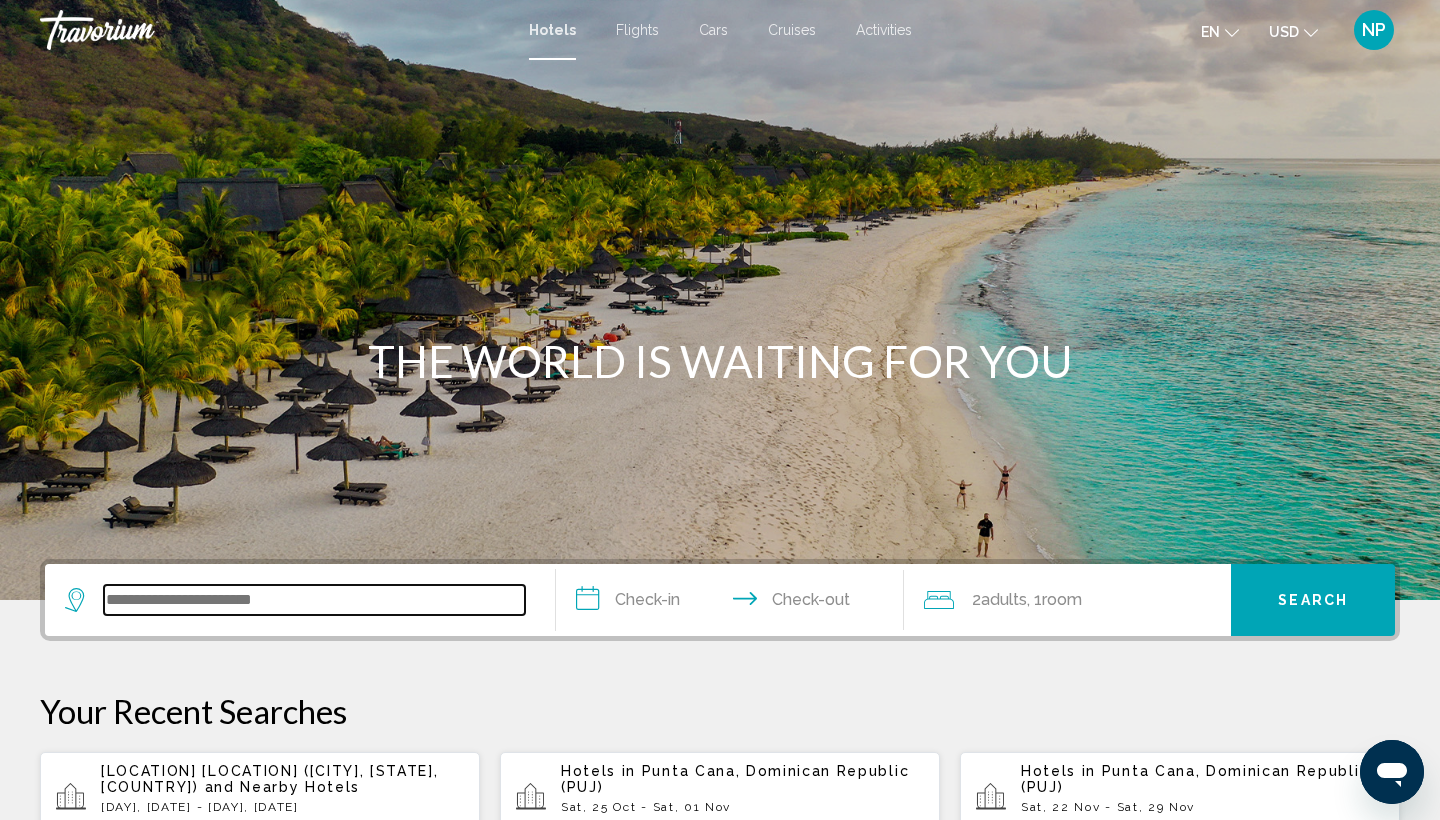 click at bounding box center [314, 600] 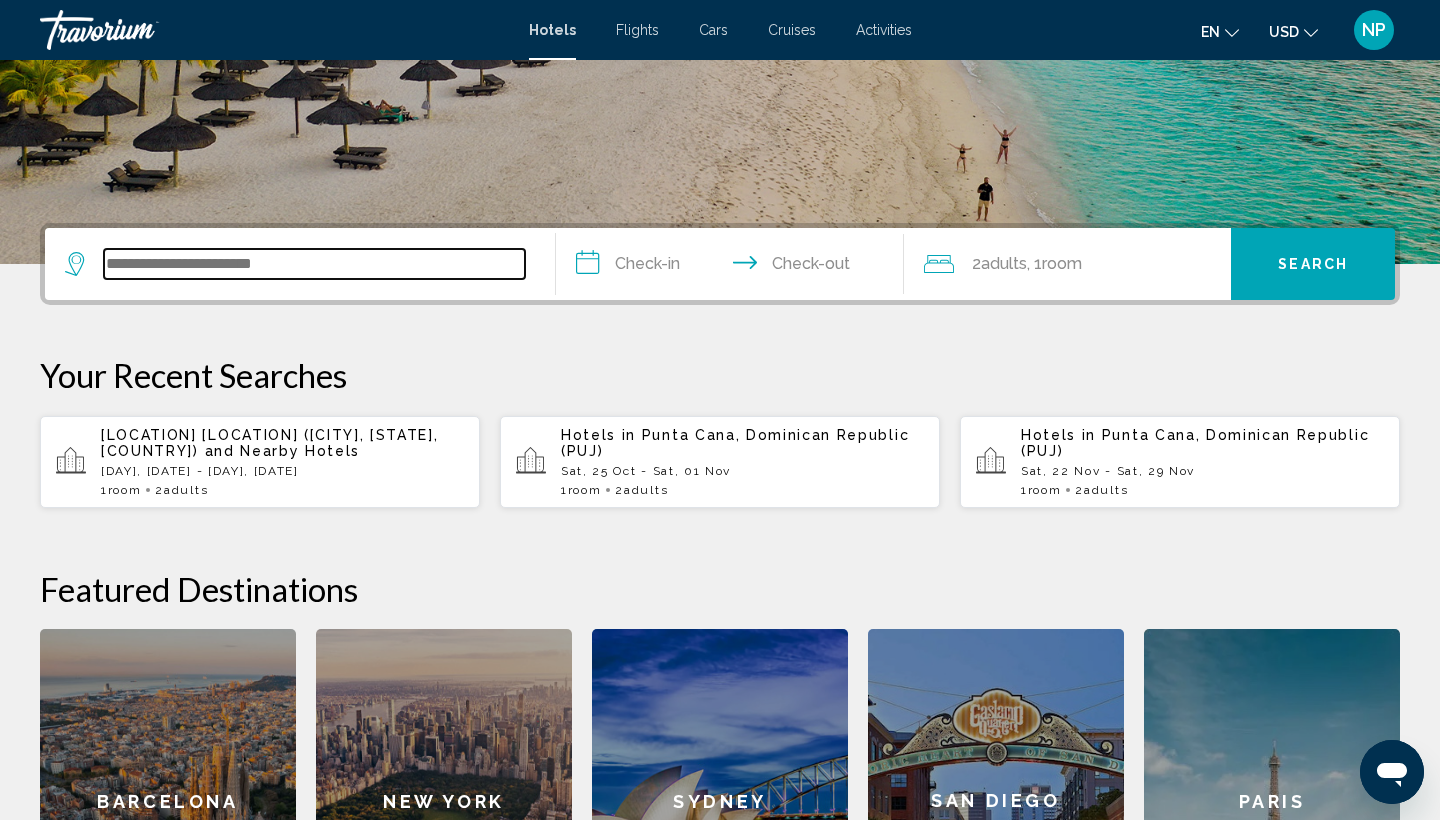 scroll, scrollTop: 333, scrollLeft: 0, axis: vertical 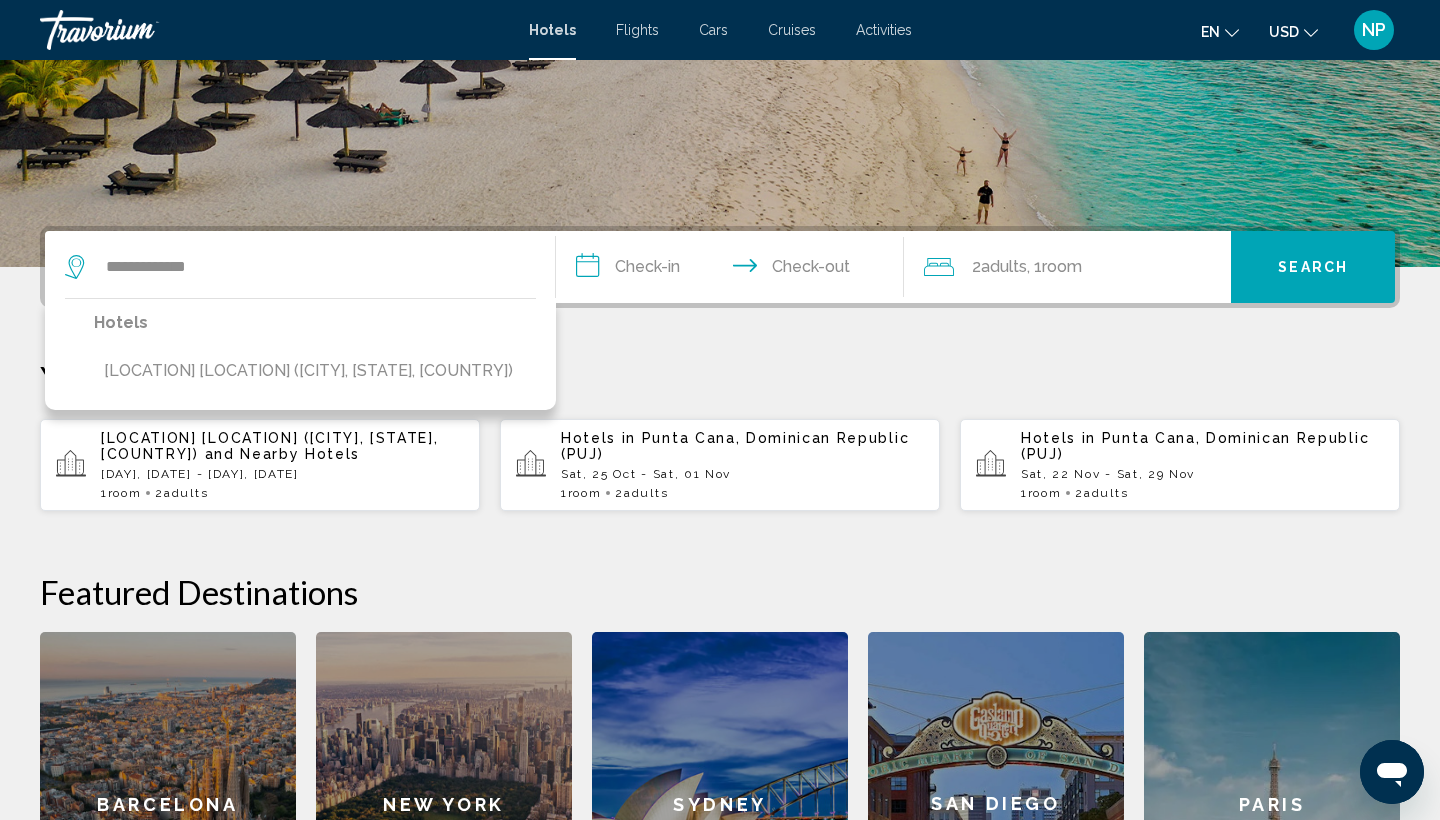 click on "Hotels  [LOCATION] [LOCATION] ([CITY], [STATE], [COUNTRY])" at bounding box center (308, 354) 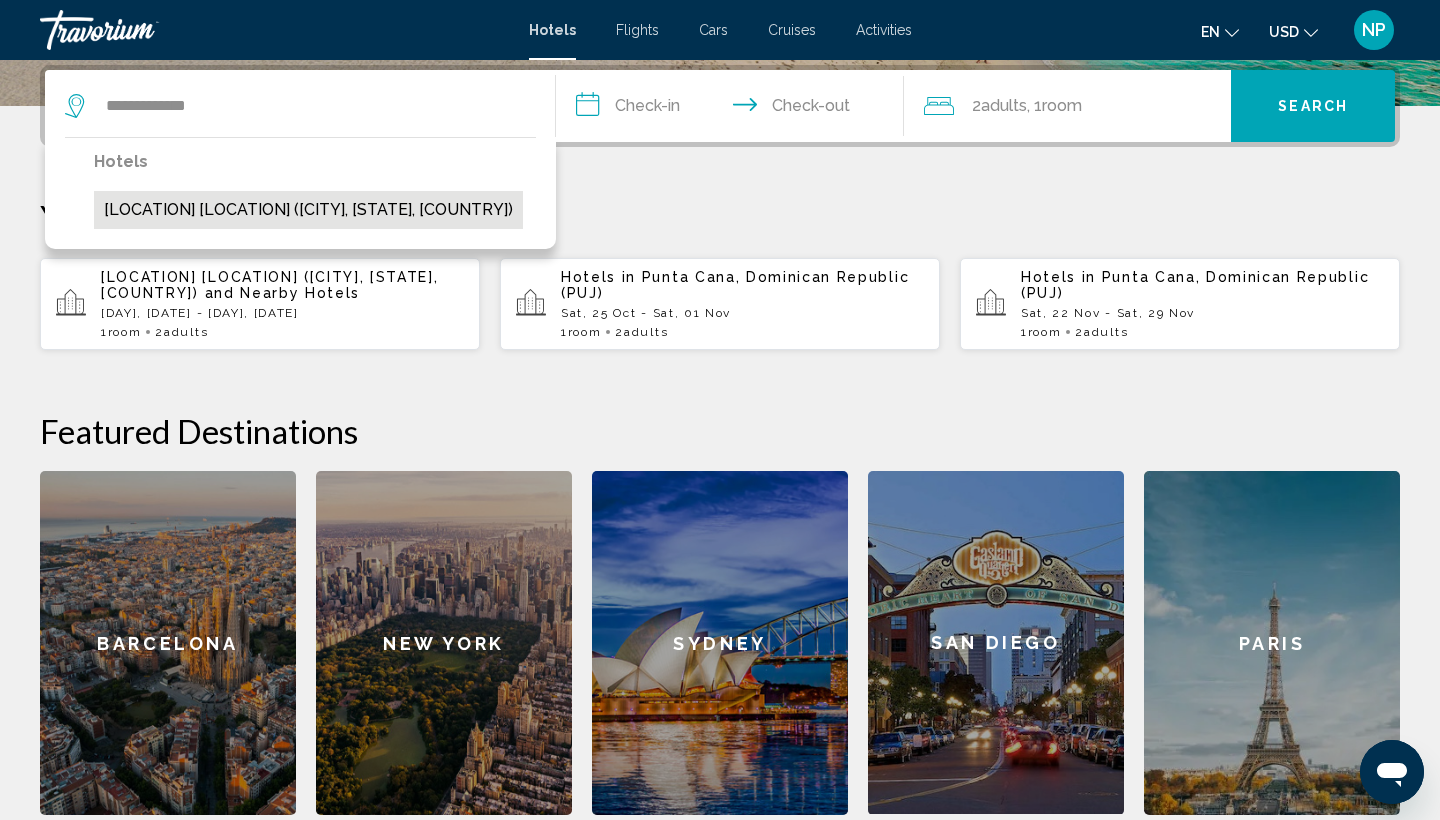 click on "[LOCATION] [LOCATION] ([CITY], [STATE], [COUNTRY])" at bounding box center (308, 210) 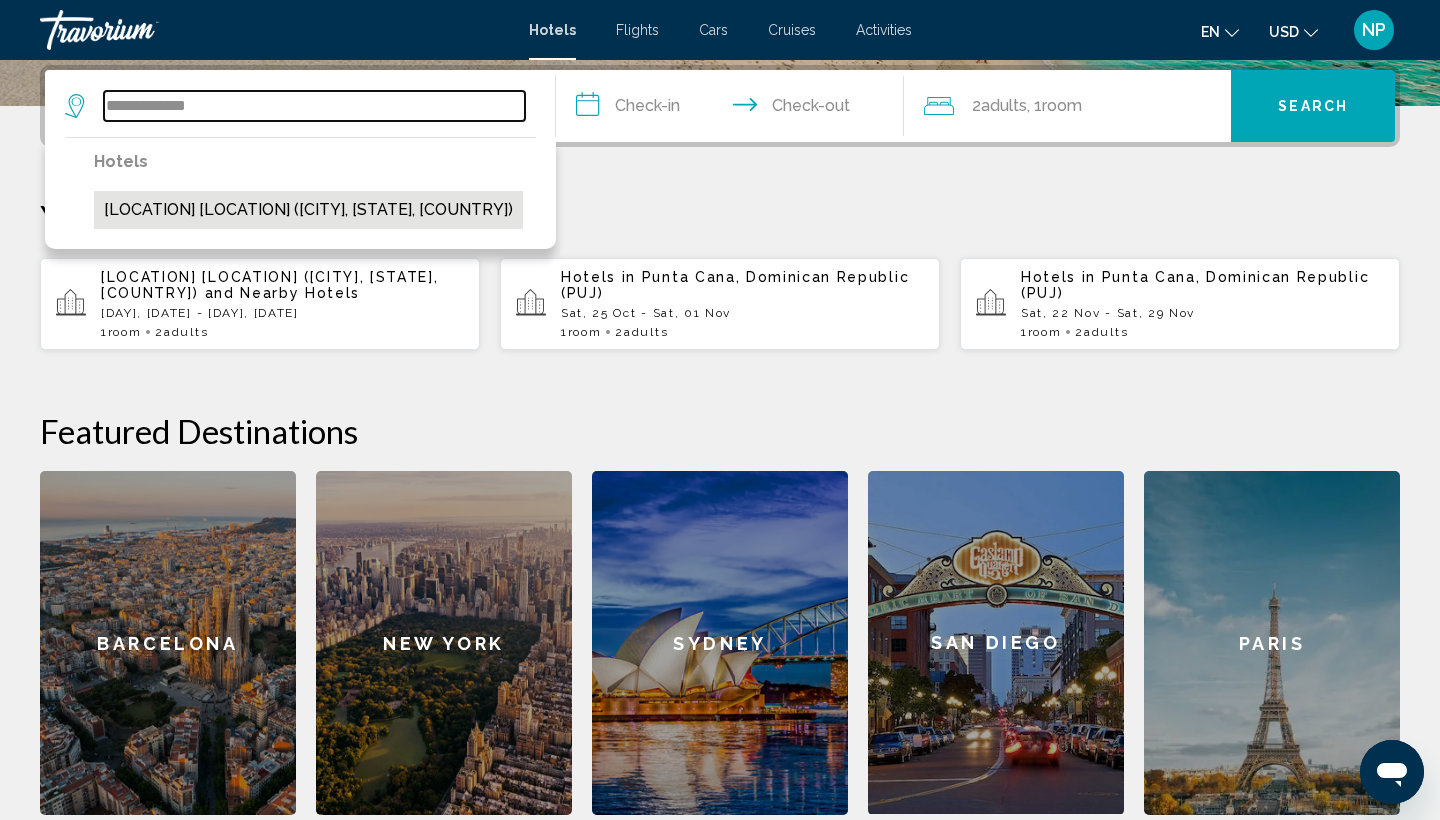 type on "**********" 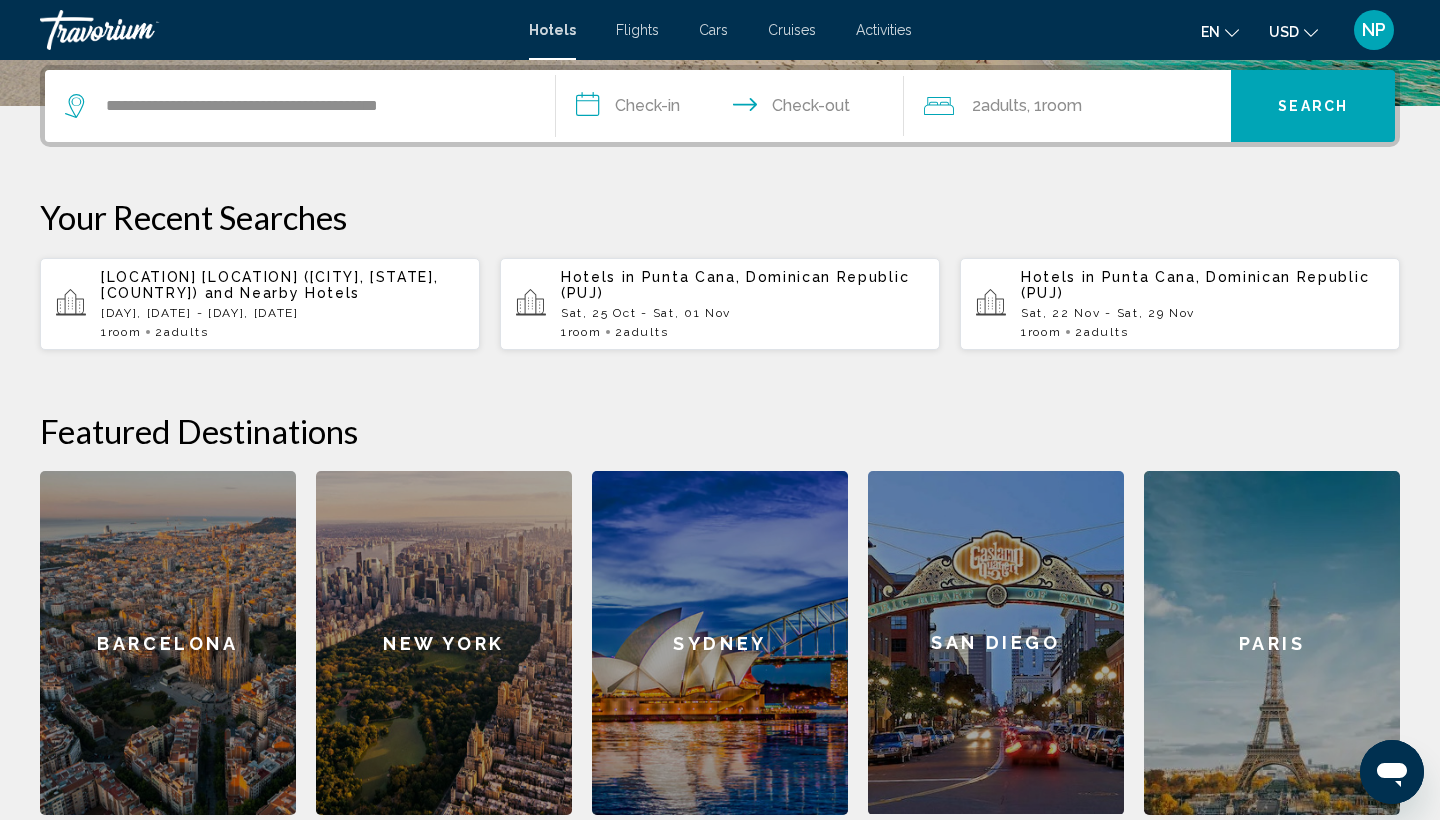 click on "**********" at bounding box center [734, 109] 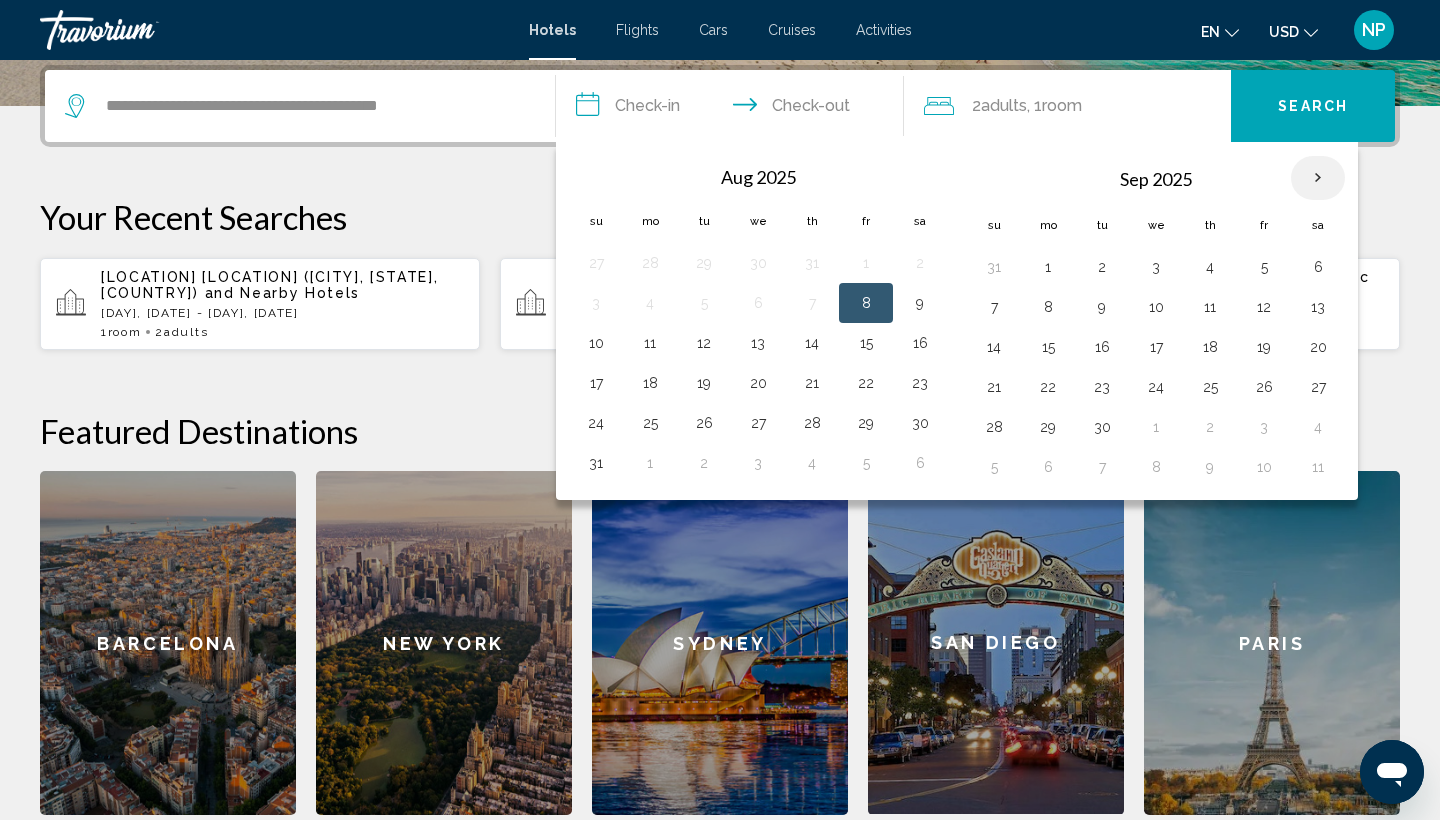 click at bounding box center (1318, 178) 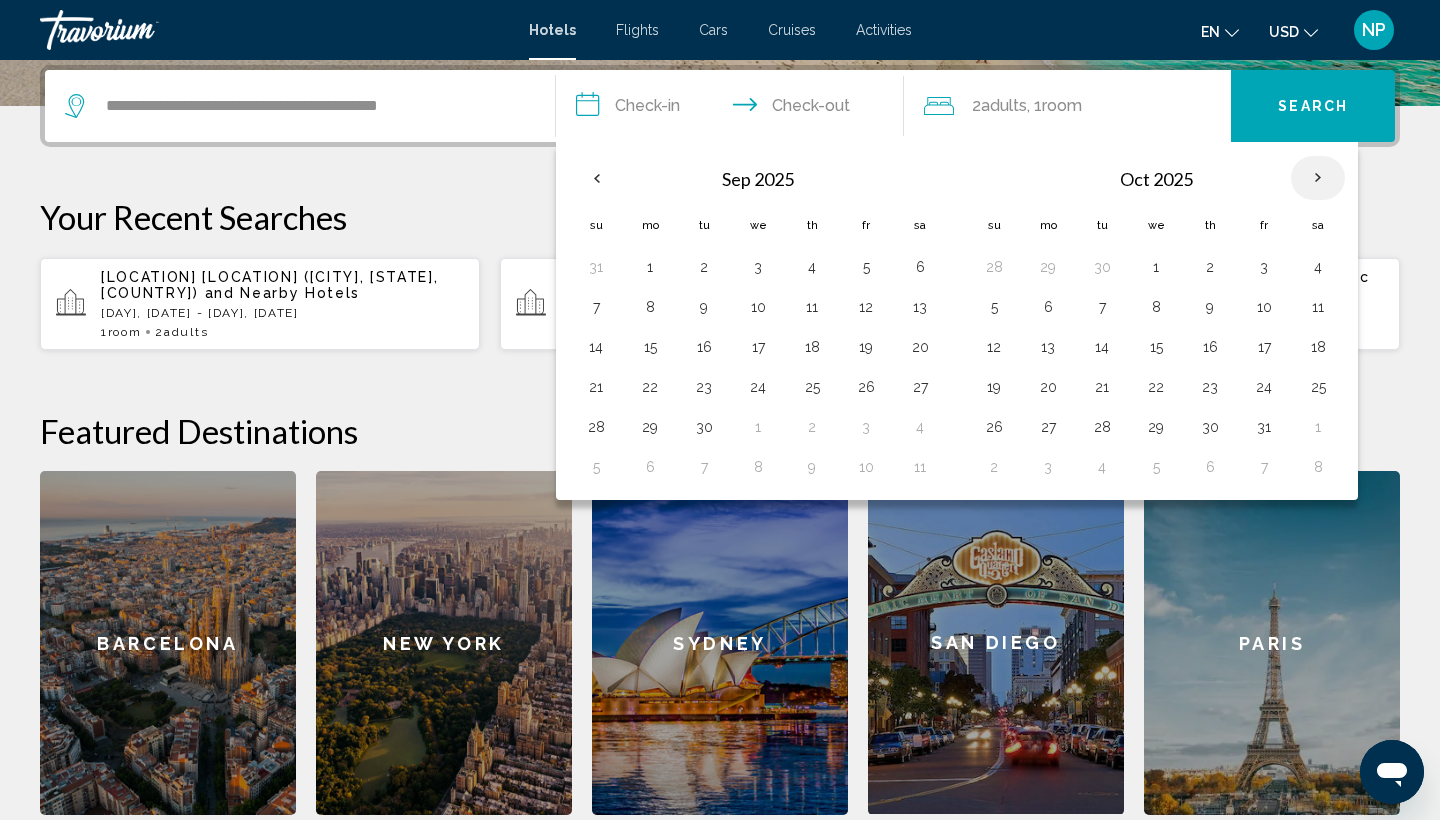 click at bounding box center (1318, 178) 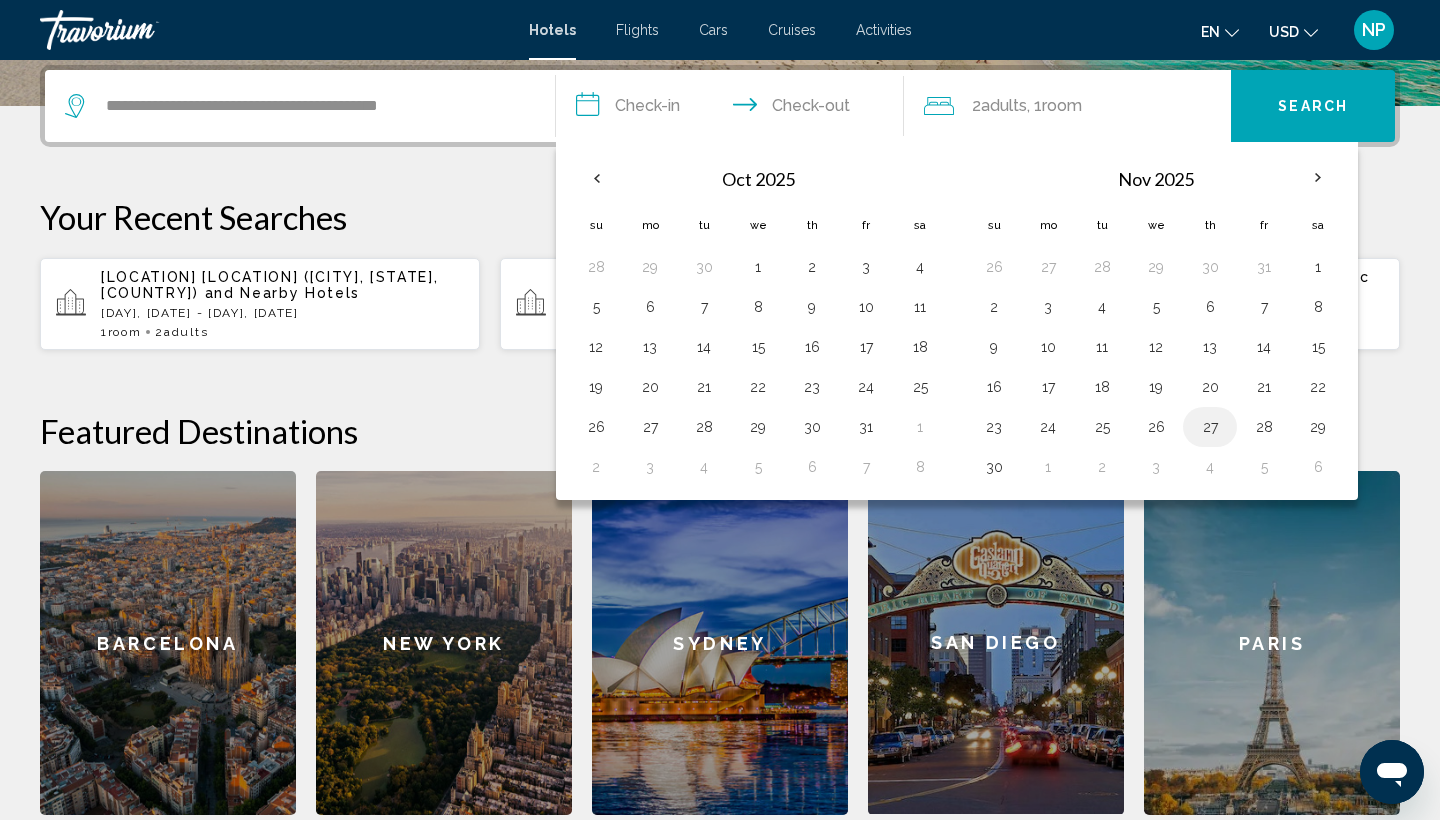 click on "27" at bounding box center [1210, 427] 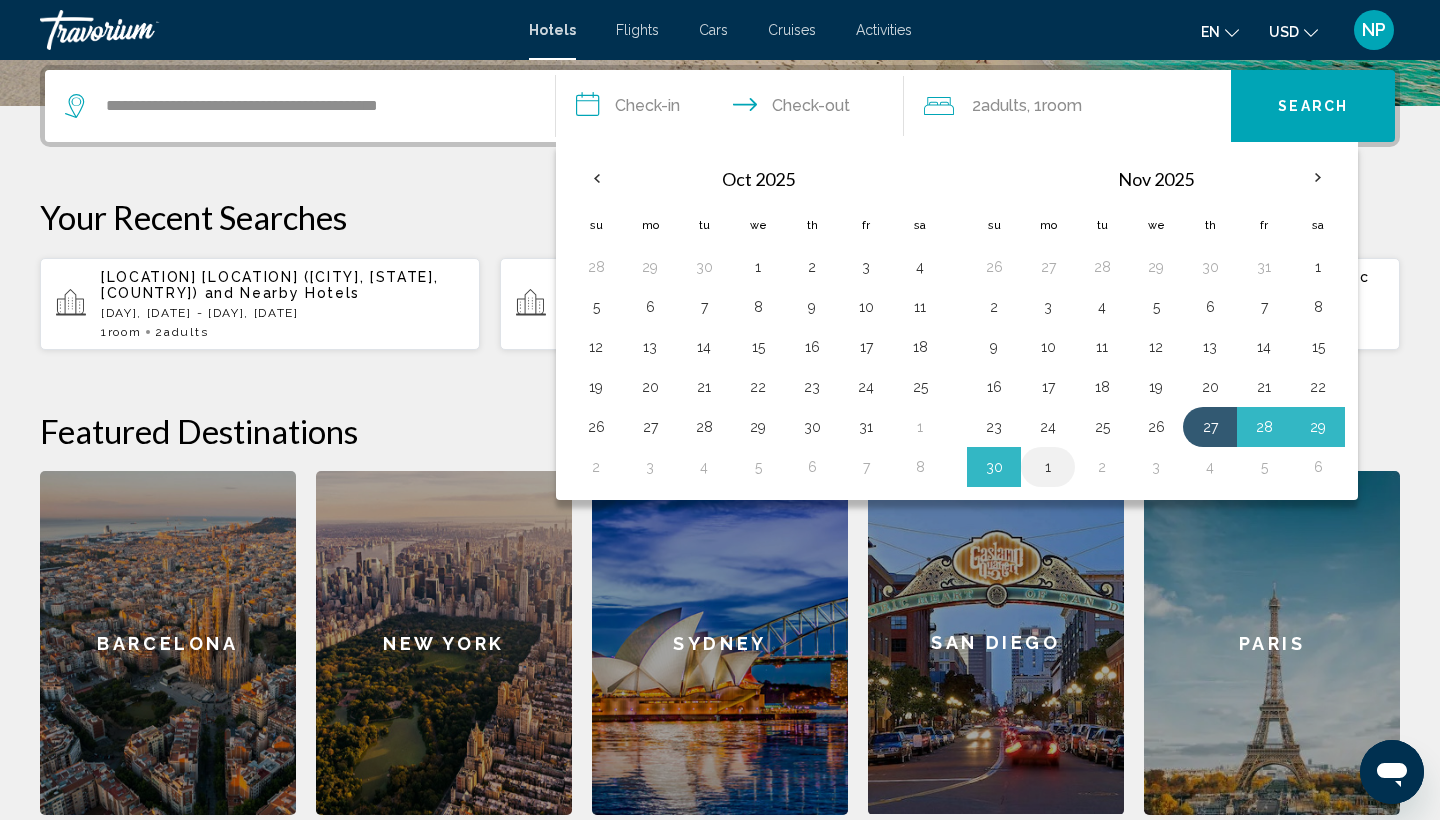 click on "1" at bounding box center [1048, 467] 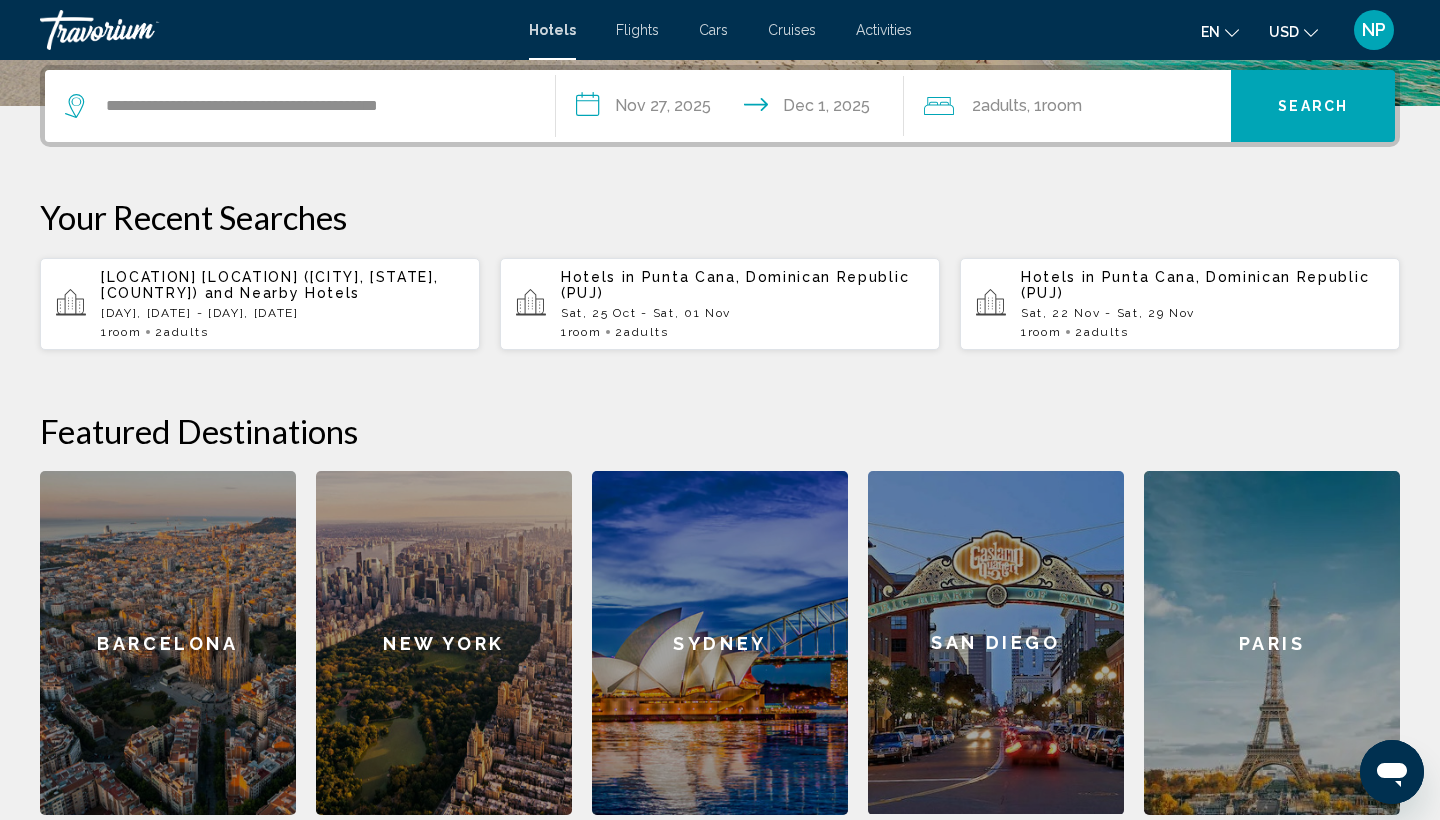 click on "Search" at bounding box center (1313, 107) 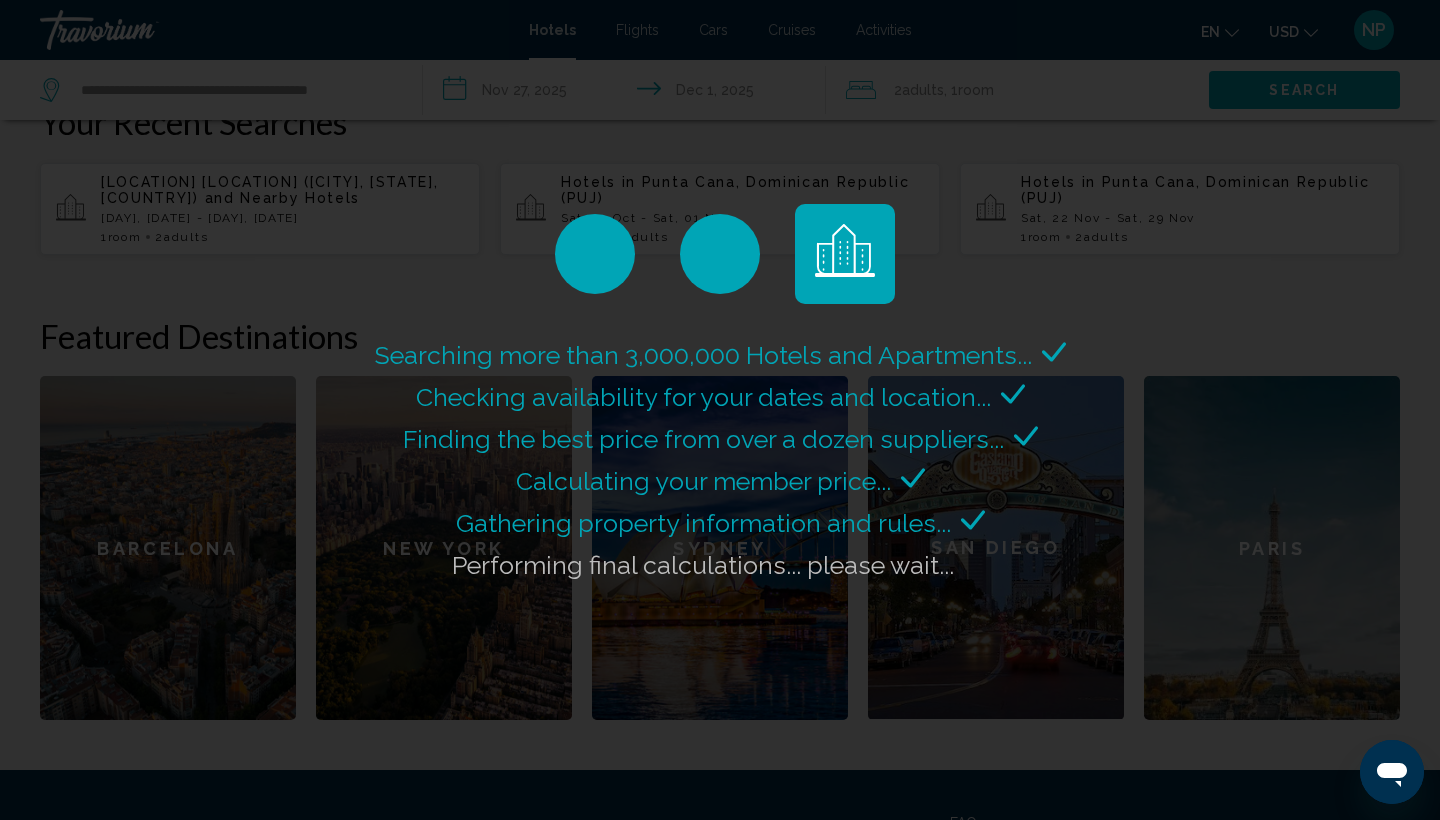 scroll, scrollTop: 628, scrollLeft: 0, axis: vertical 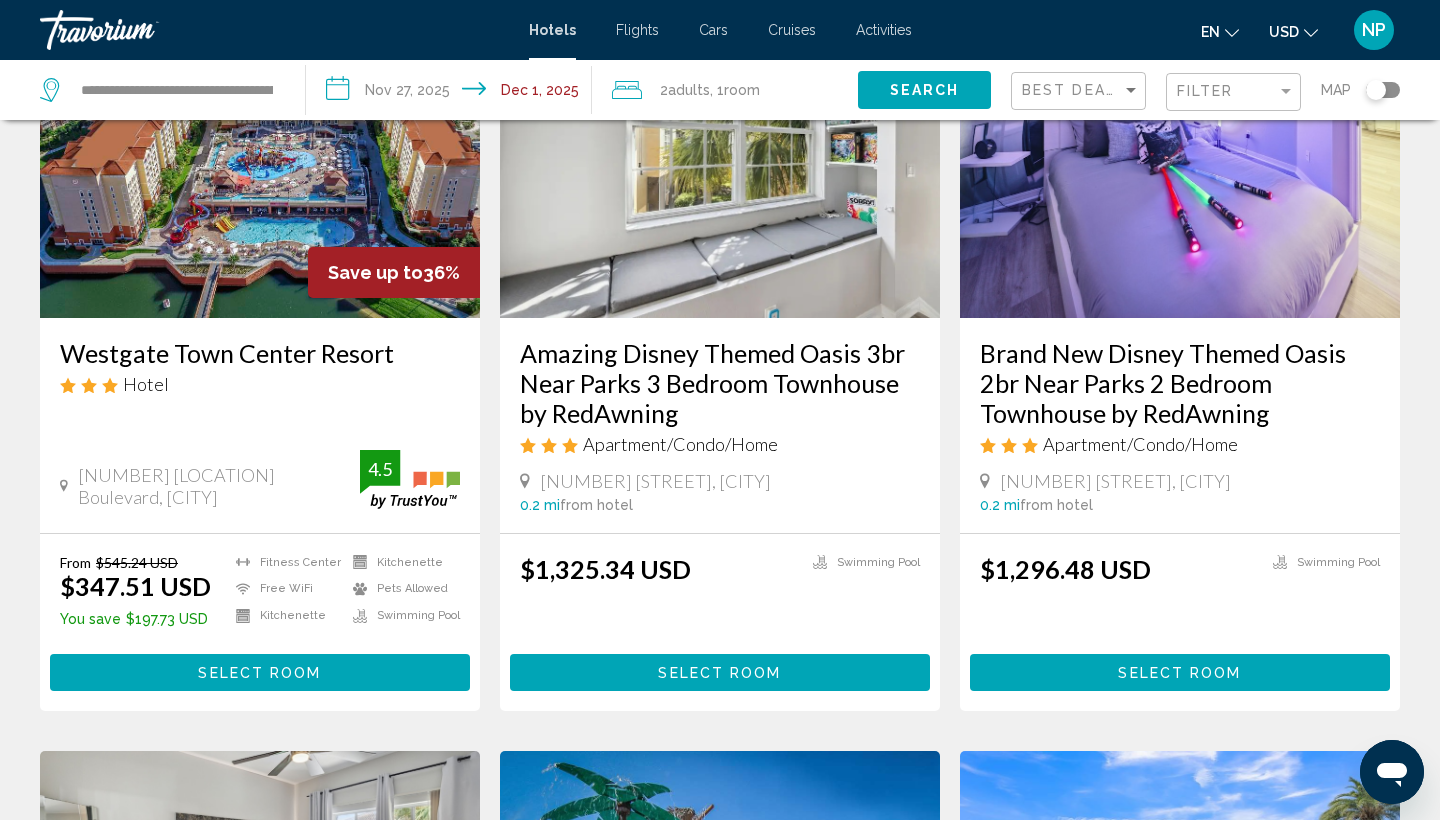 click on "Select Room" at bounding box center (259, 673) 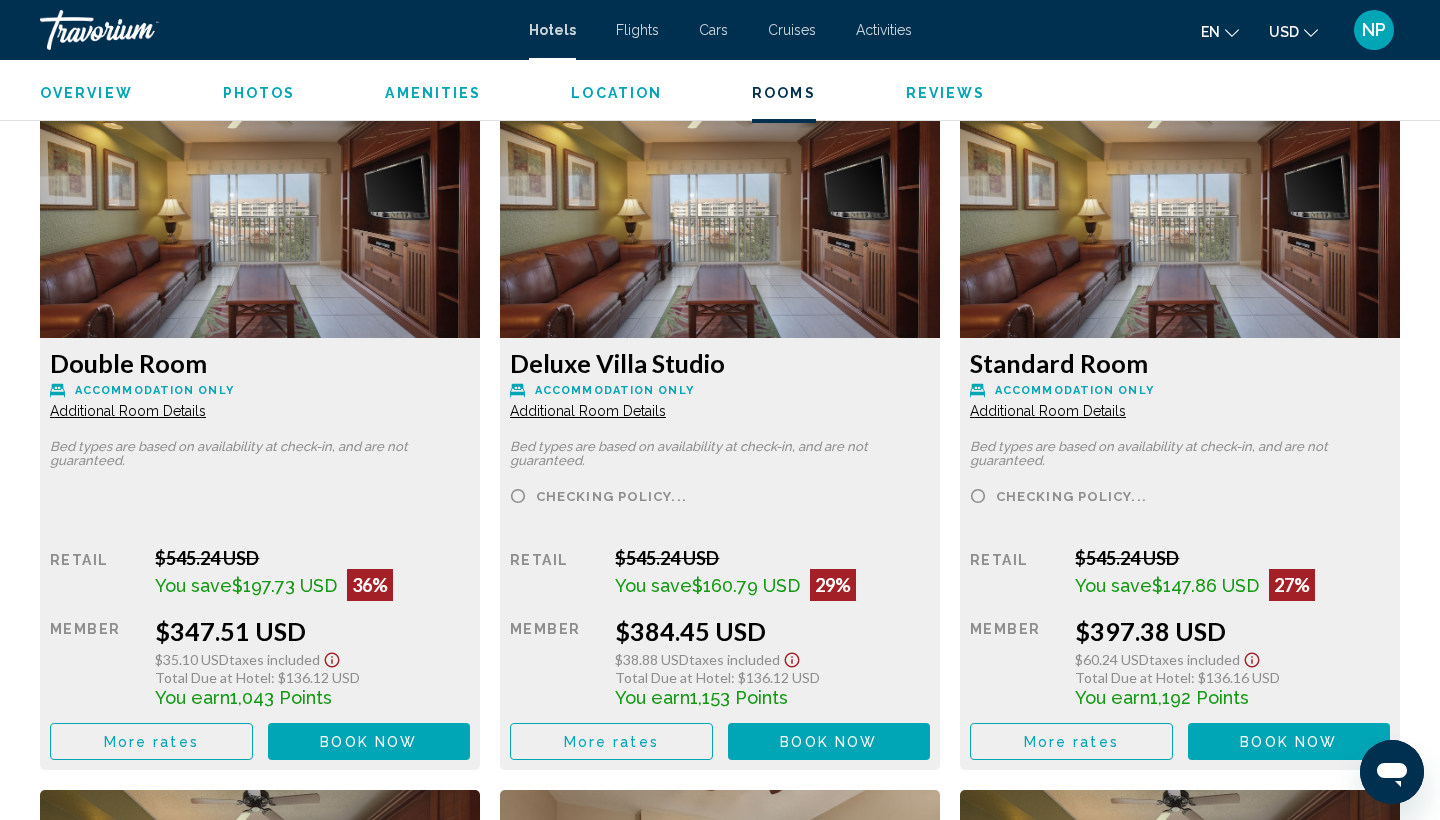 scroll, scrollTop: 2653, scrollLeft: 0, axis: vertical 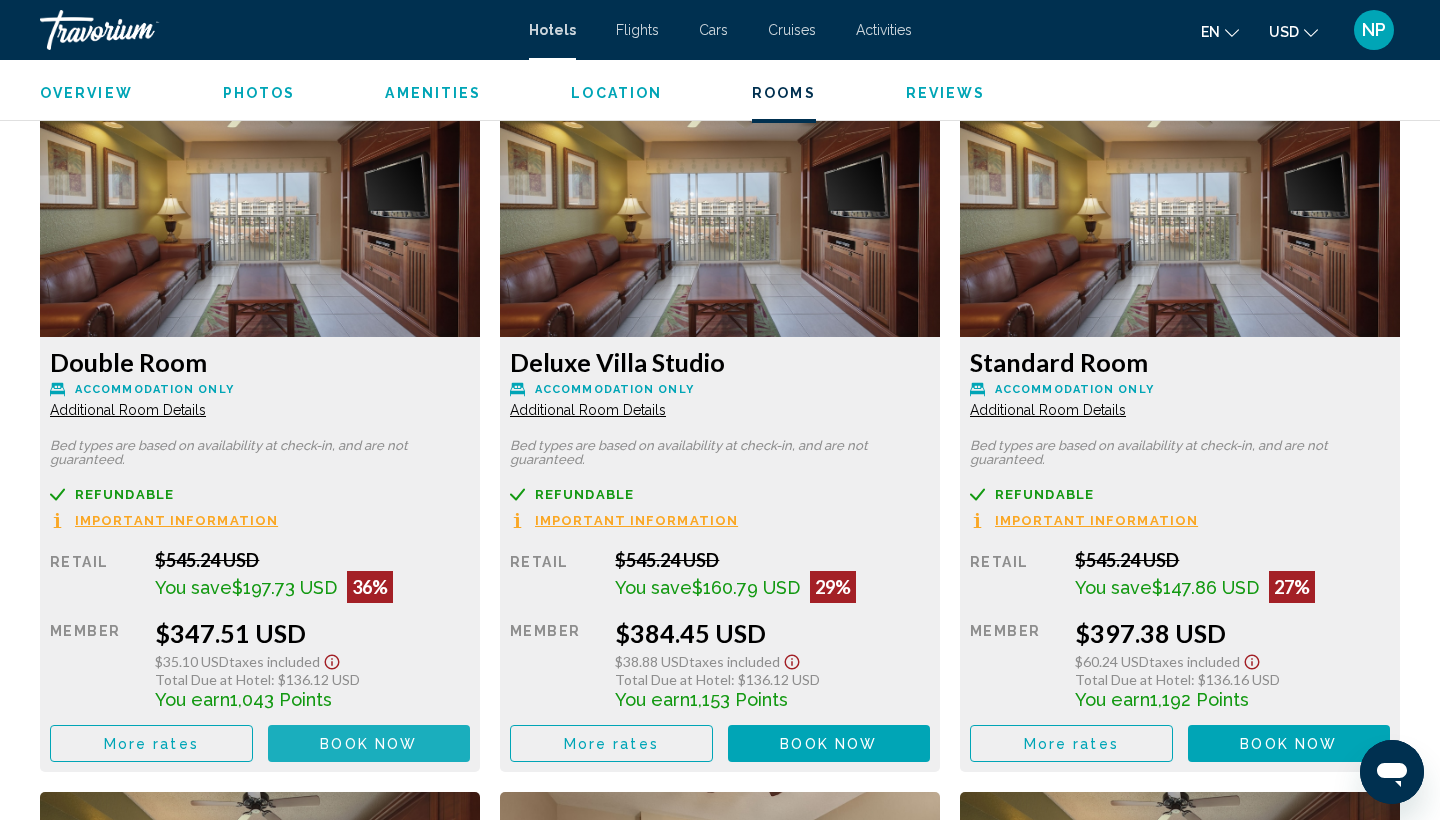 click on "Book now" at bounding box center [368, 744] 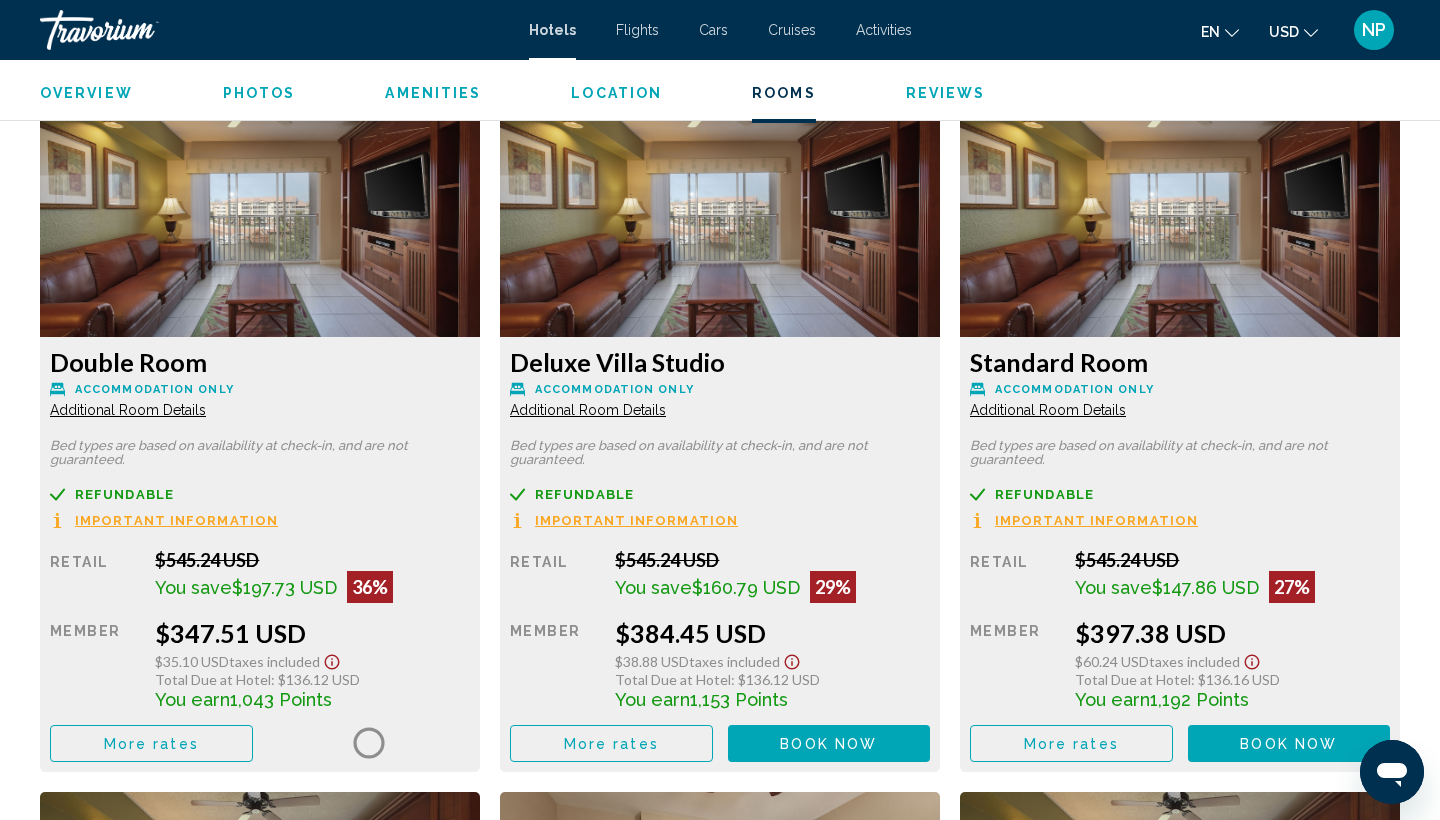 click at bounding box center [369, 743] 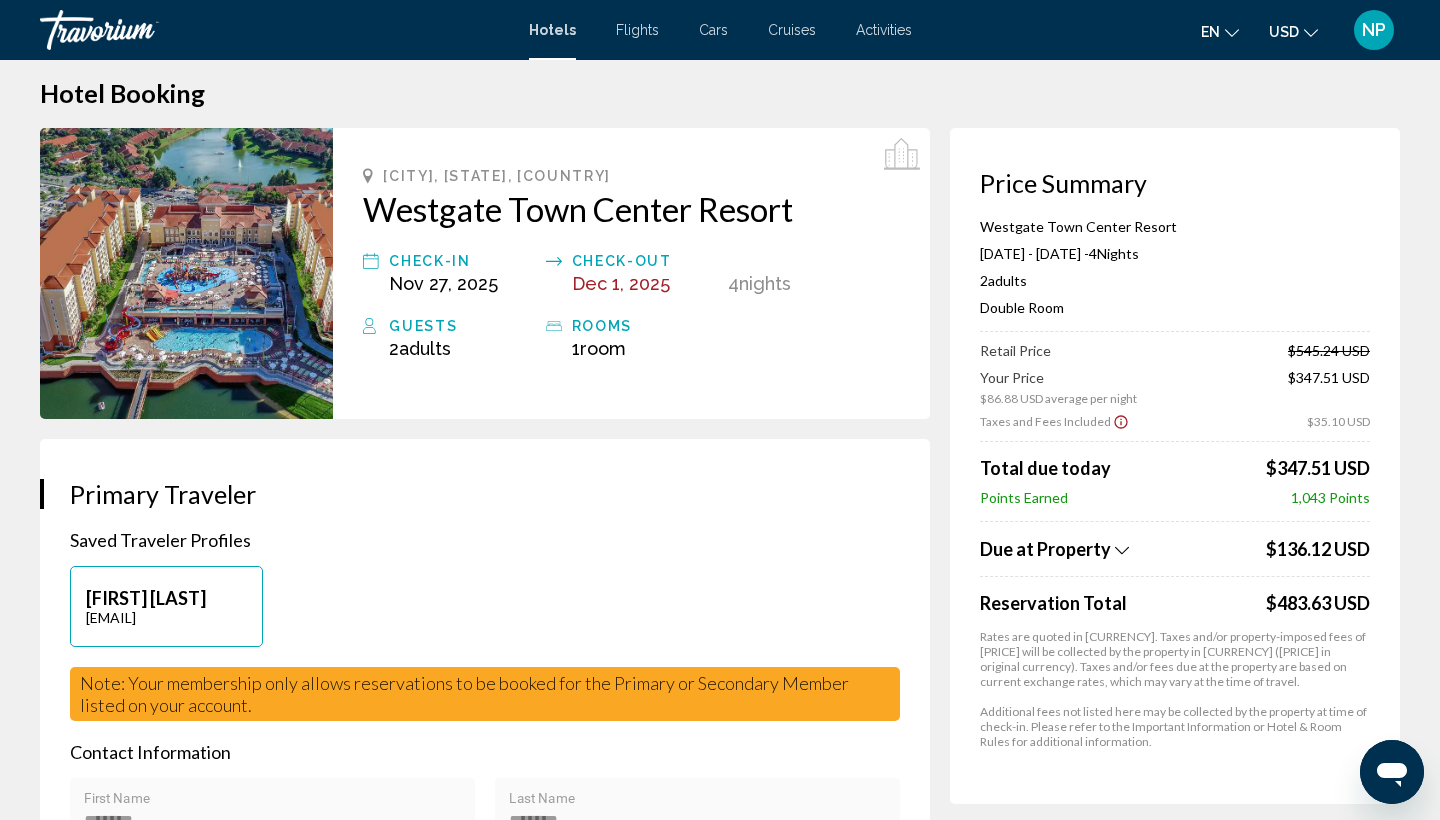 scroll, scrollTop: 26, scrollLeft: 0, axis: vertical 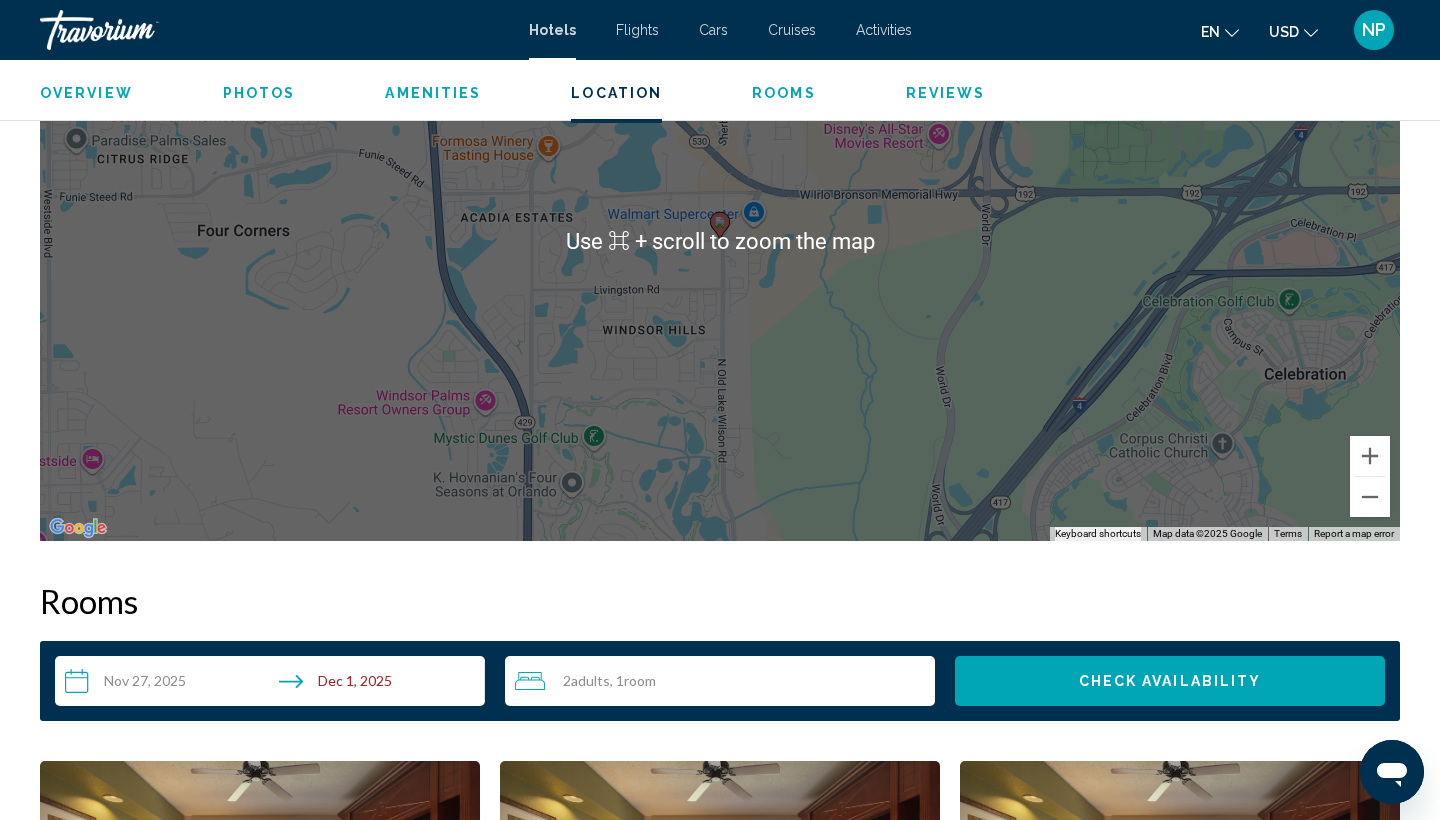 click on "2  Adult Adults , 1  Room rooms" at bounding box center [725, 681] 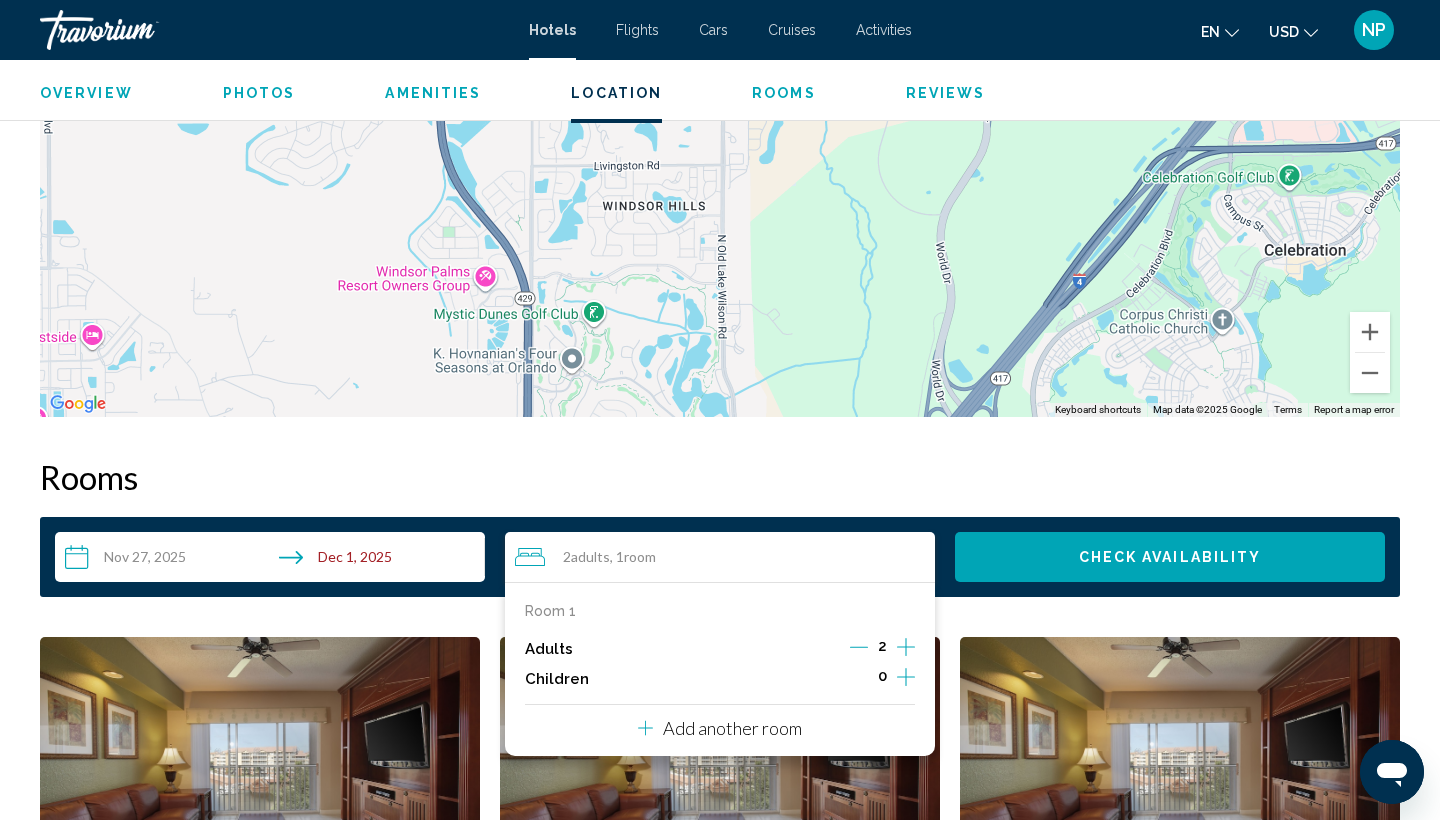 scroll, scrollTop: 2104, scrollLeft: 0, axis: vertical 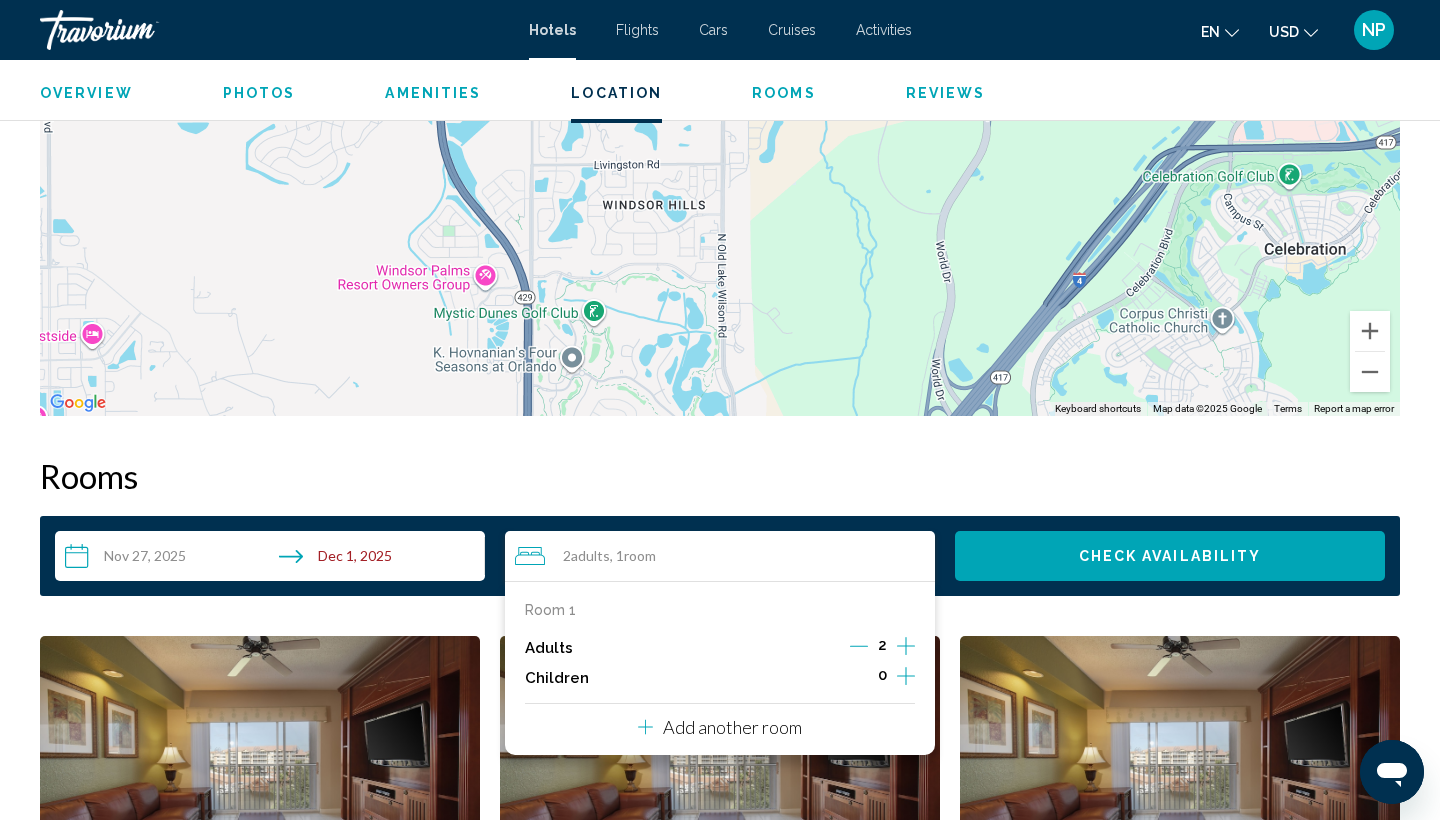 click 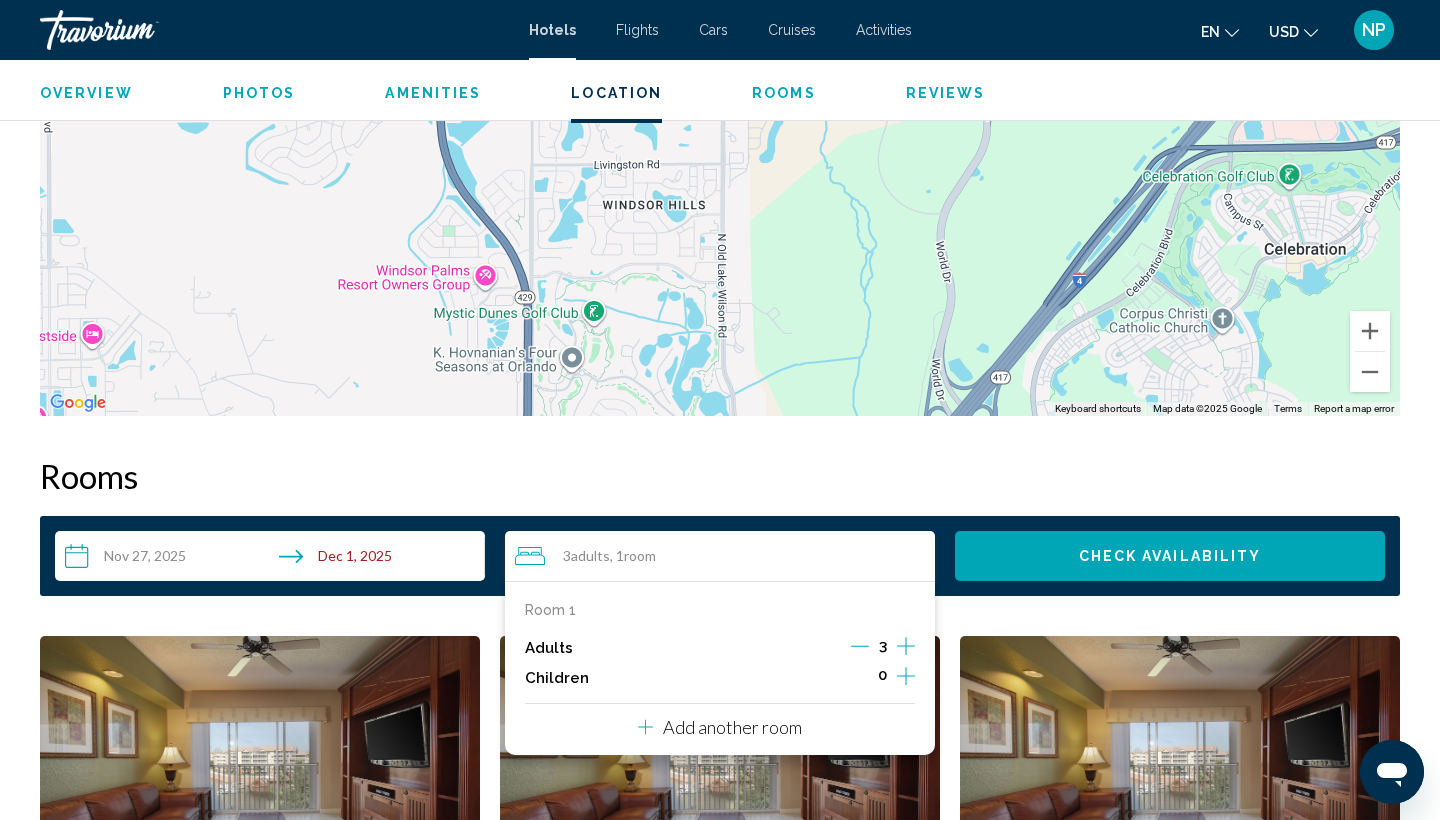 click 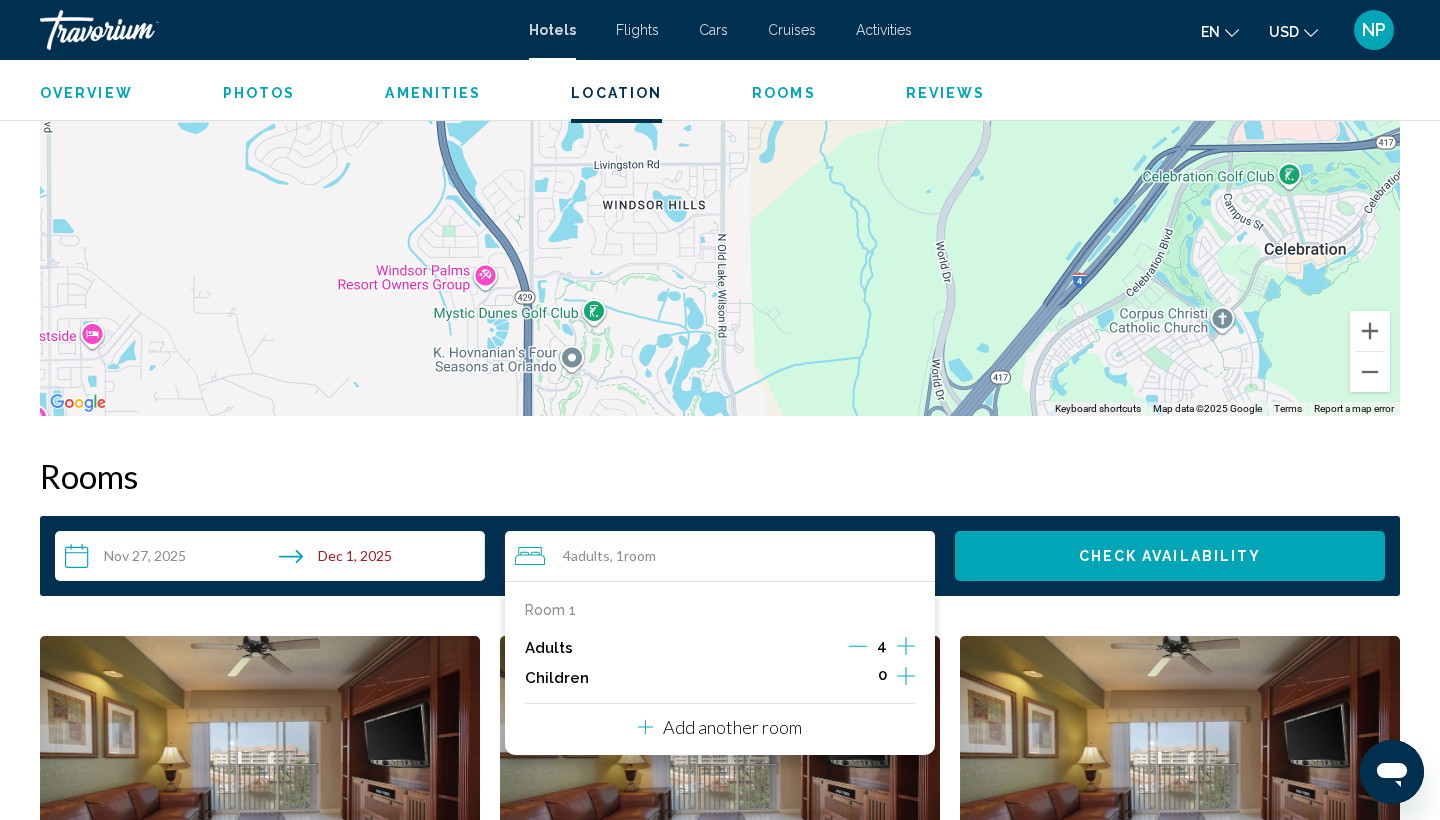 click 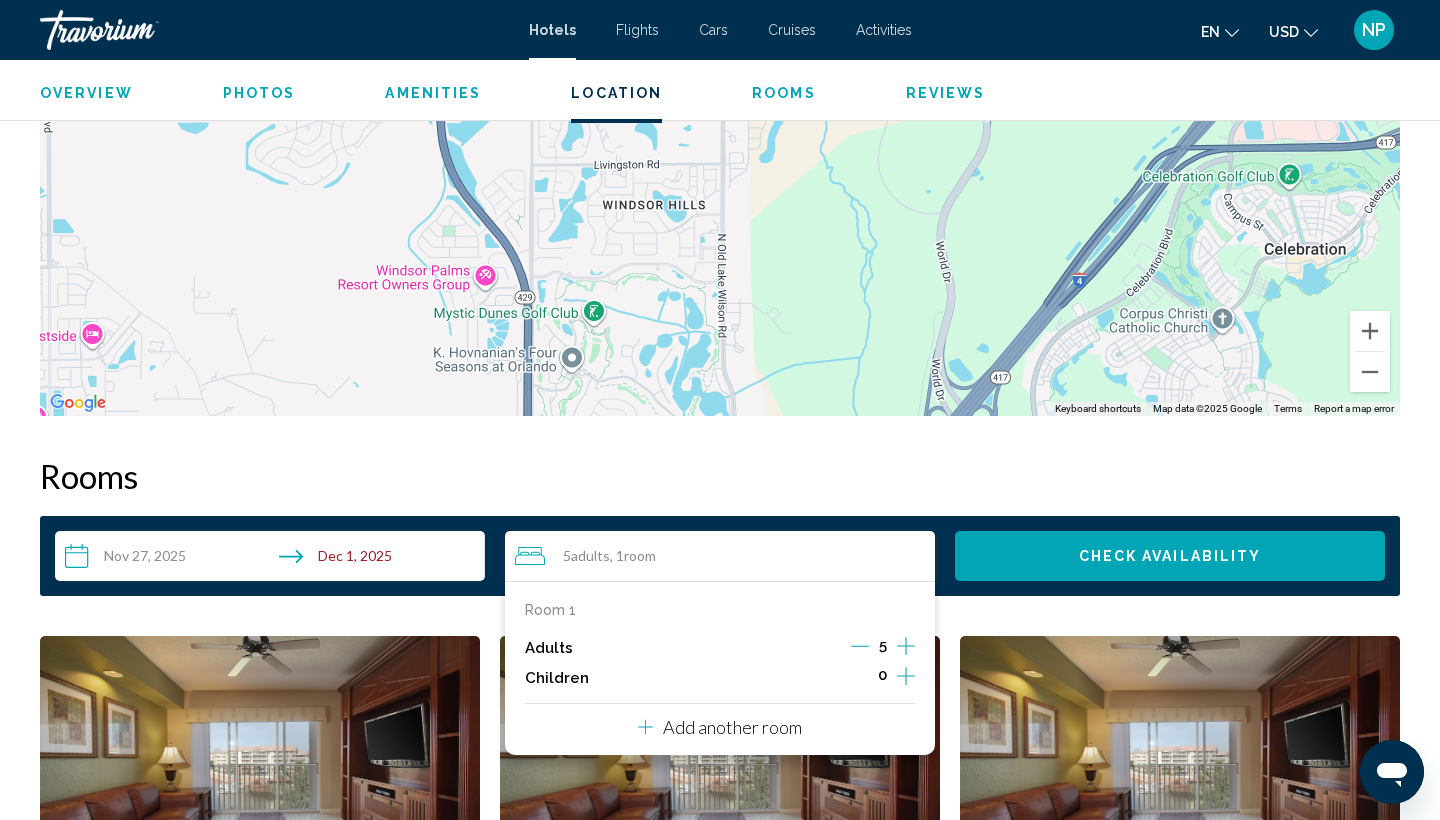 click 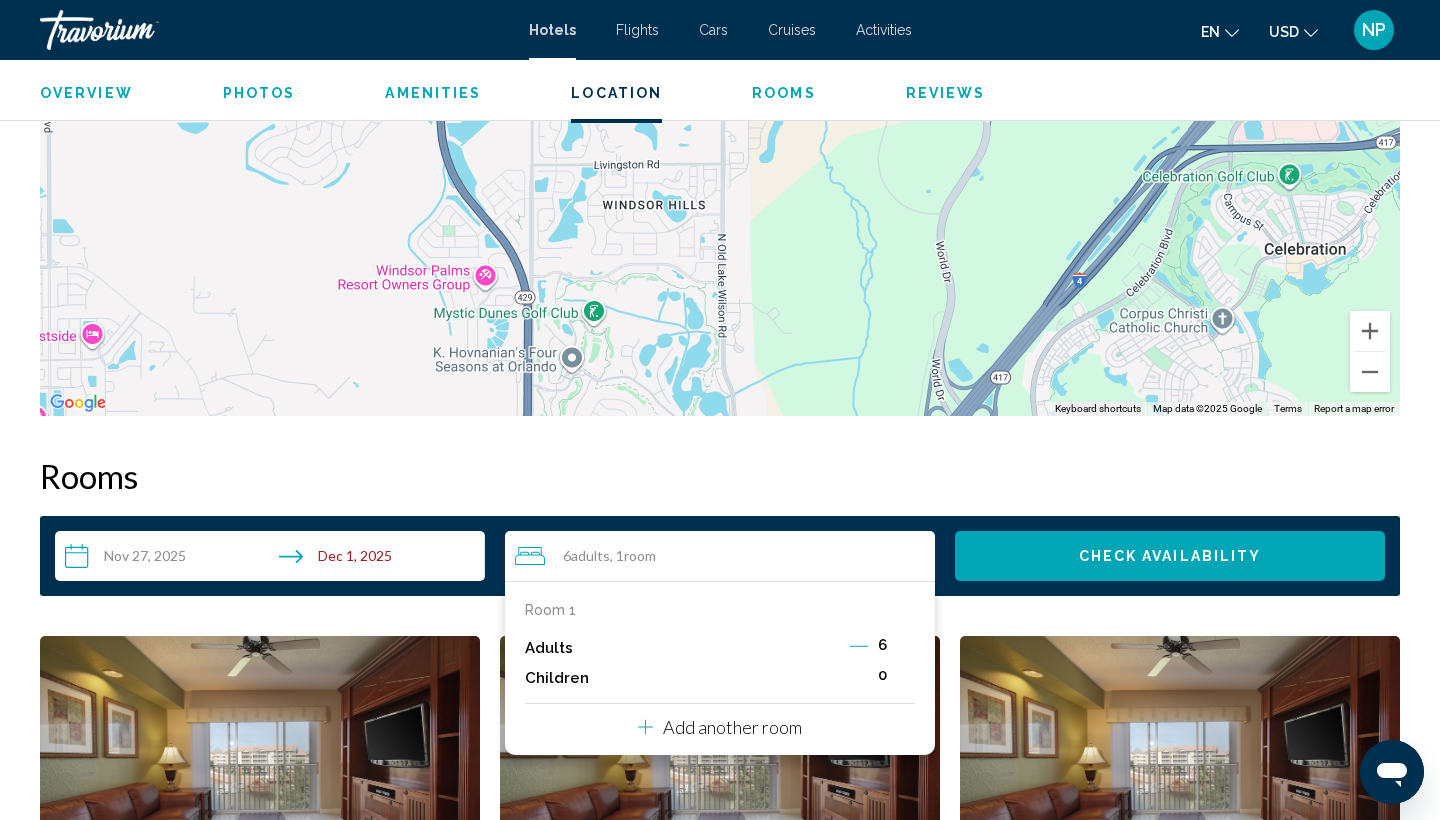 click on "Check Availability" at bounding box center (1170, 557) 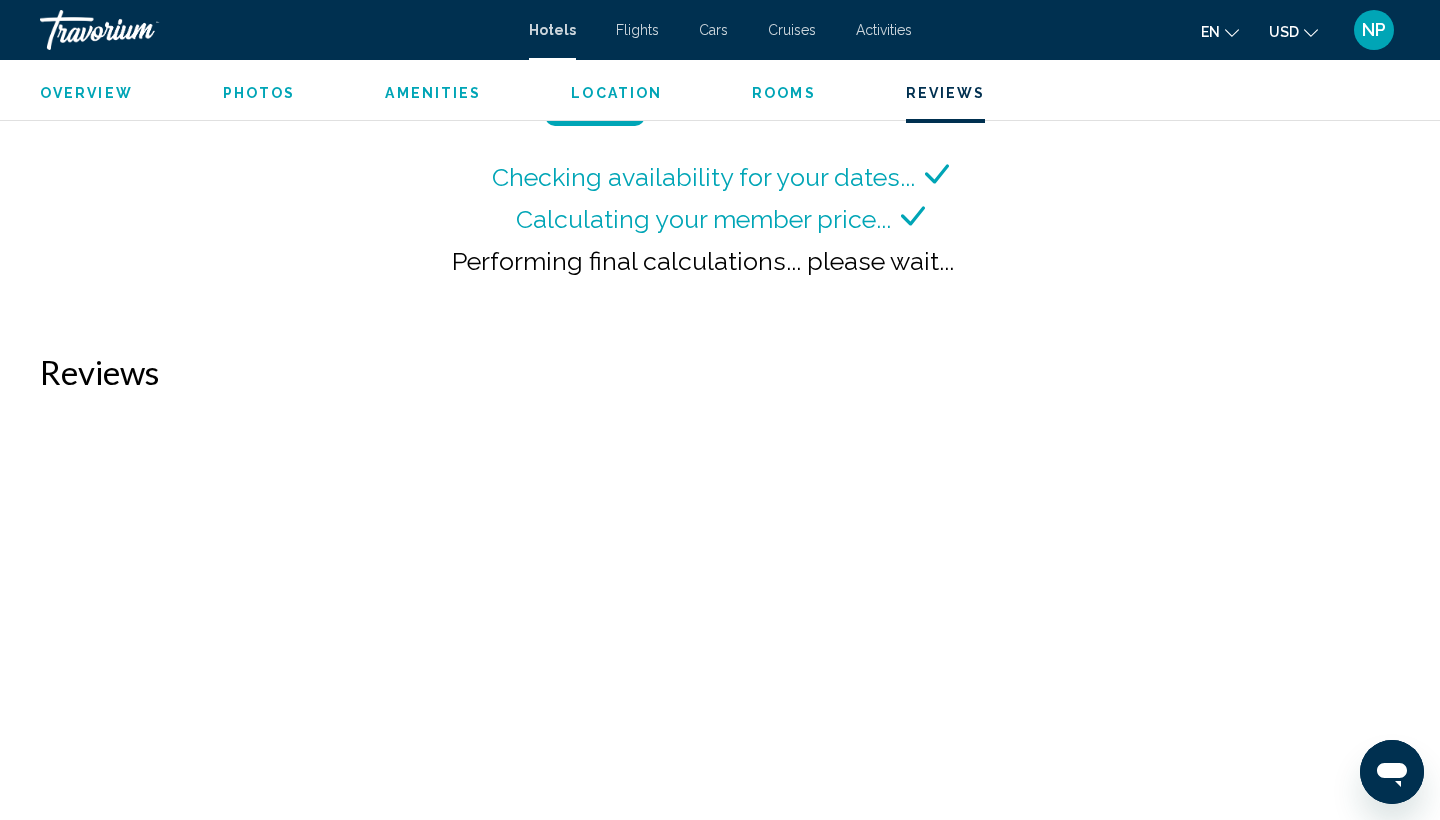 scroll, scrollTop: 2669, scrollLeft: 0, axis: vertical 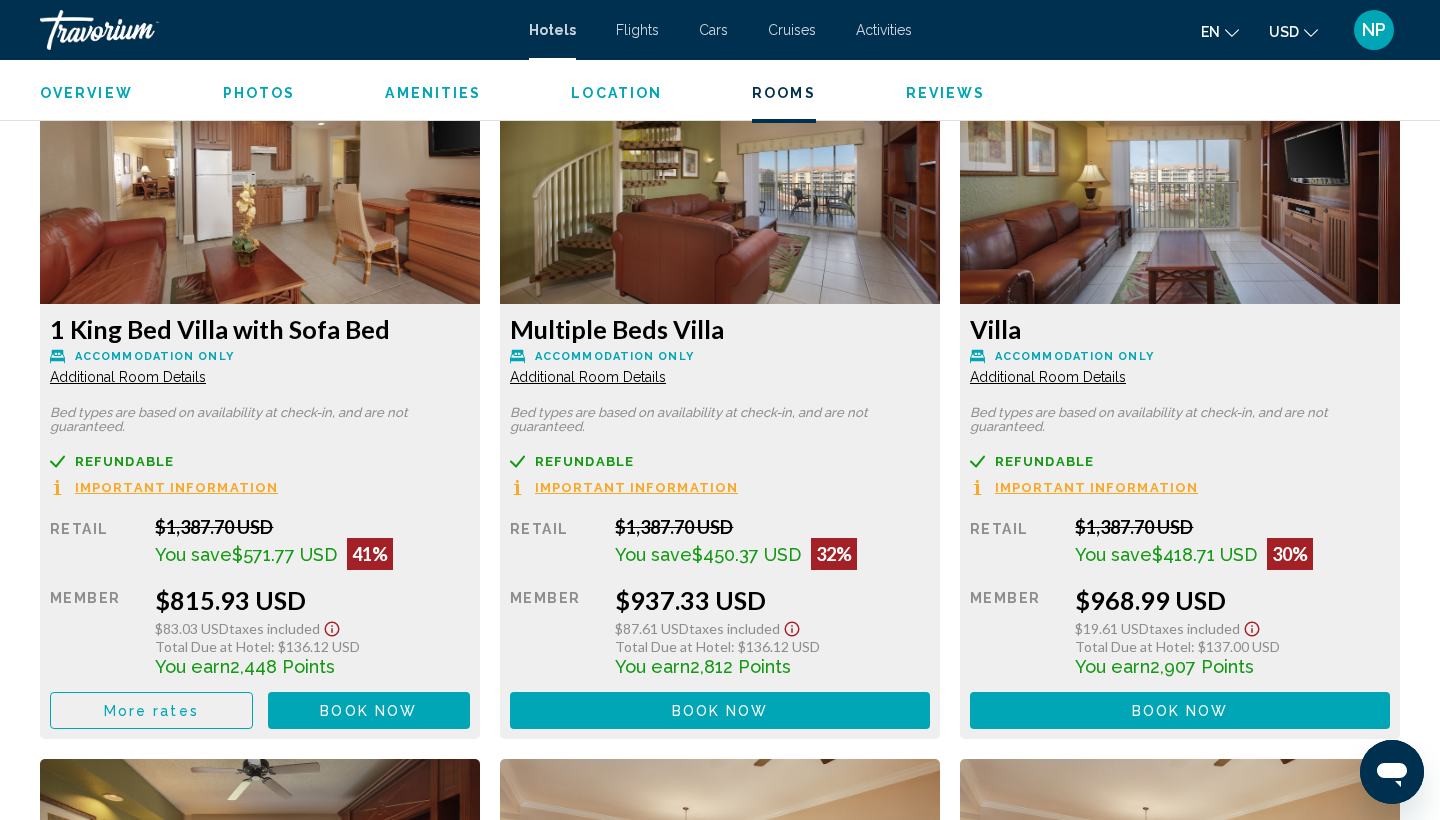 click on "Book now No longer available" at bounding box center (369, 710) 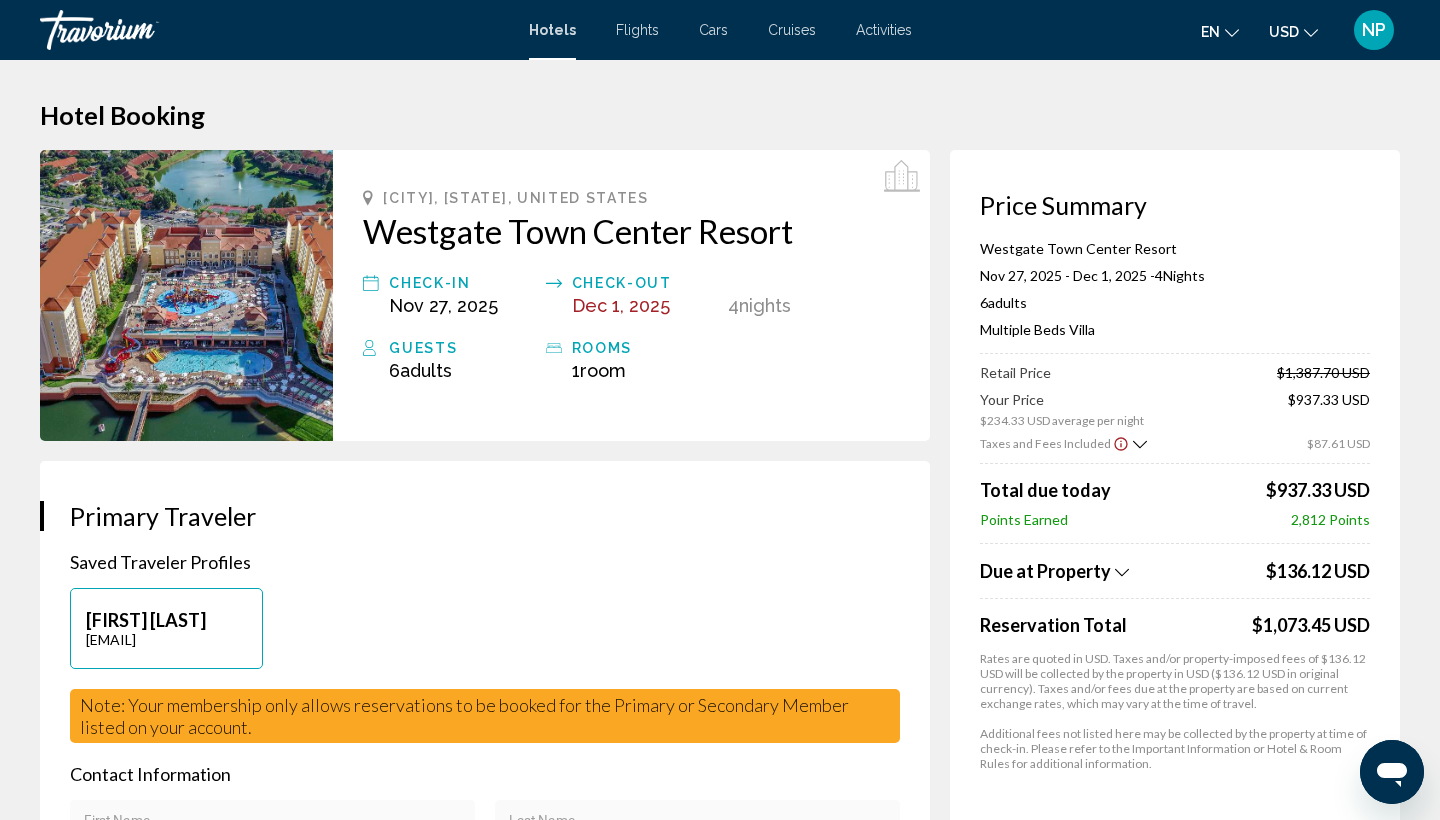 scroll, scrollTop: 0, scrollLeft: 0, axis: both 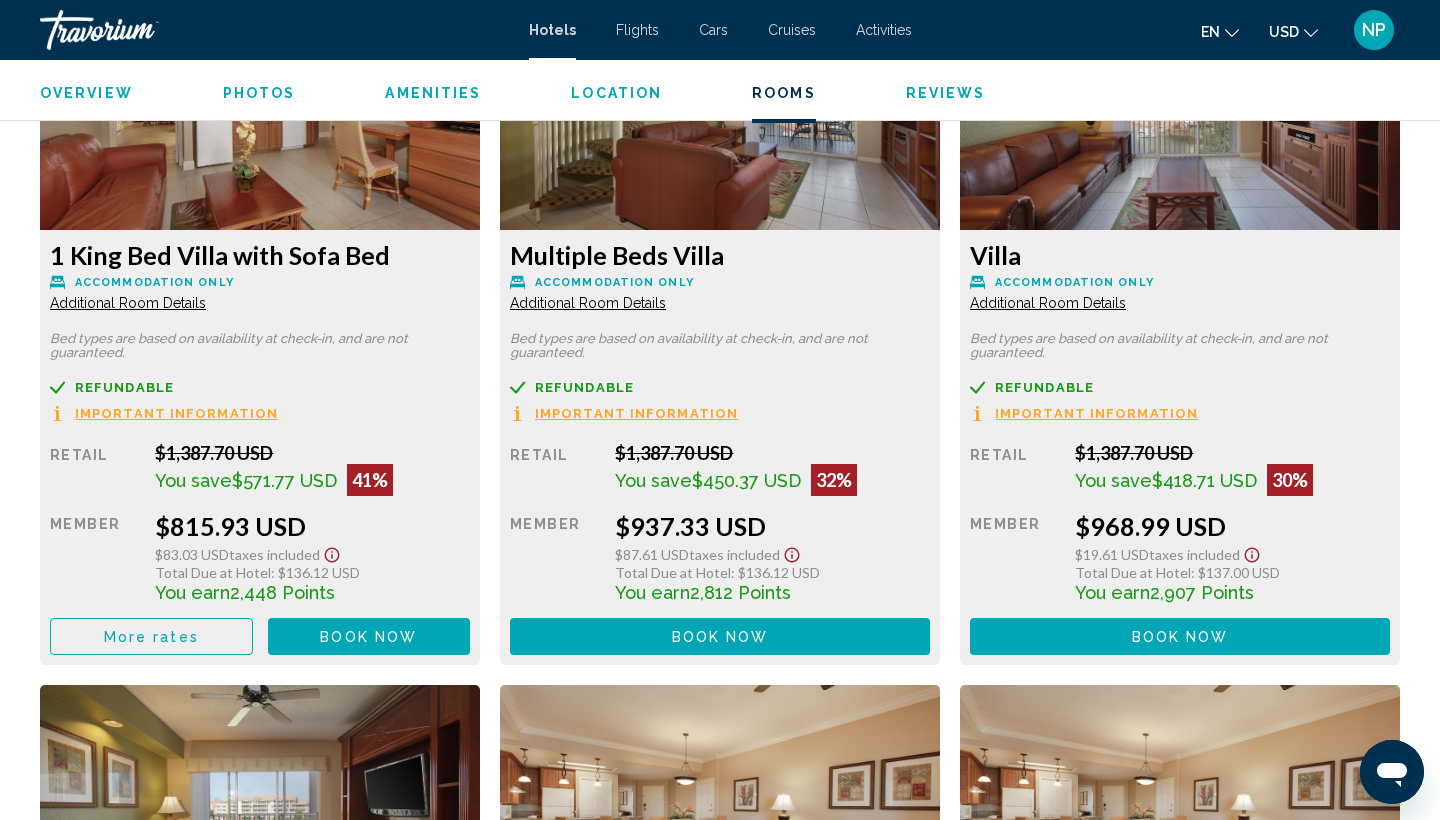 click on "Book now" at bounding box center [368, 637] 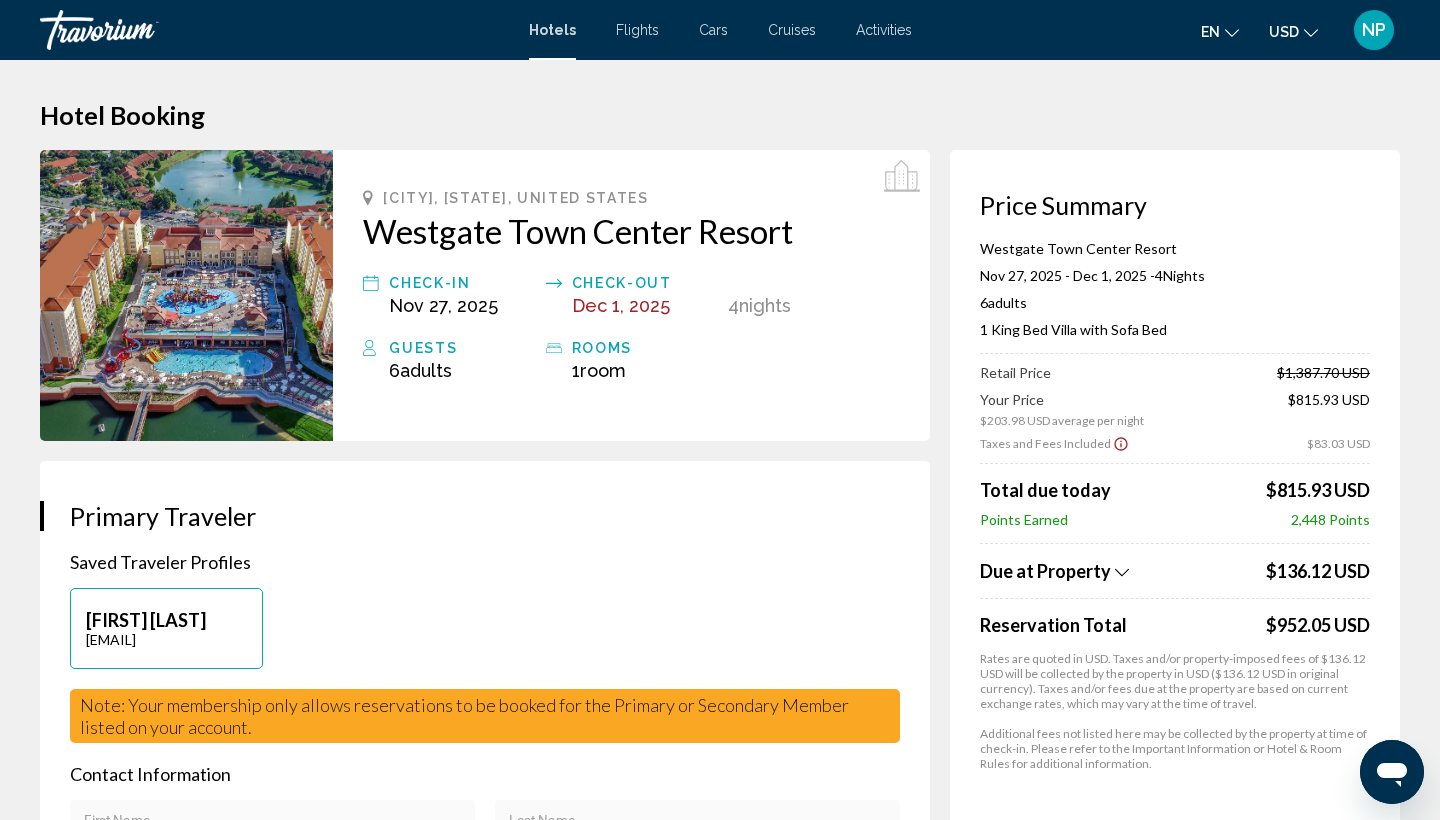 scroll, scrollTop: 0, scrollLeft: 0, axis: both 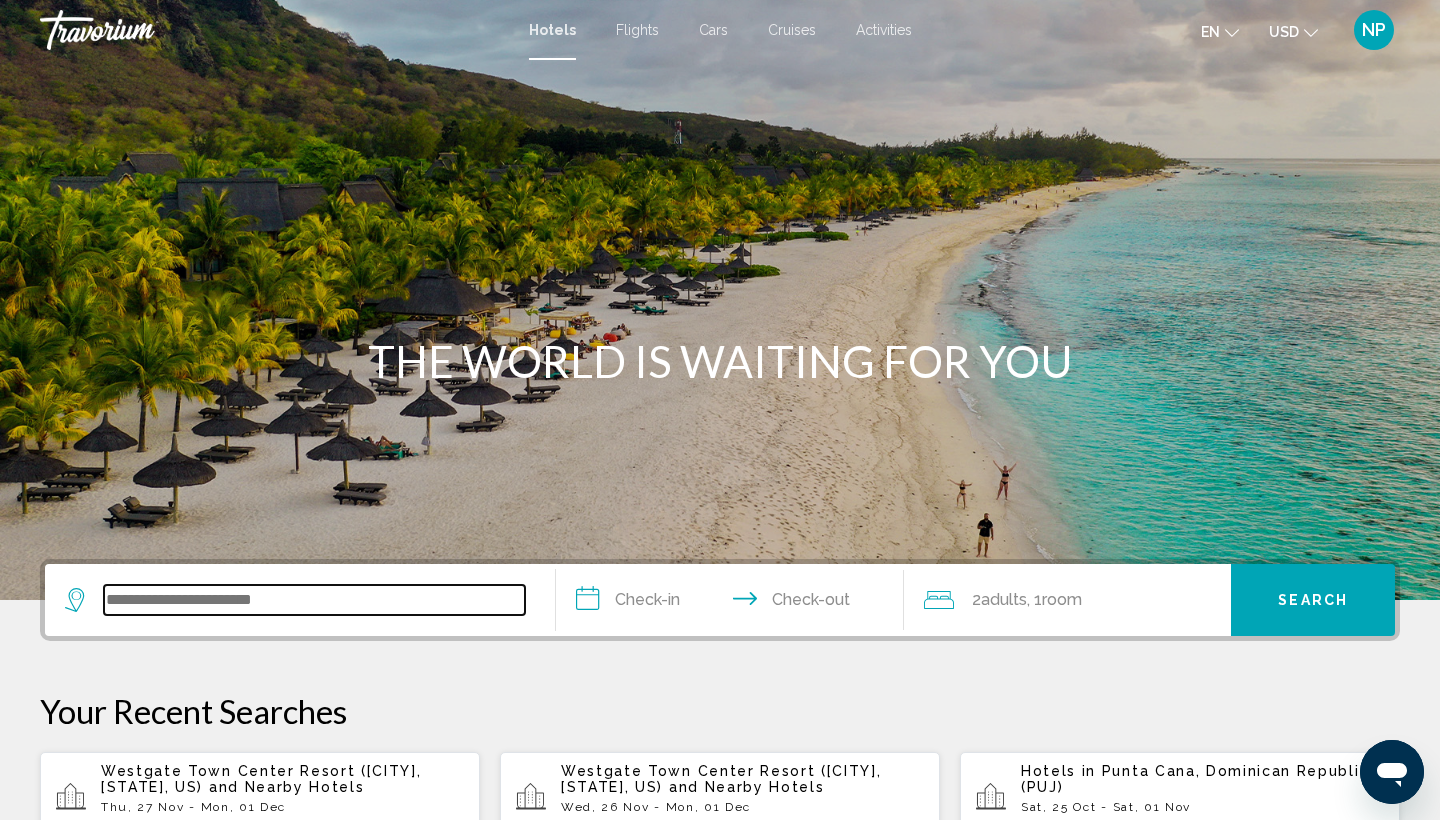 click at bounding box center (314, 600) 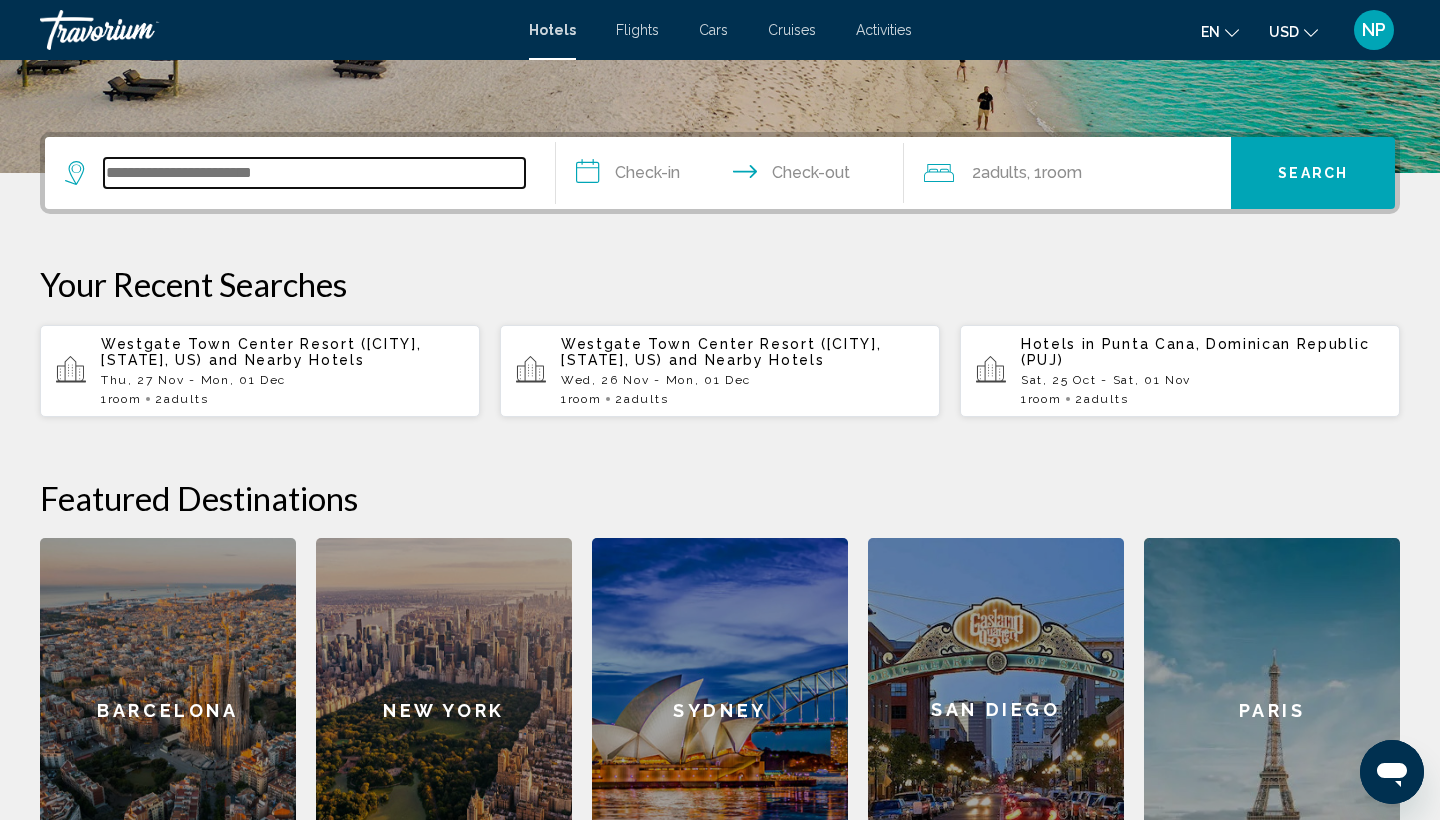 scroll, scrollTop: 494, scrollLeft: 0, axis: vertical 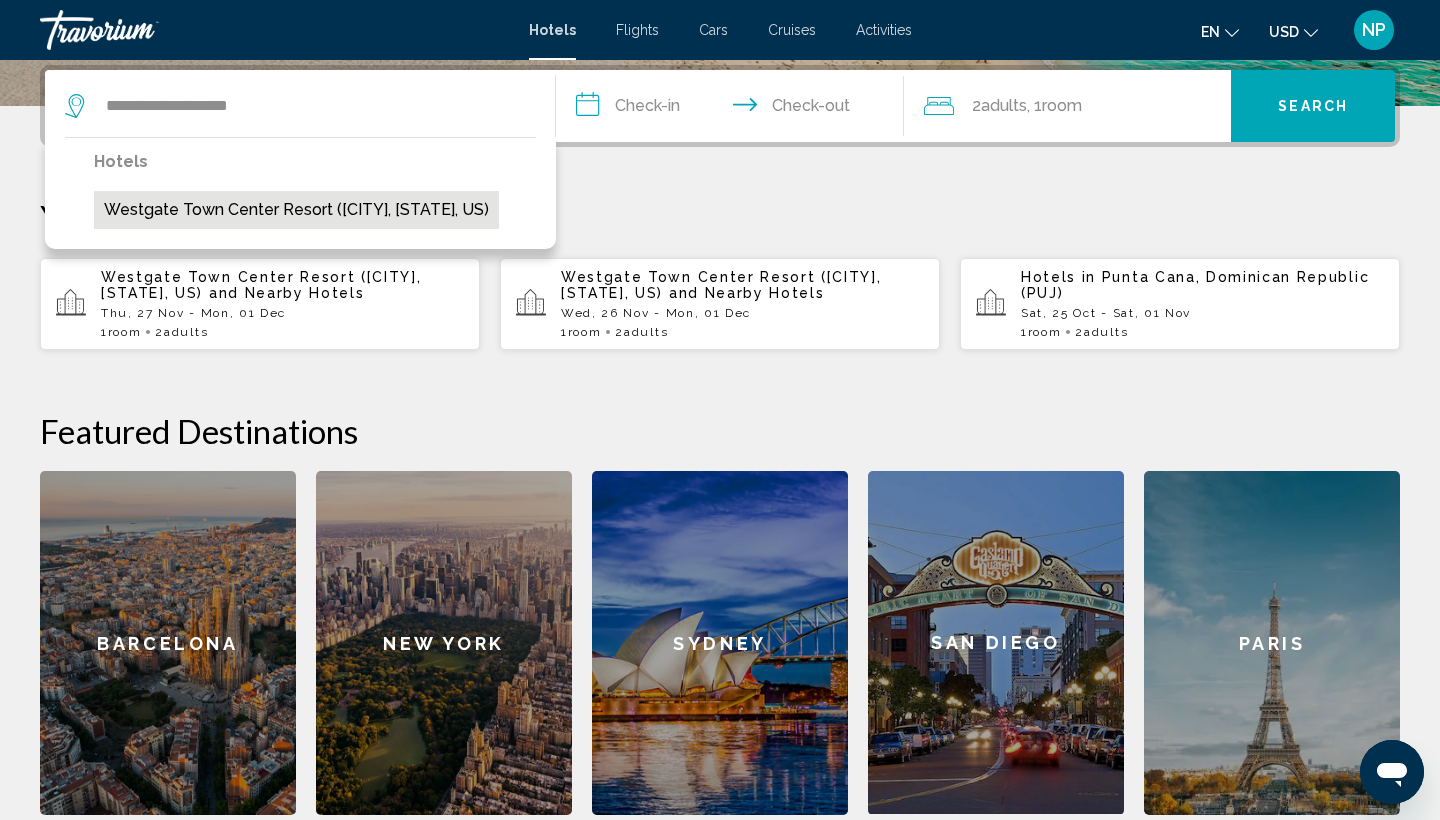 click on "Westgate Town Center Resort ([CITY], [STATE], US)" at bounding box center [296, 210] 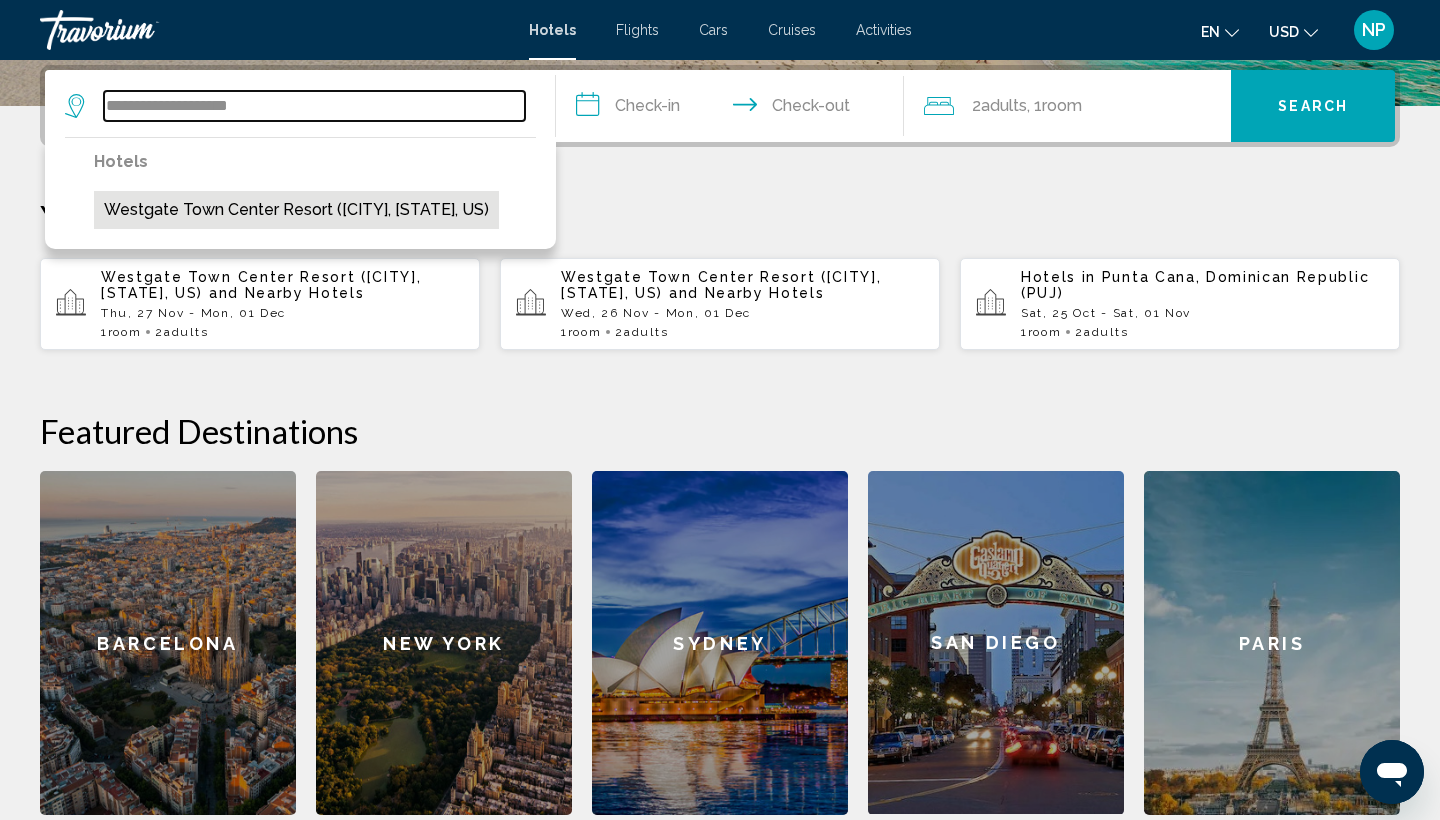 type on "**********" 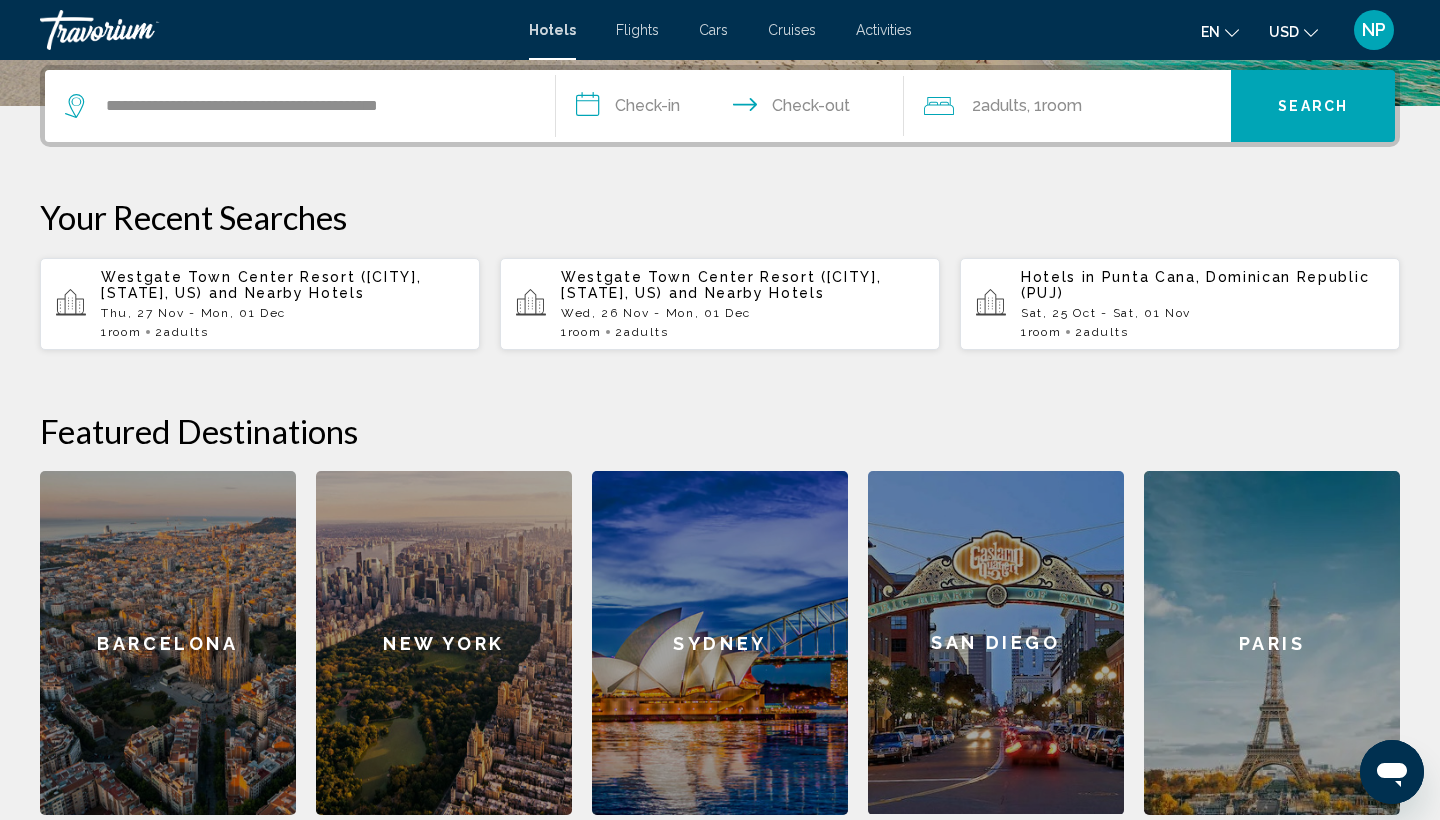 click on "**********" at bounding box center (734, 109) 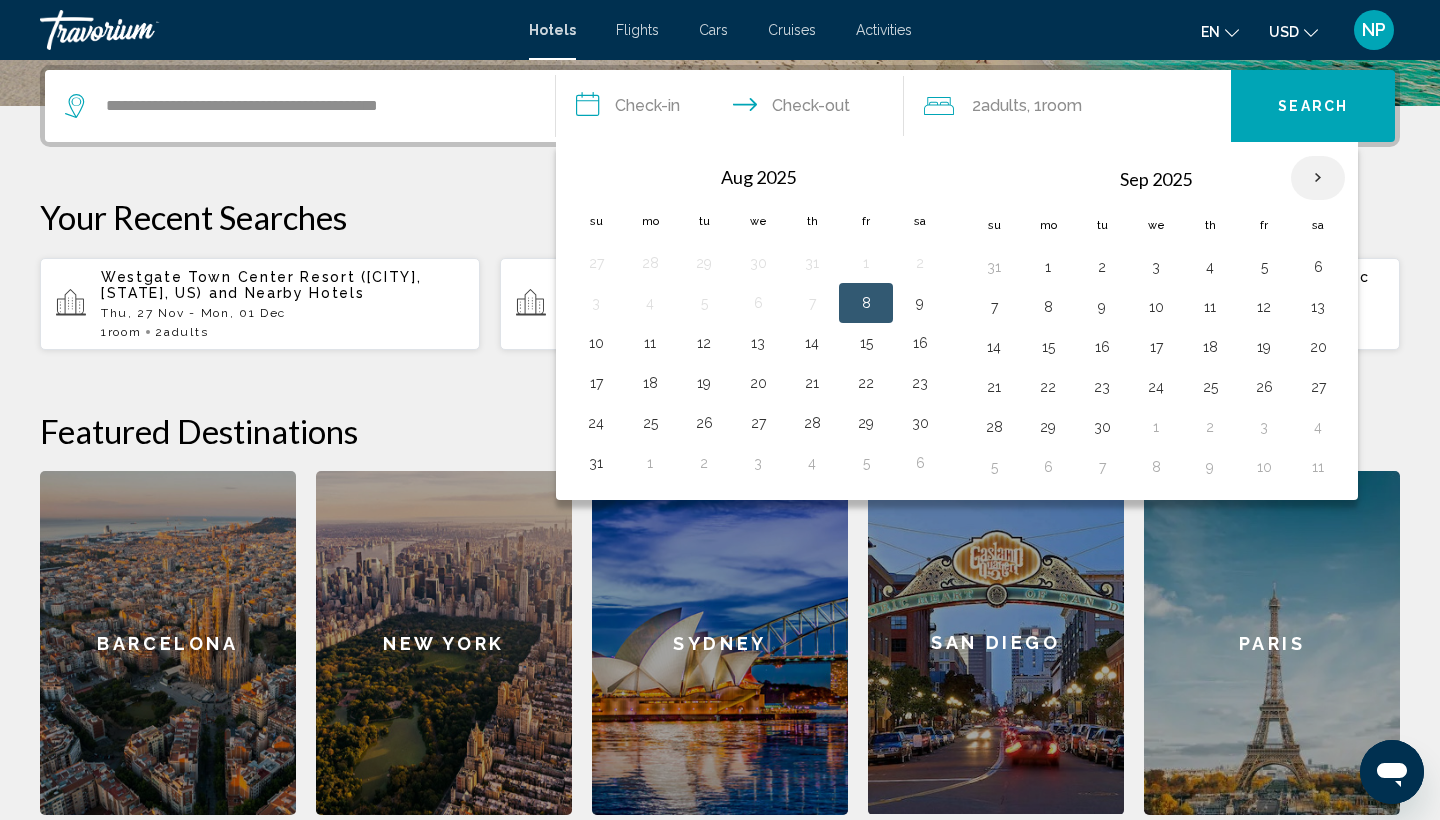 click at bounding box center (1318, 178) 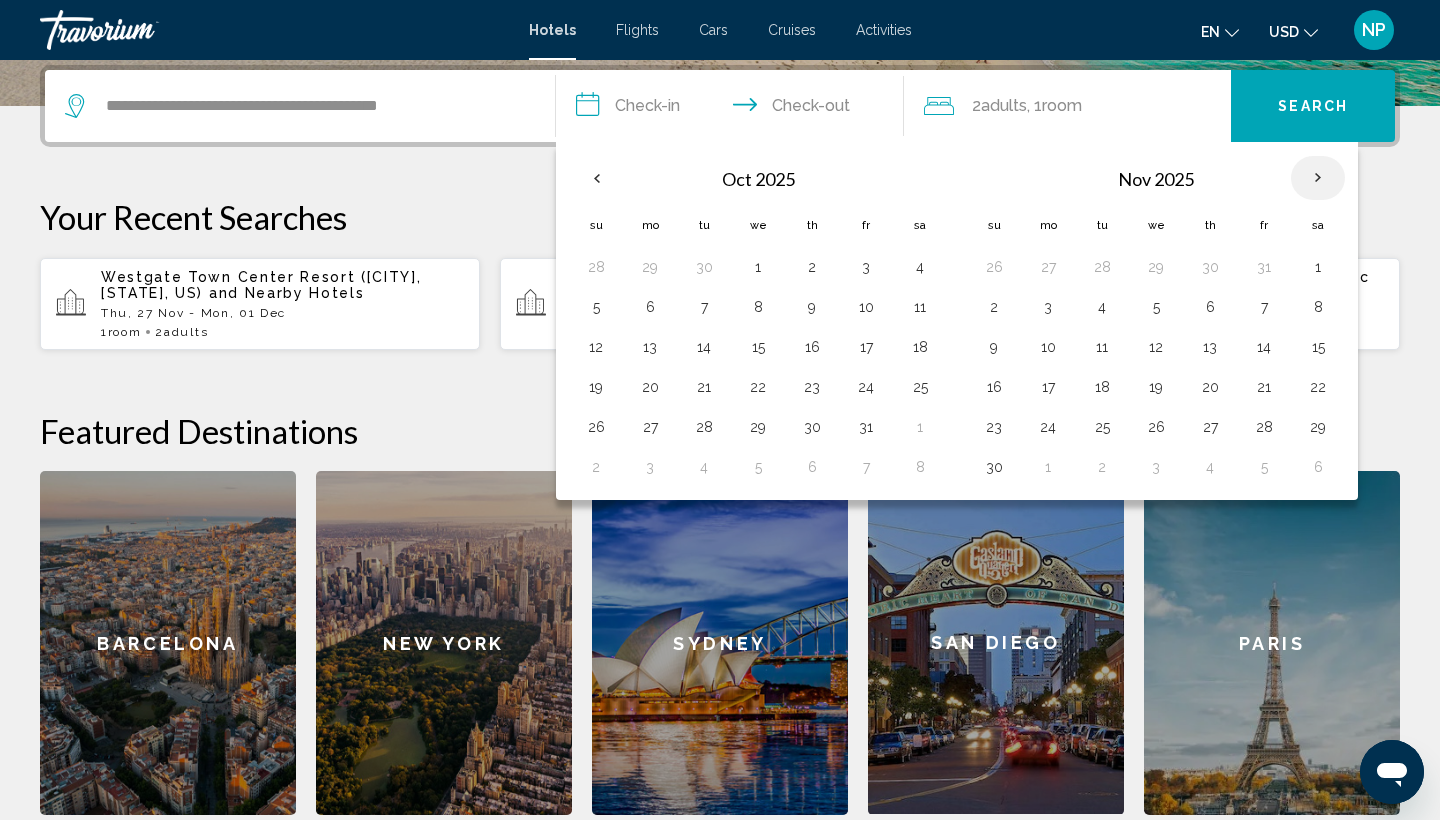 click at bounding box center [1318, 178] 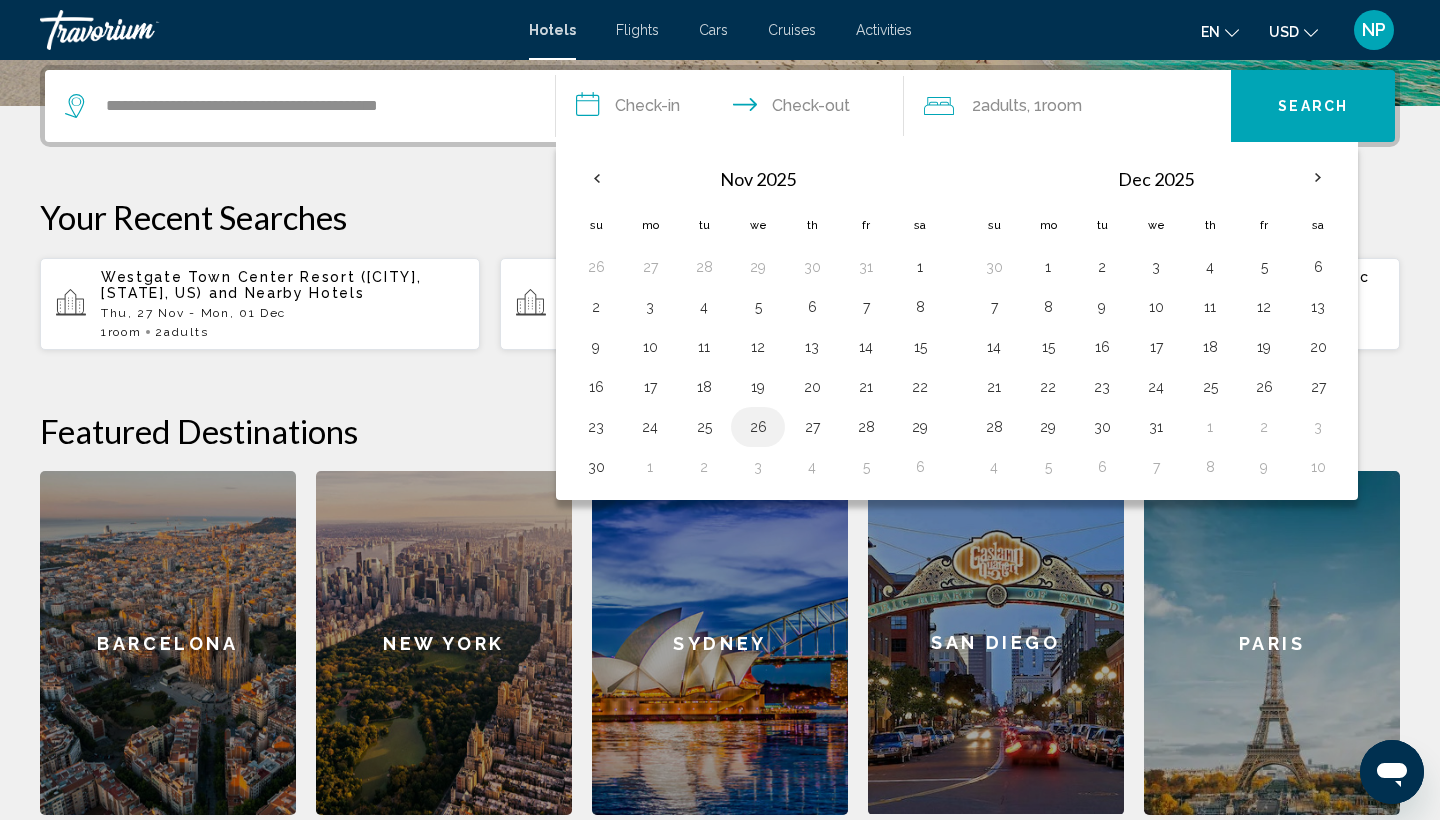 click on "26" at bounding box center (758, 427) 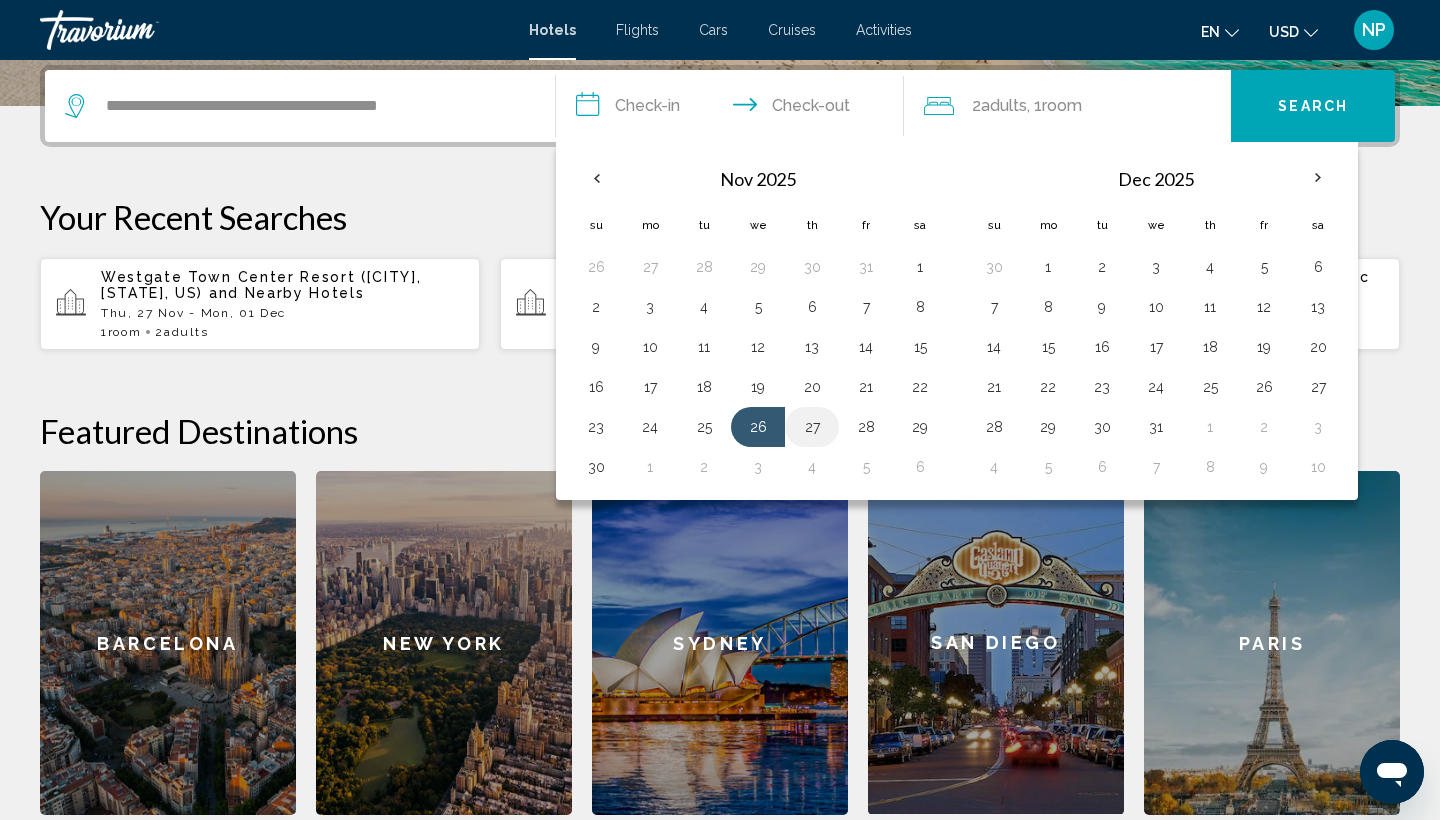 click on "27" at bounding box center [812, 427] 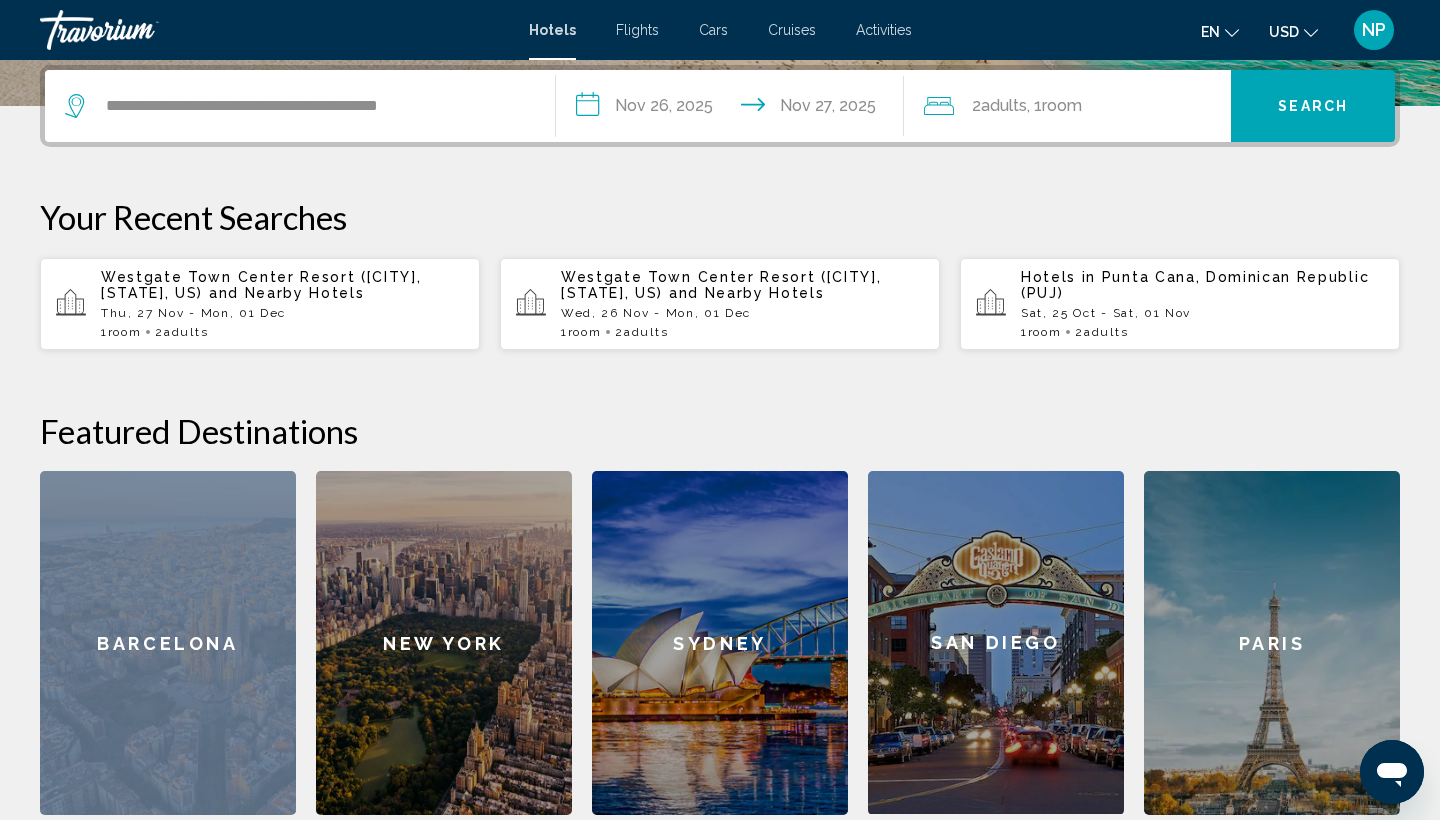 click on "Featured Destinations" 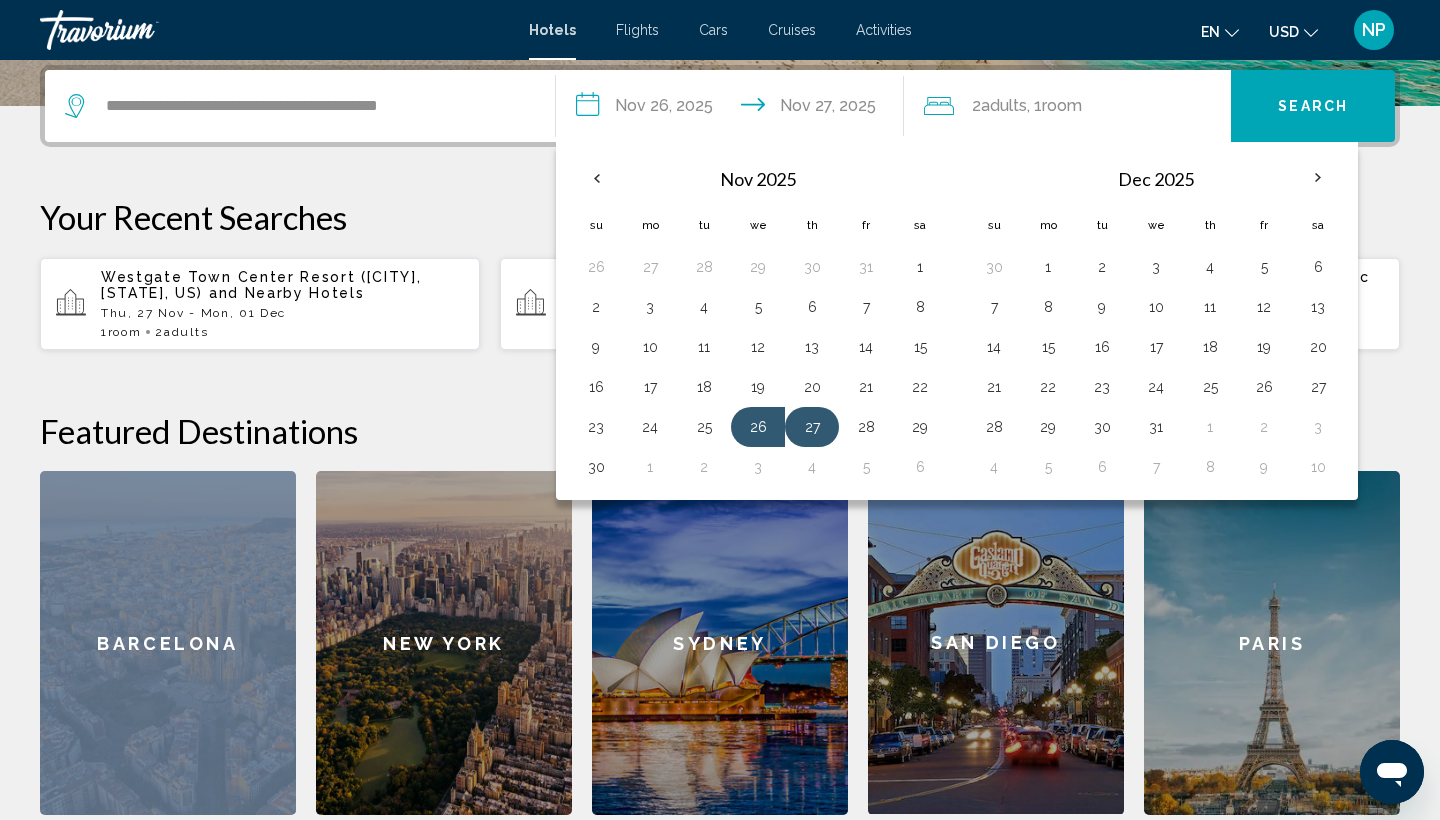 click on "27" at bounding box center (812, 427) 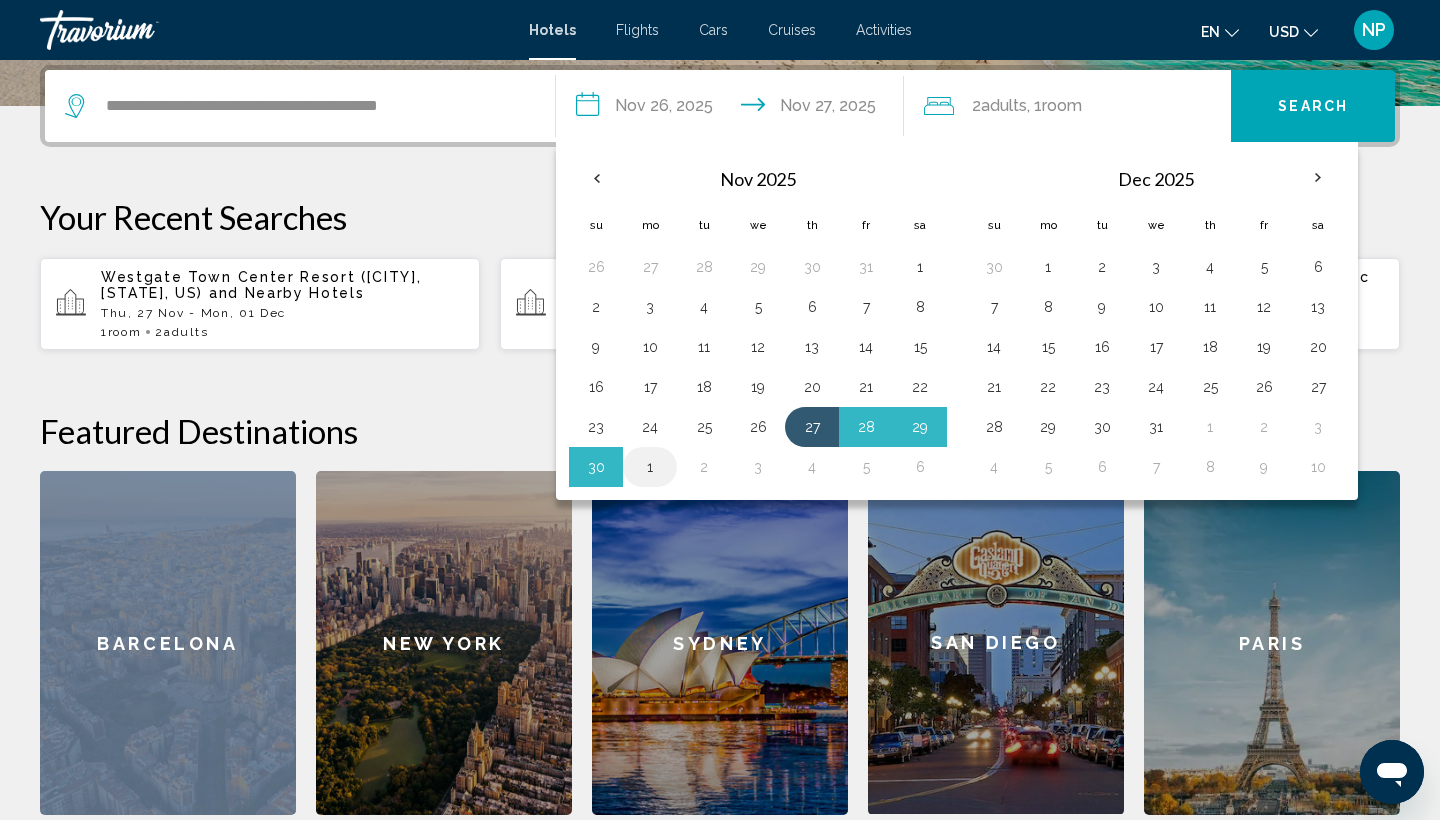 click on "1" at bounding box center (650, 467) 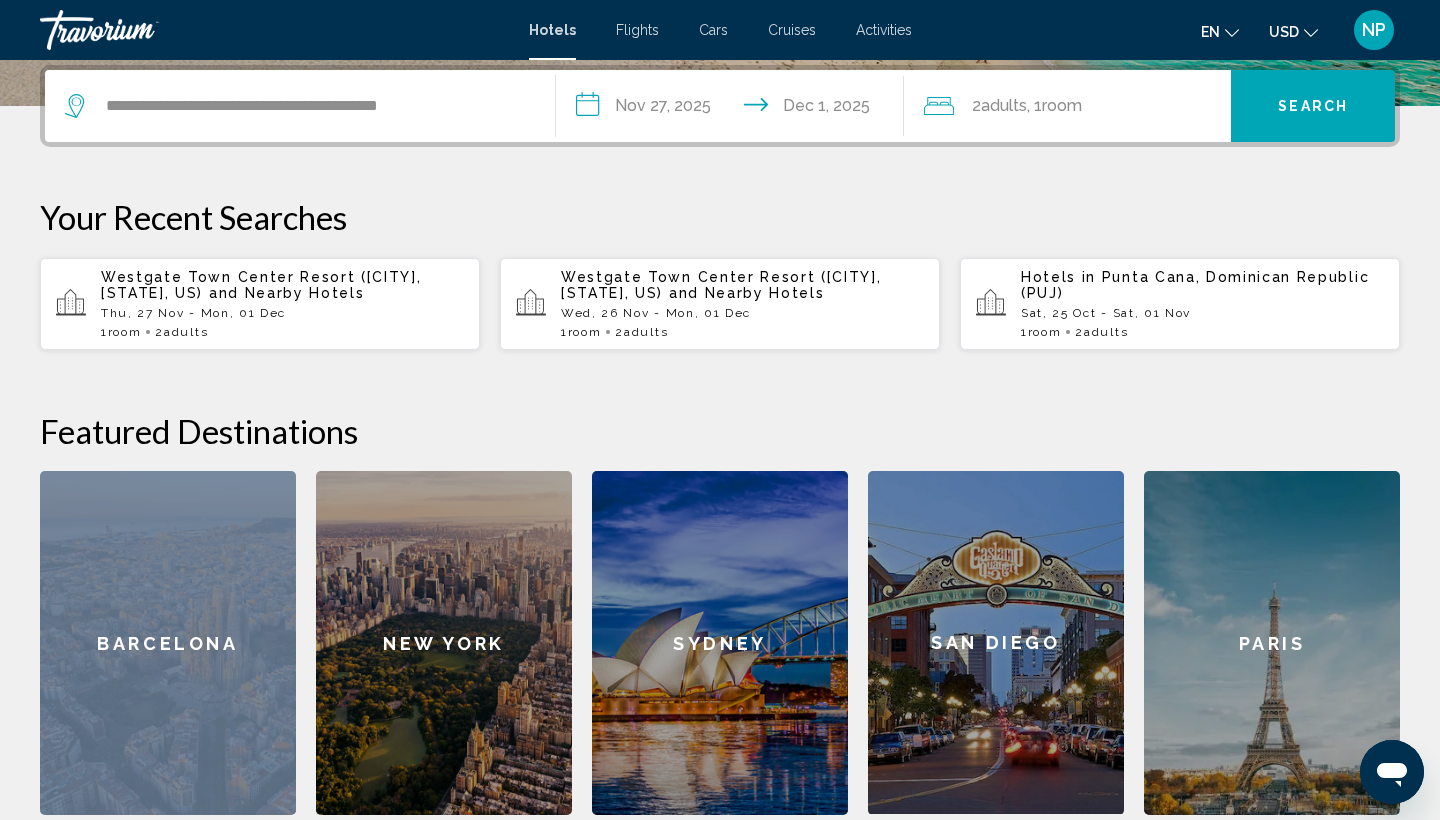 click on "Adults" 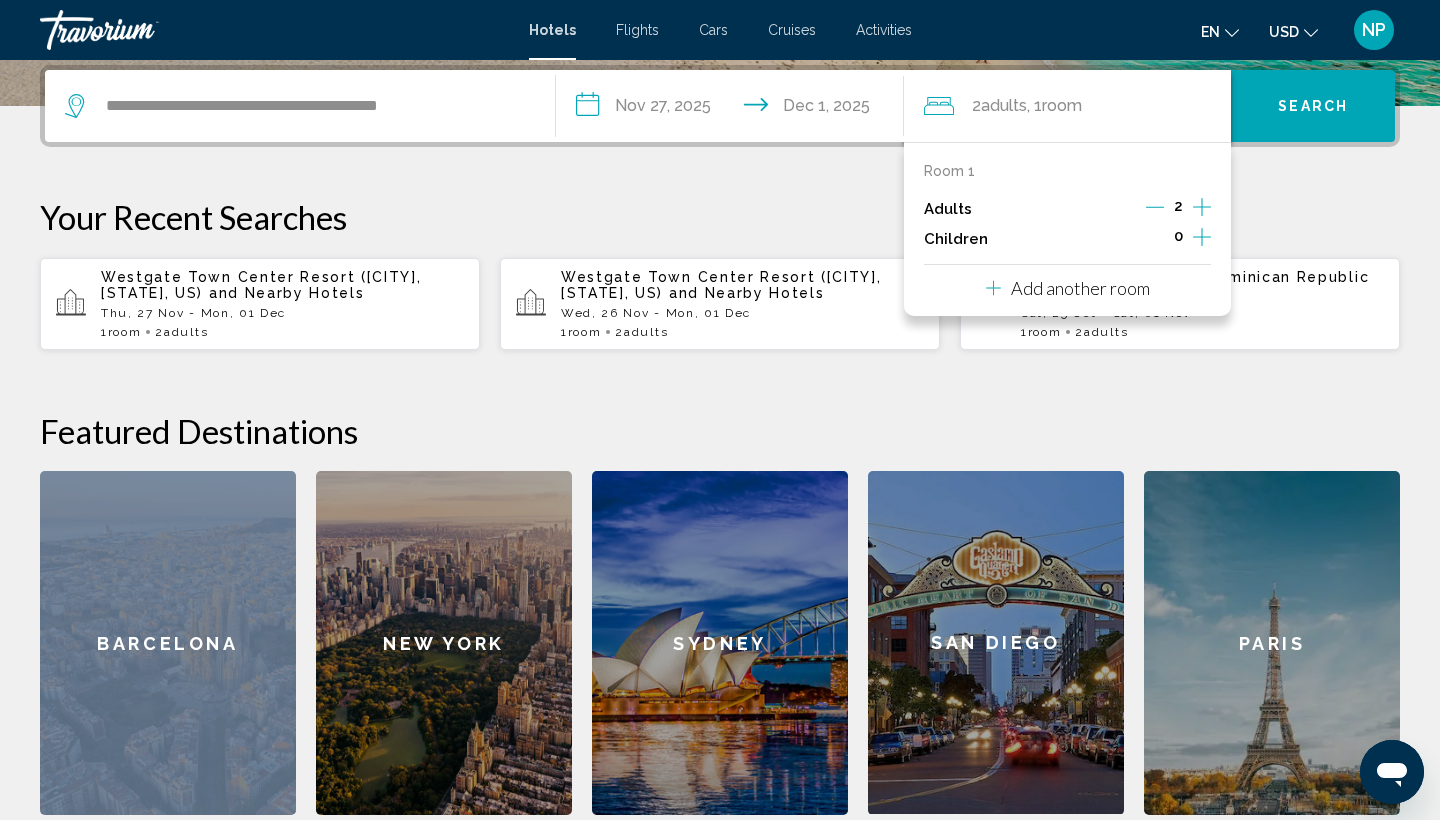 click 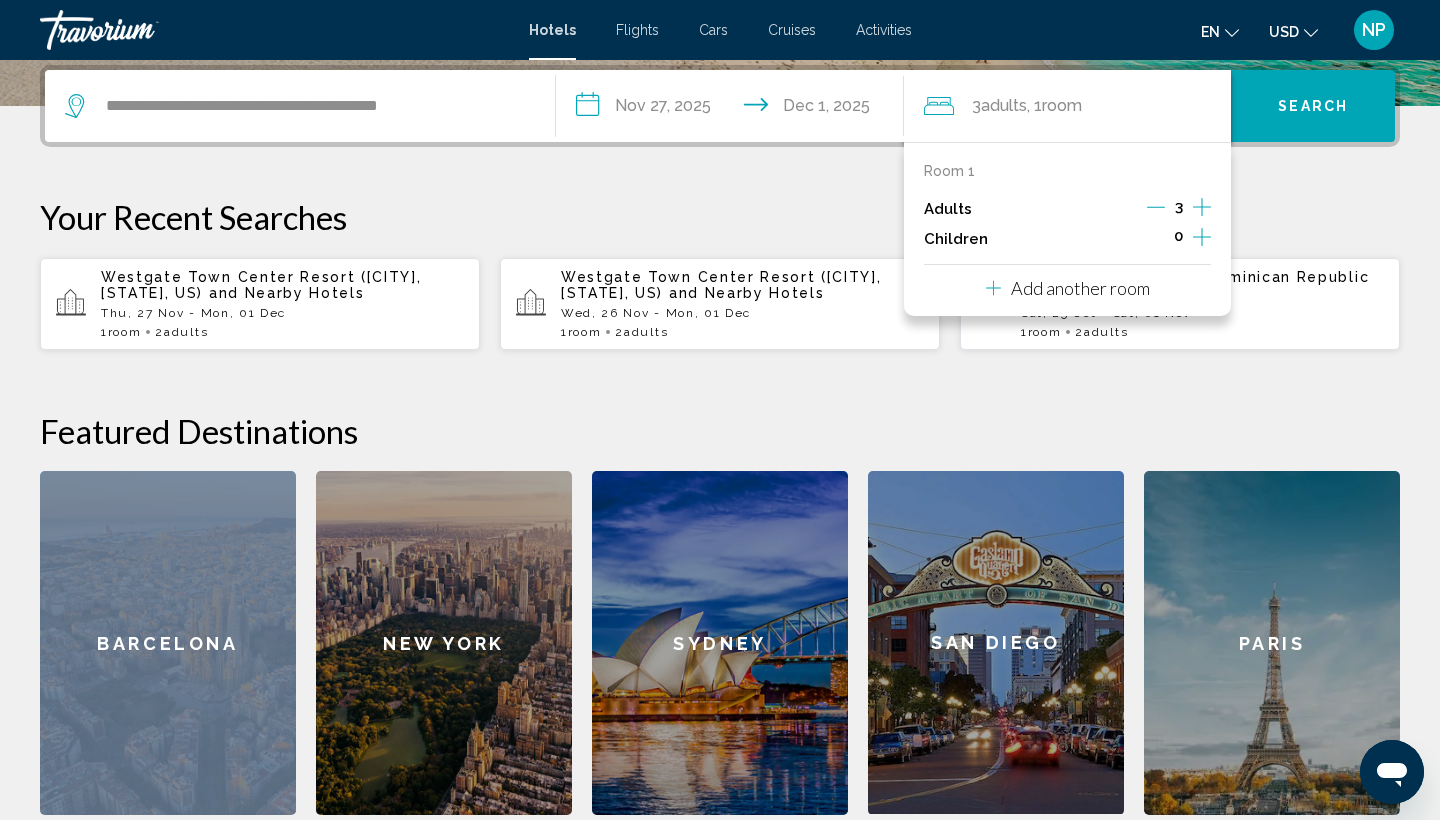 click 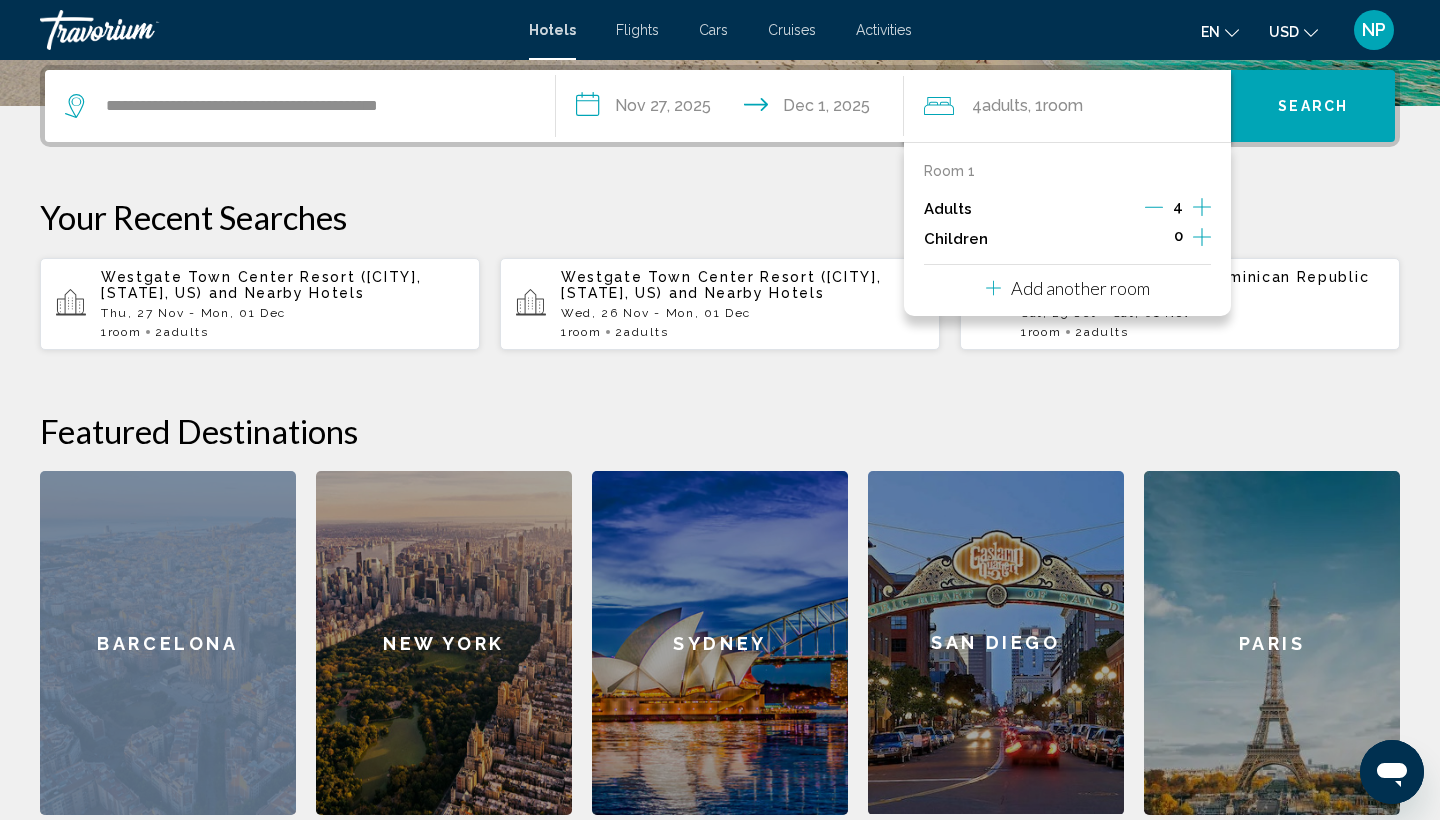 click 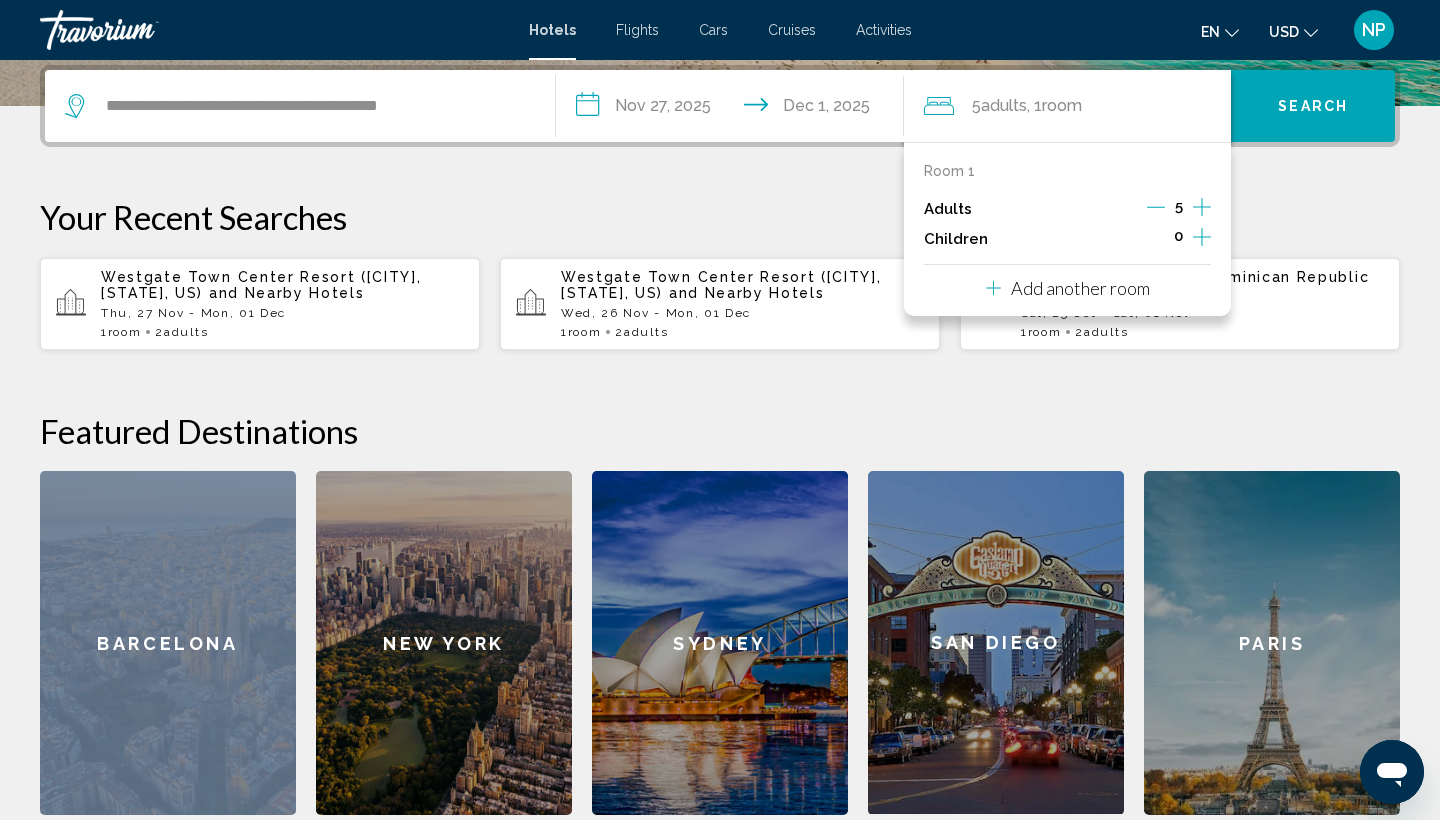 click 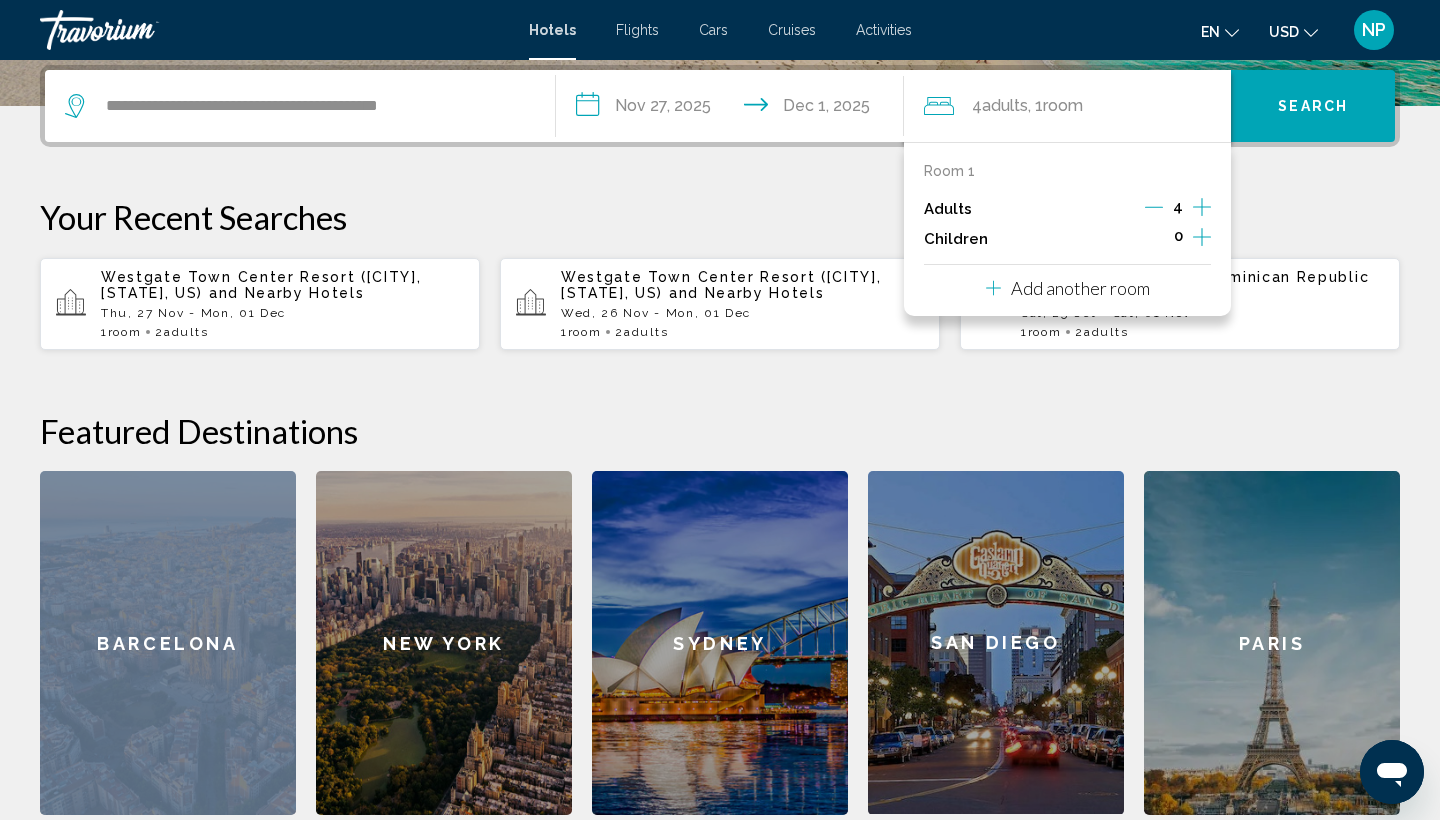 click 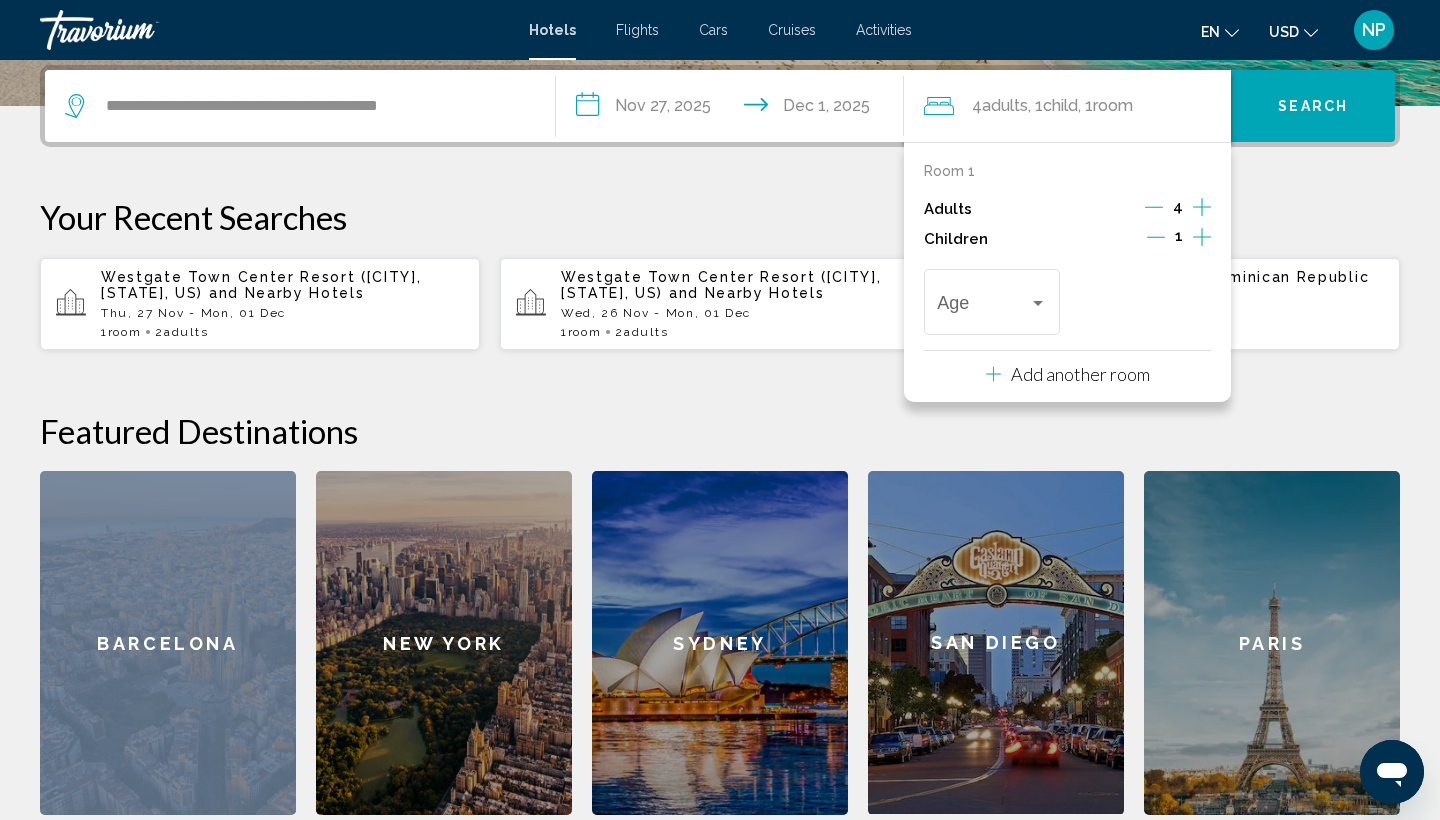 click 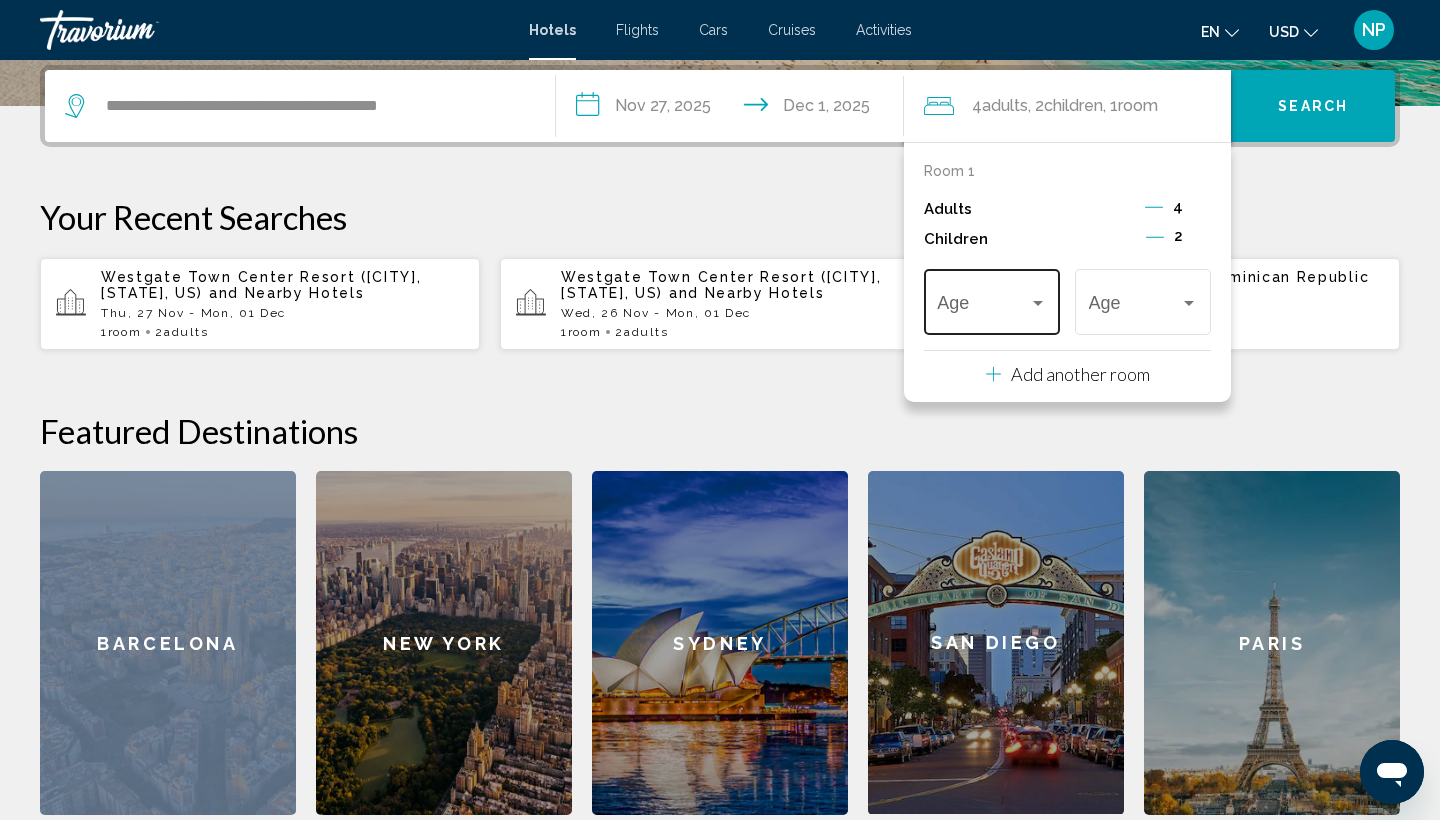 click at bounding box center (1038, 303) 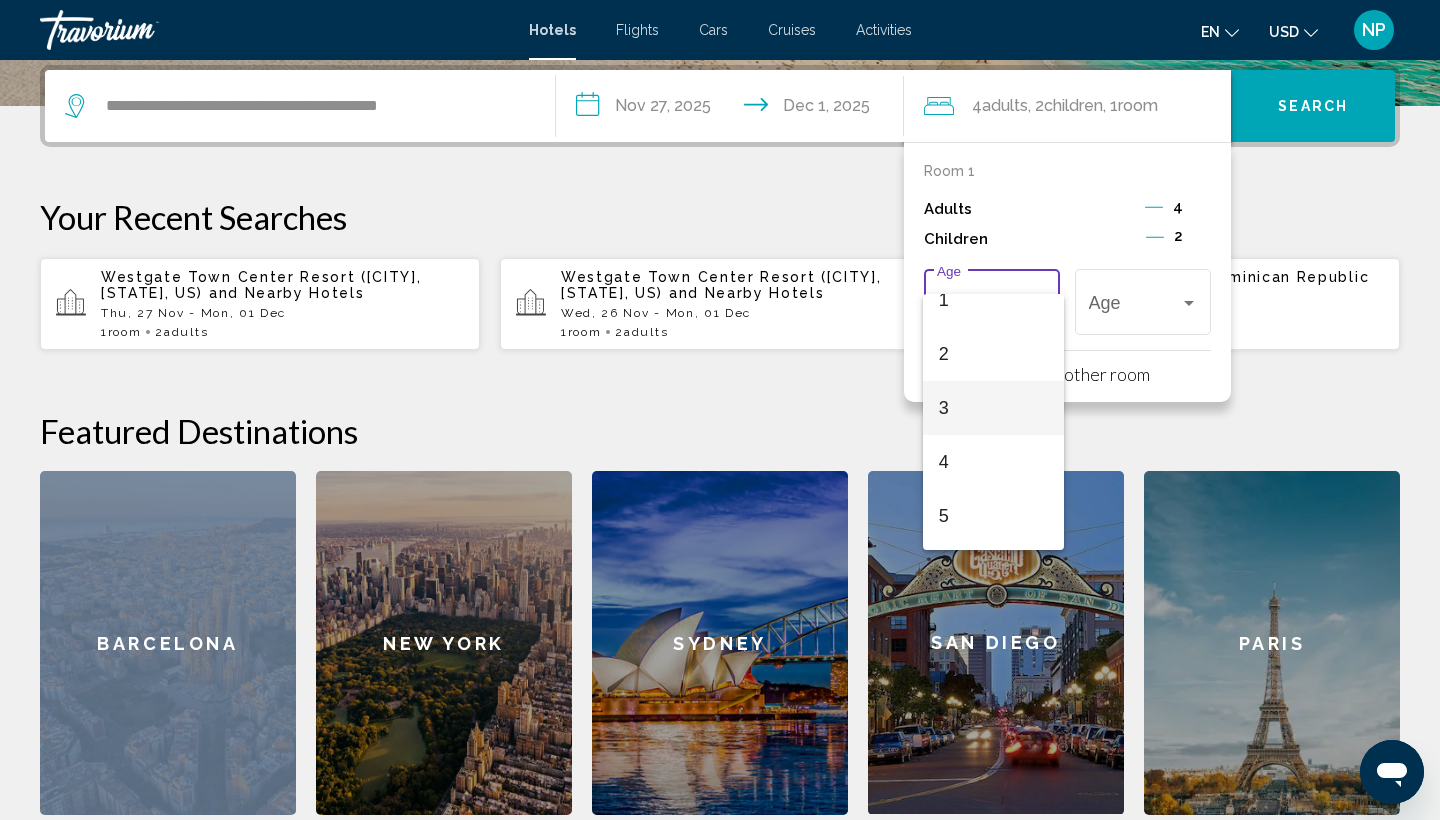 scroll, scrollTop: 84, scrollLeft: 0, axis: vertical 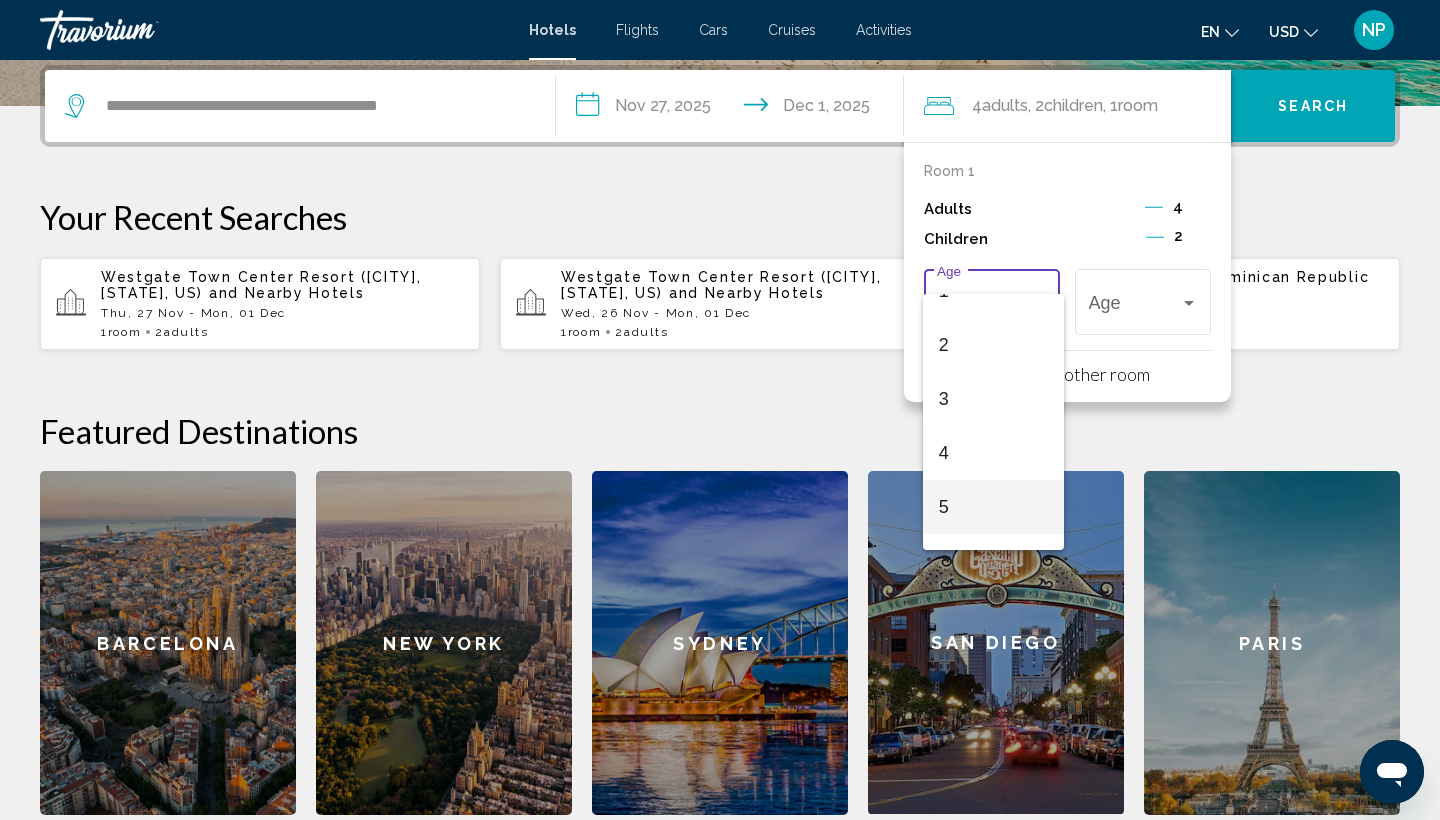 click on "5" at bounding box center [993, 507] 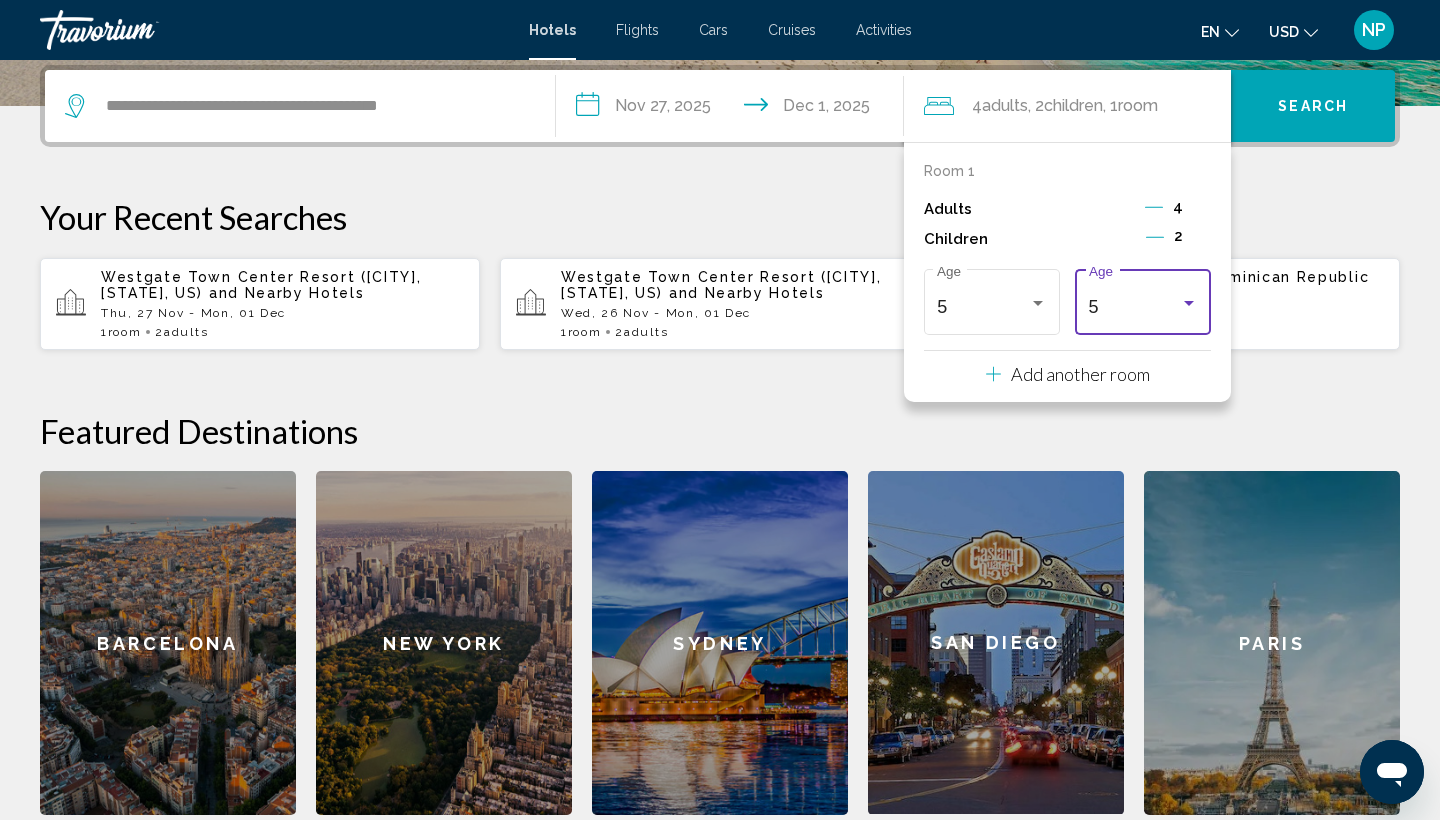 click at bounding box center (1189, 303) 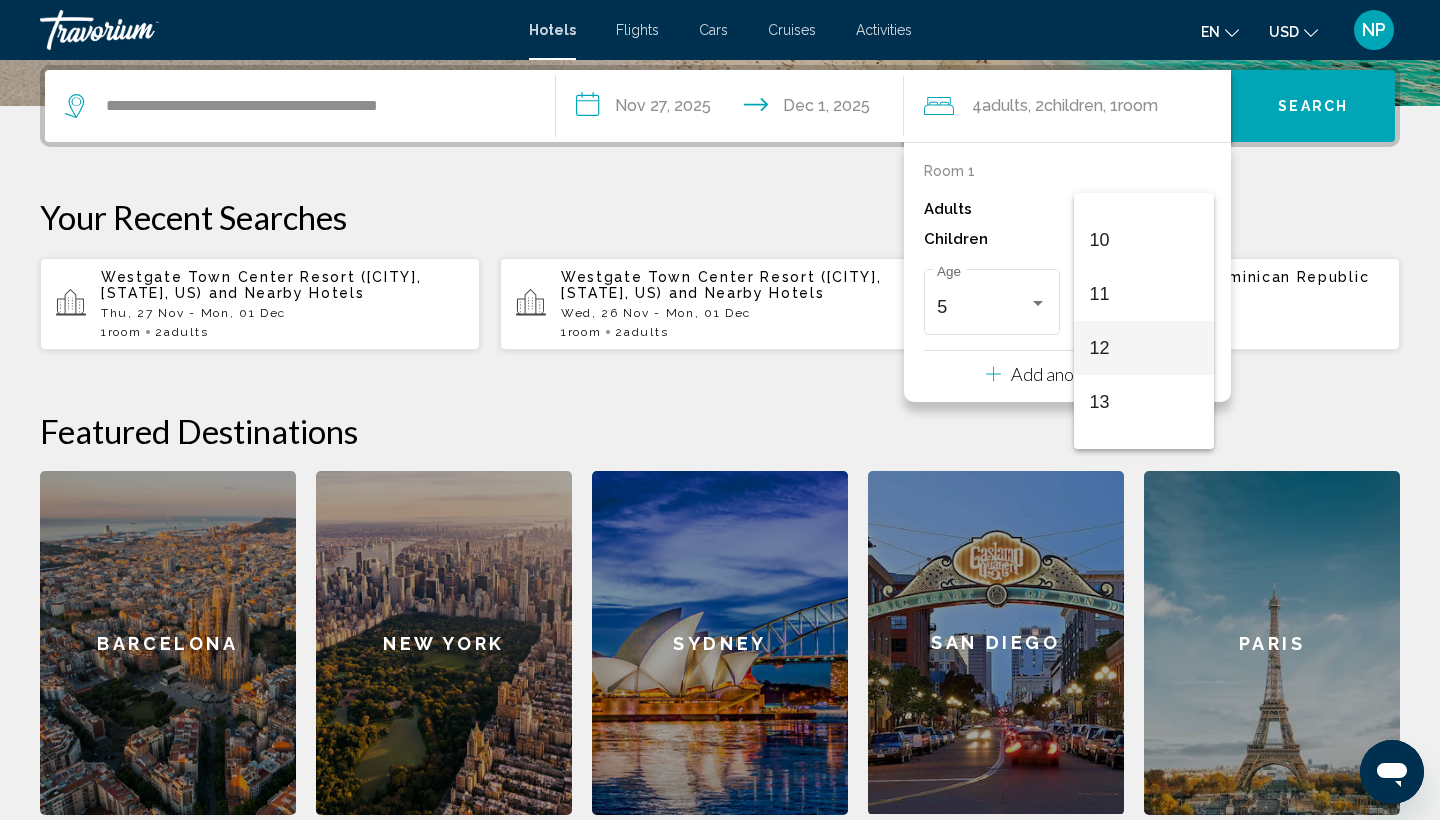 scroll, scrollTop: 527, scrollLeft: 0, axis: vertical 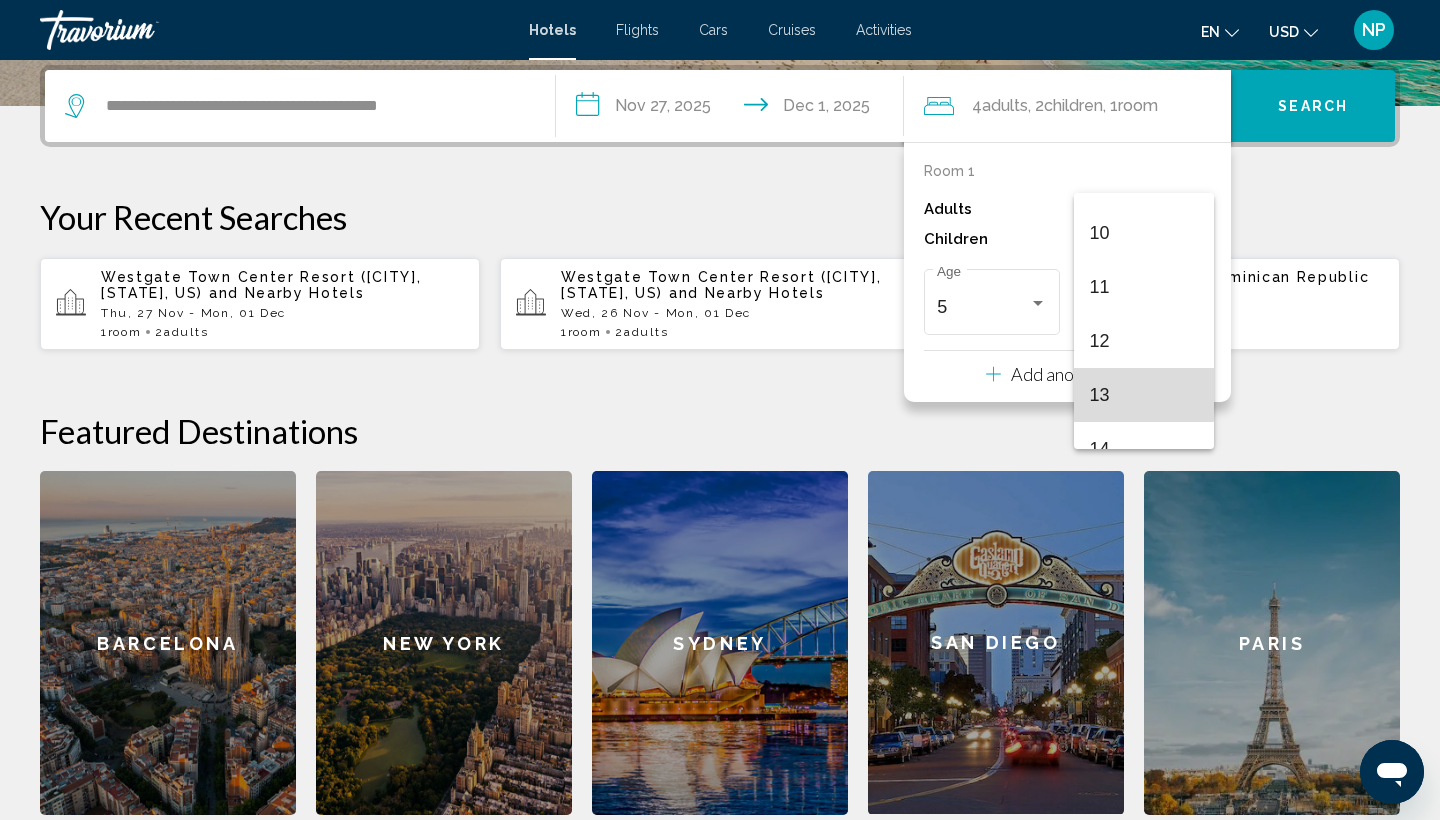 click on "13" at bounding box center [1144, 395] 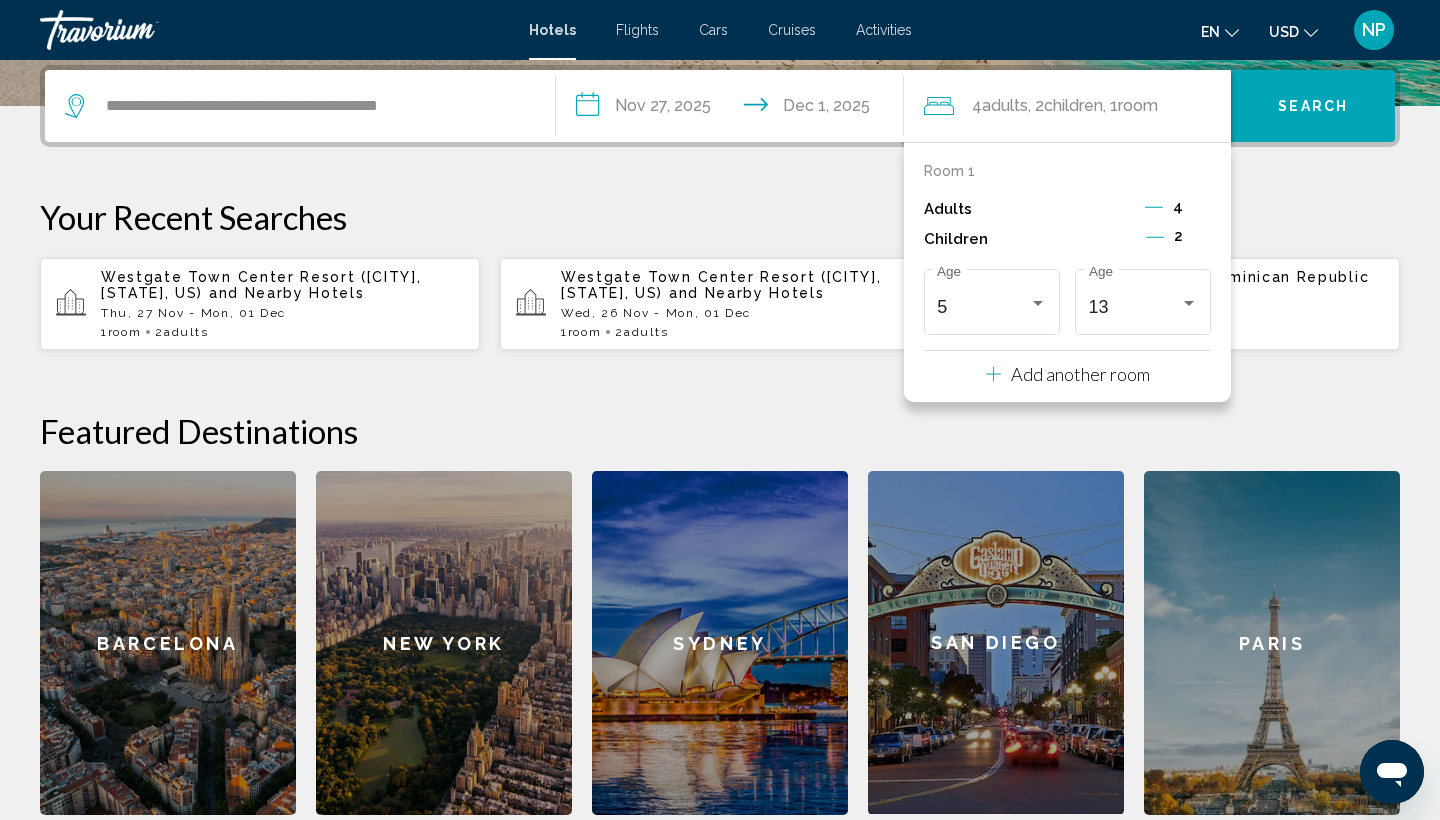 click on "**********" at bounding box center [720, 440] 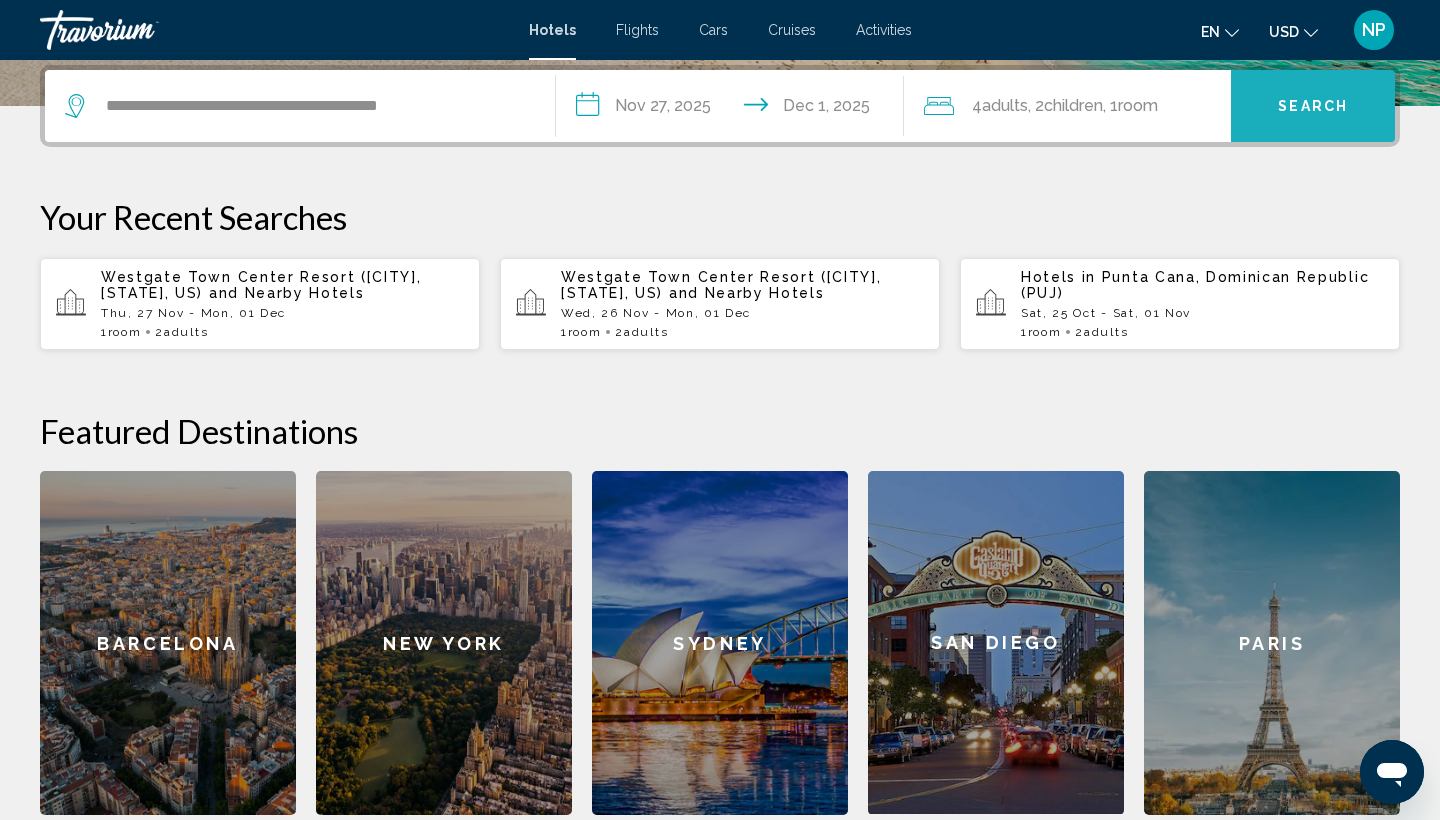 click on "Search" at bounding box center [1313, 107] 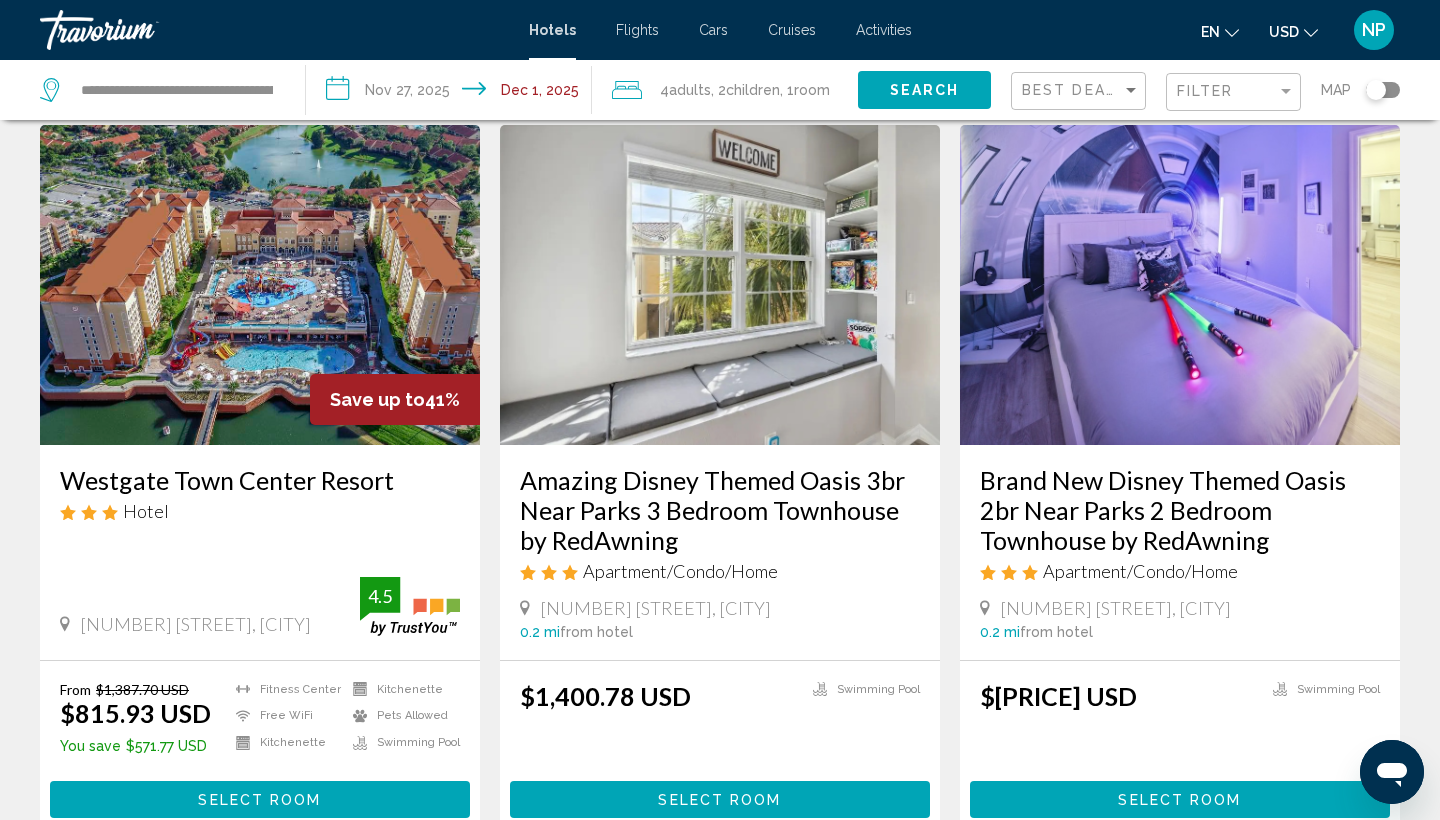 scroll, scrollTop: 65, scrollLeft: 0, axis: vertical 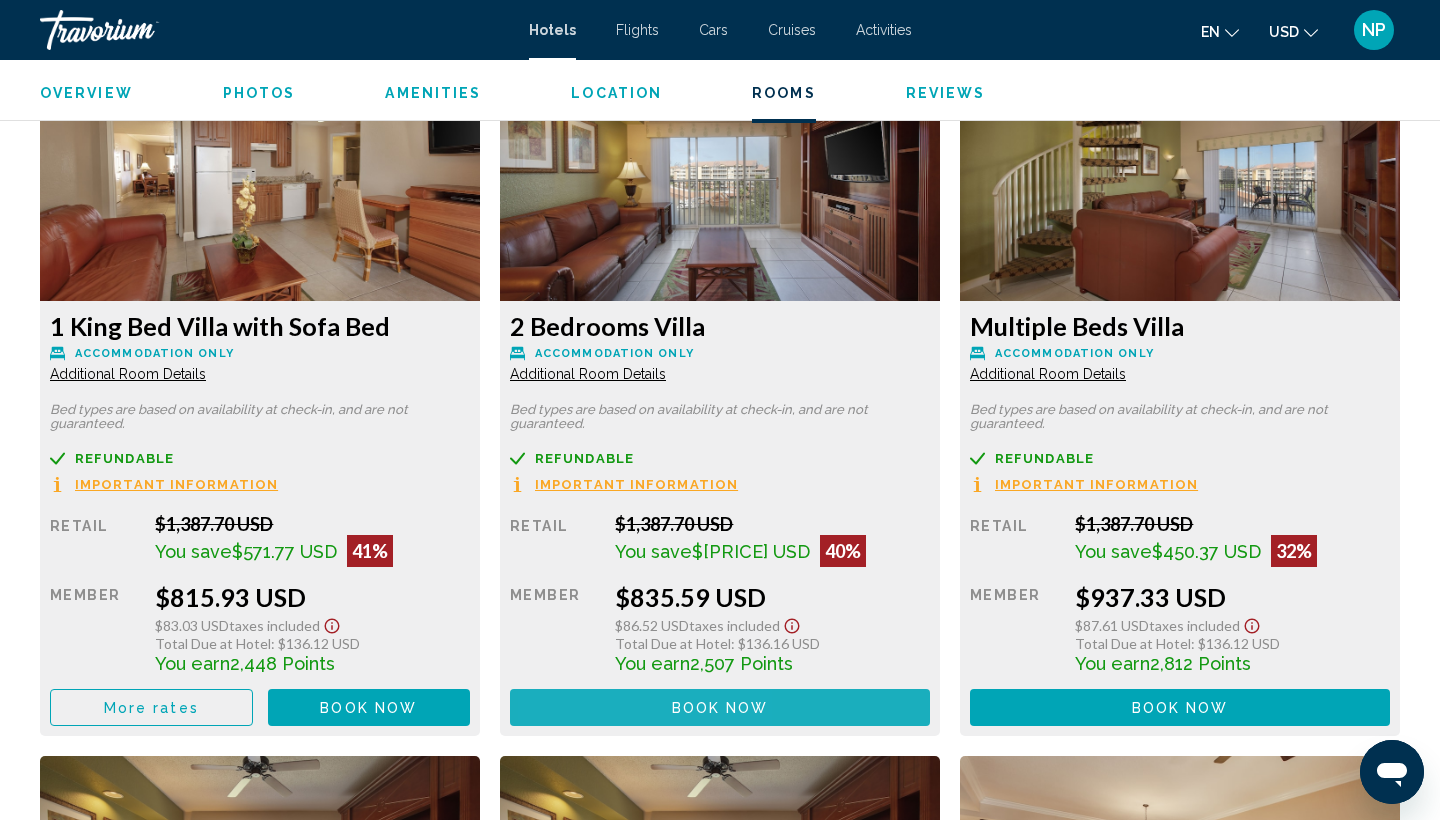 click on "Book now No longer available" at bounding box center [369, 707] 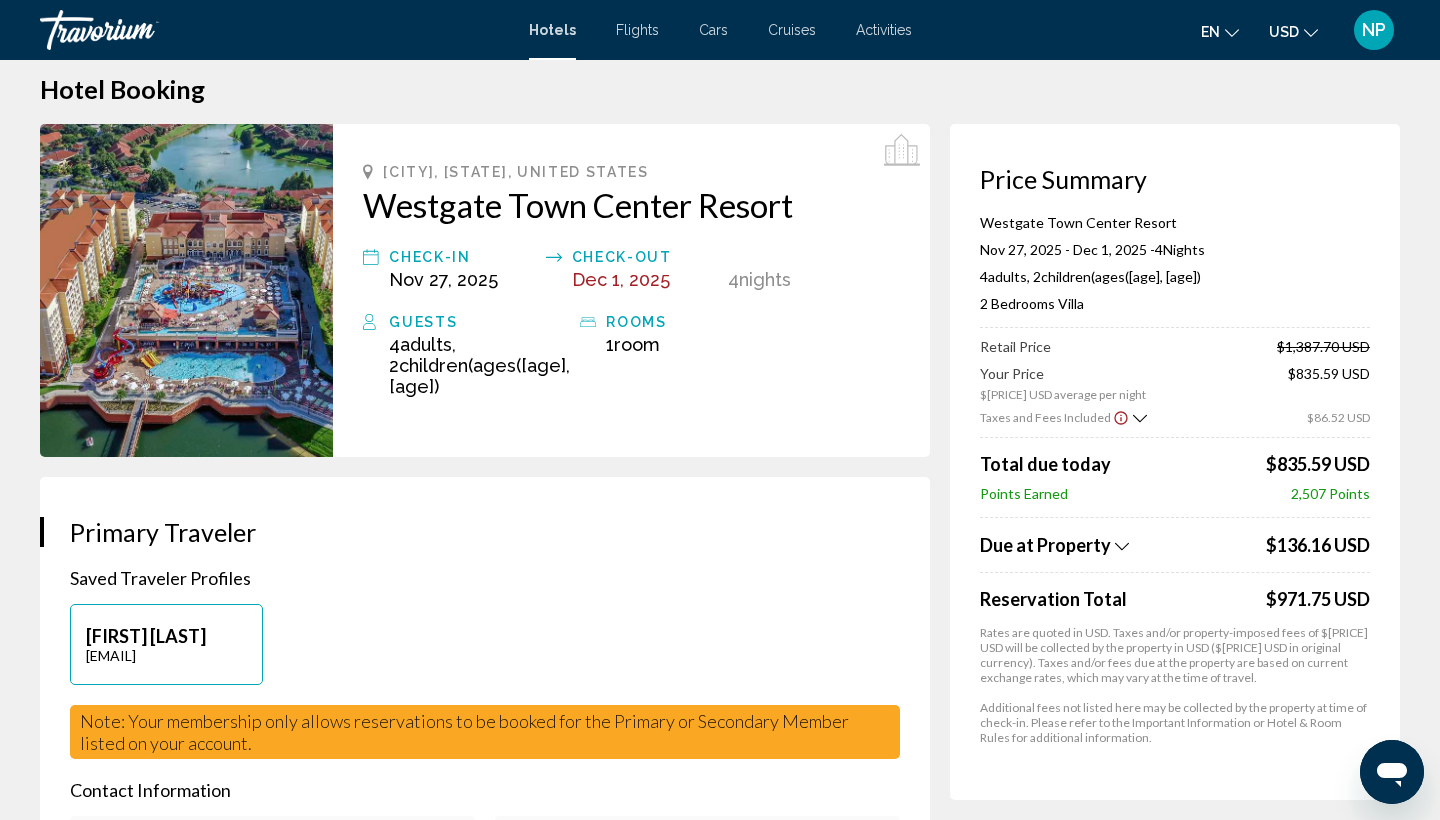 scroll, scrollTop: 29, scrollLeft: 0, axis: vertical 